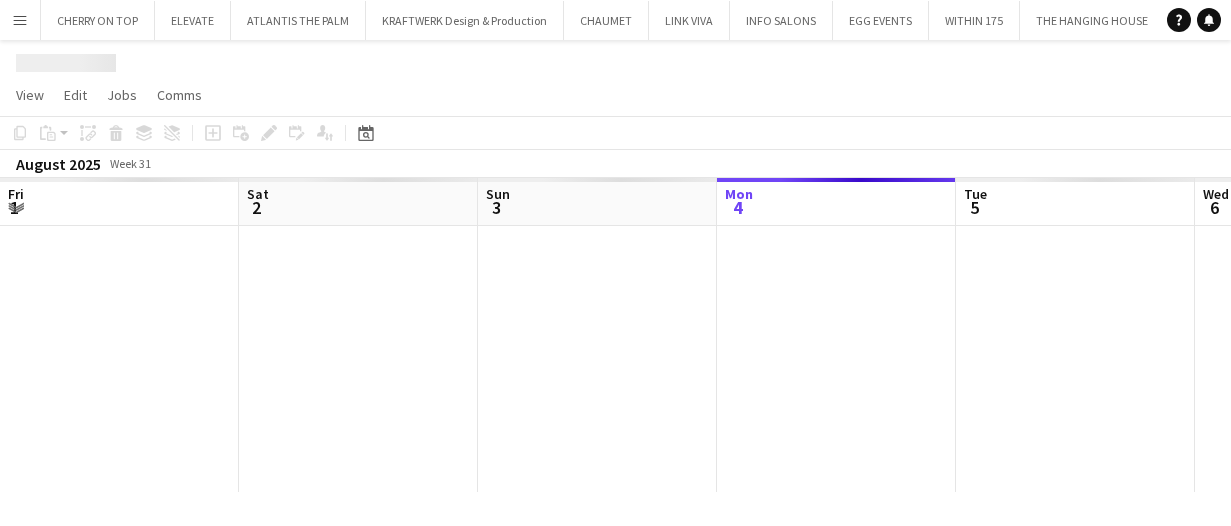 scroll, scrollTop: 0, scrollLeft: 0, axis: both 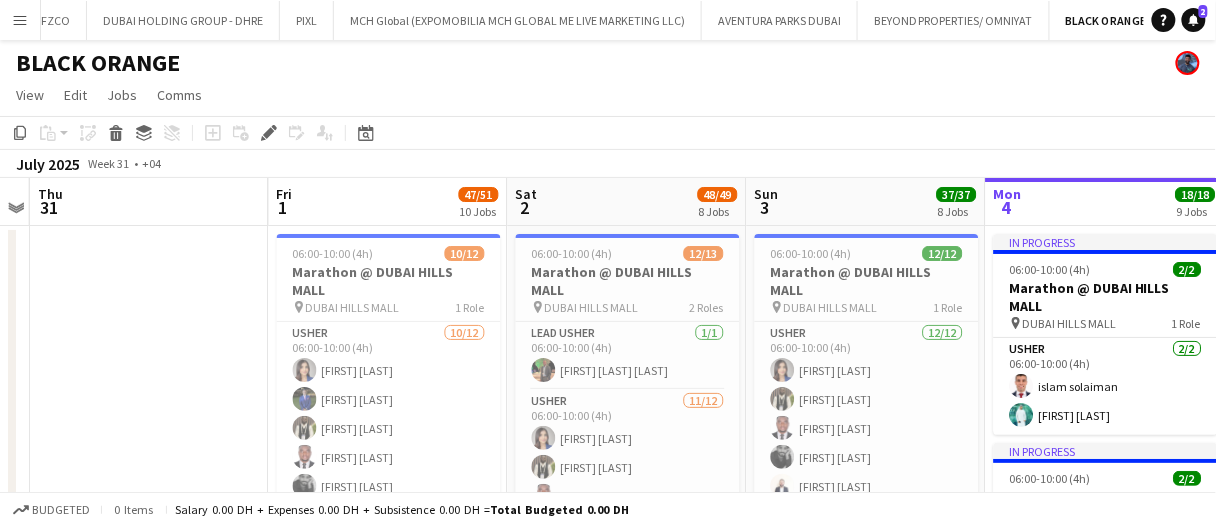 click on "Copy
Paste
Paste   Ctrl+V Paste with crew  Ctrl+Shift+V
Paste linked Job
Delete
Group
Ungroup
Add job
Add linked Job
Edit
Edit linked Job
Applicants
Date picker
AUG 2025 AUG 2025 Monday M Tuesday T Wednesday W Thursday T Friday F Saturday S Sunday S  AUG   1   2   3   4   5   6   7   8   9   10   11   12   13   14   15   16   17   18   19   20   21   22   23   24   25   26   27   28   29   30   31
Comparison range
Comparison range
Today" 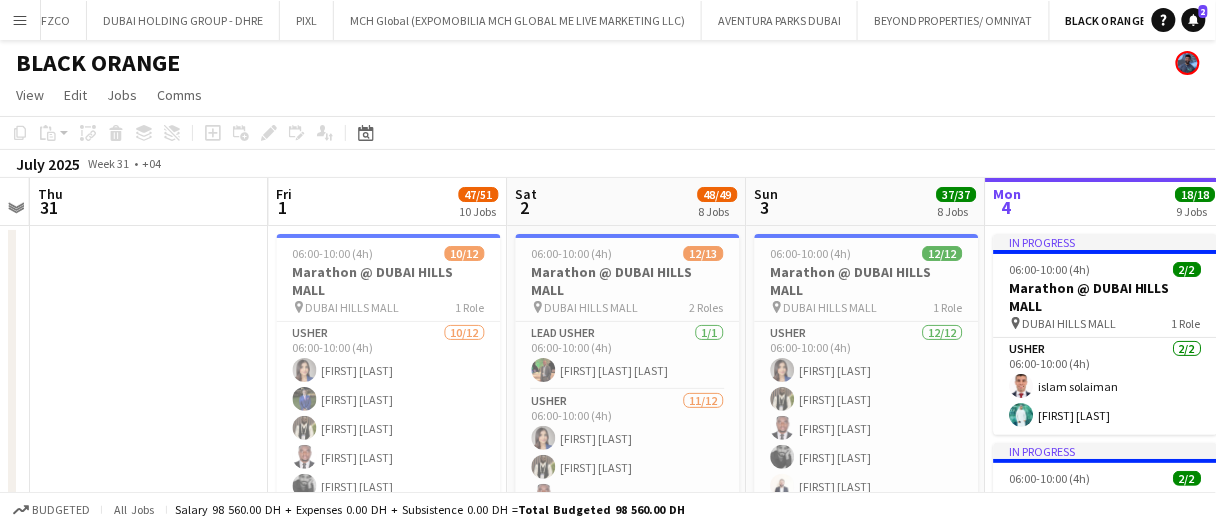click on "Copy
Paste
Paste   Ctrl+V Paste with crew  Ctrl+Shift+V
Paste linked Job
Delete
Group
Ungroup
Add job
Add linked Job
Edit
Edit linked Job
Applicants
Date picker
AUG 2025 AUG 2025 Monday M Tuesday T Wednesday W Thursday T Friday F Saturday S Sunday S  AUG   1   2   3   4   5   6   7   8   9   10   11   12   13   14   15   16   17   18   19   20   21   22   23   24   25   26   27   28   29   30   31
Comparison range
Comparison range
Today" 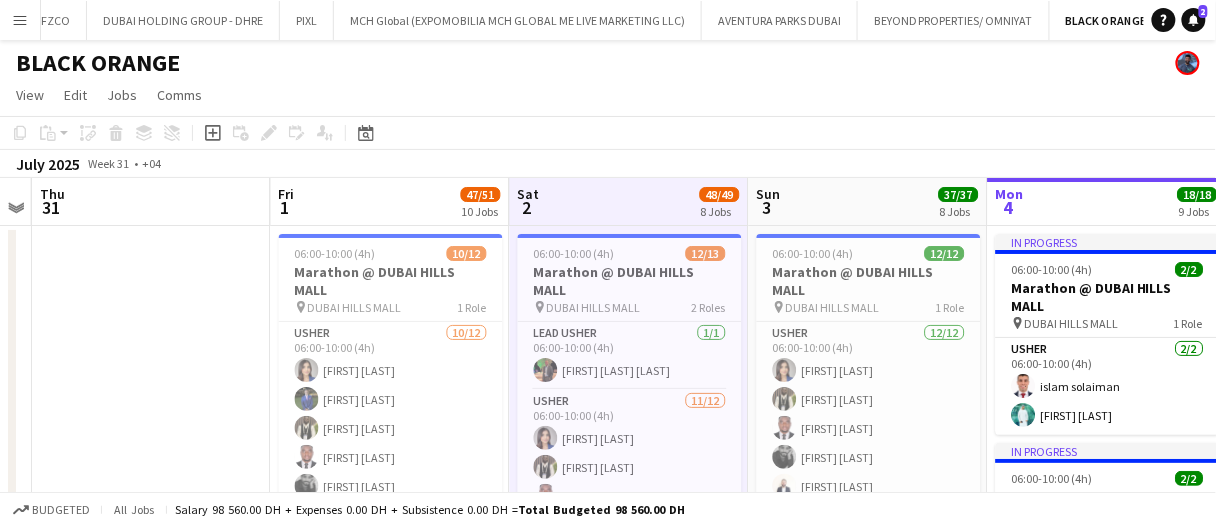 click on "Sat   2   48/49   8 Jobs" at bounding box center (629, 202) 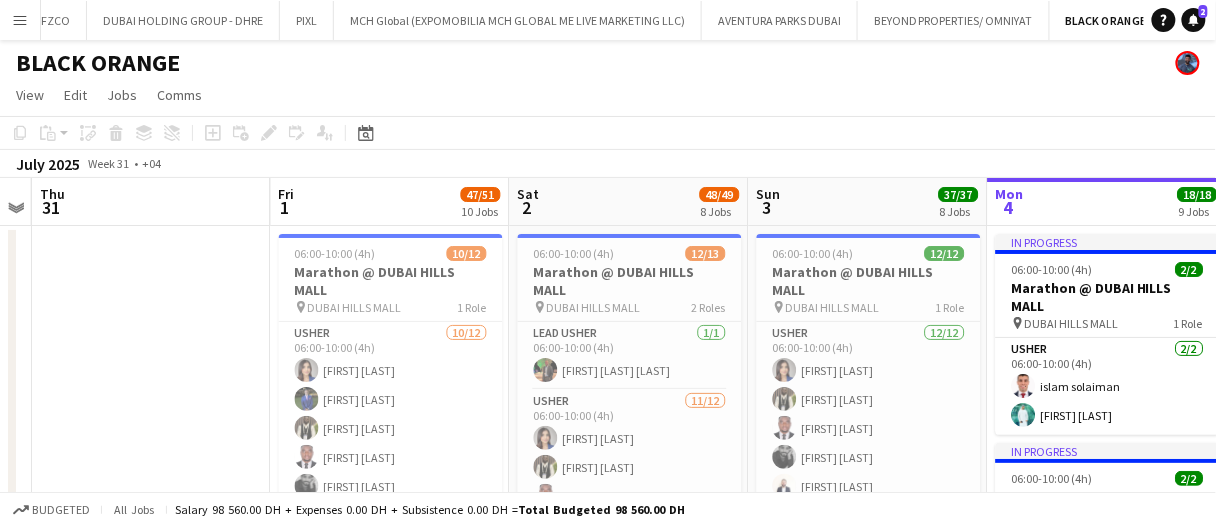 drag, startPoint x: 655, startPoint y: 193, endPoint x: 675, endPoint y: 193, distance: 20 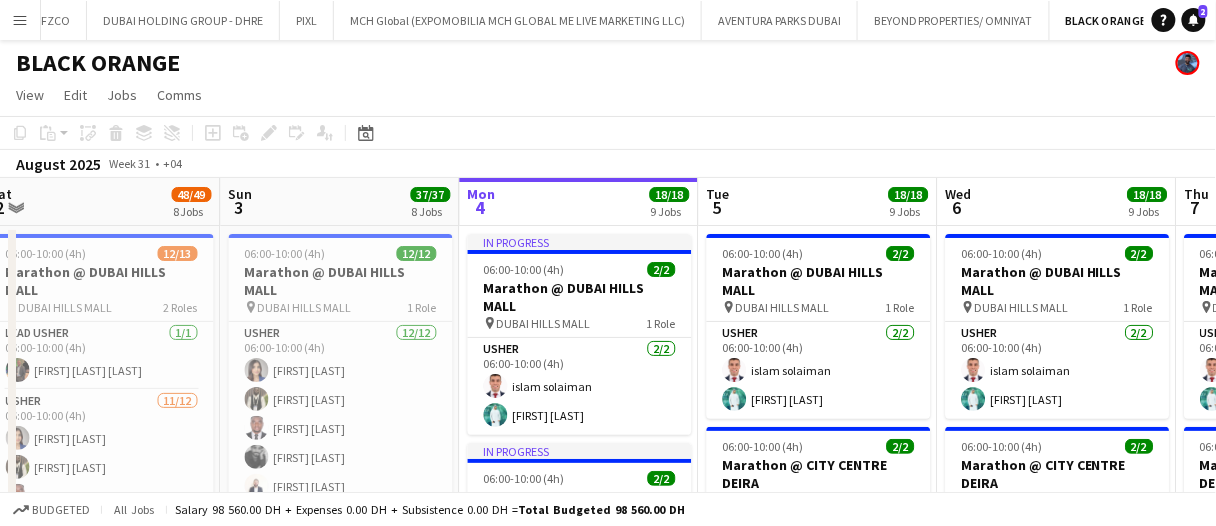 scroll, scrollTop: 0, scrollLeft: 736, axis: horizontal 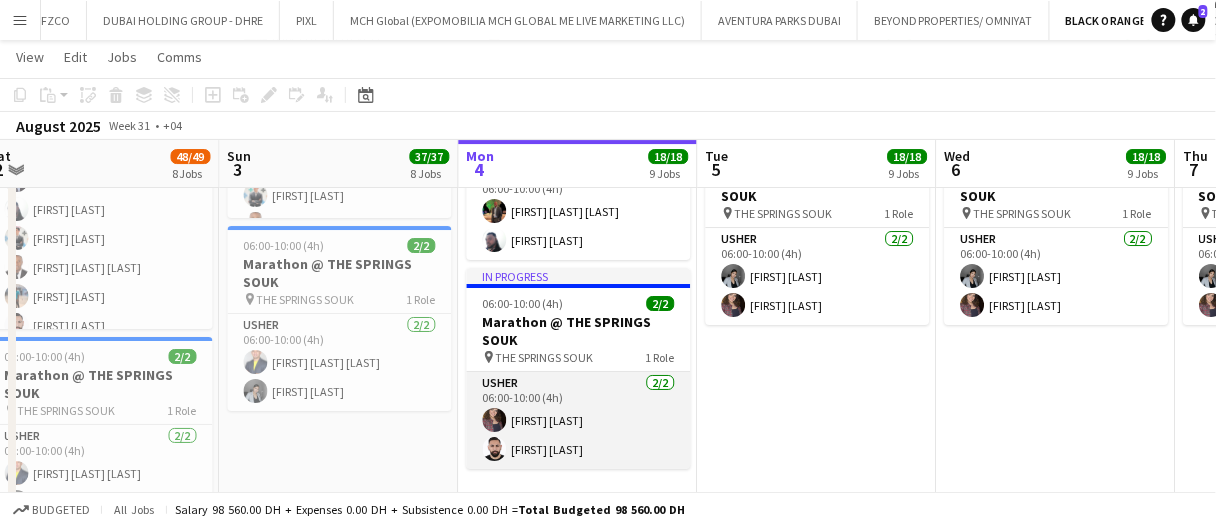 click on "Usher   2/2   06:00-10:00 (4h)
Rosalin Moawad Moustafa Hamada" at bounding box center [579, 420] 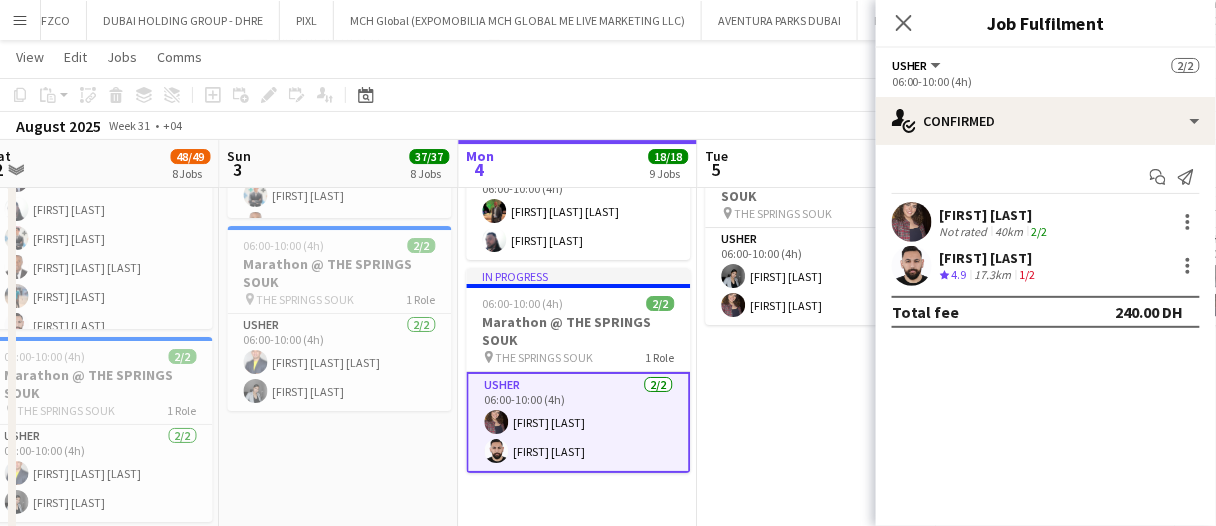 click on "Rosalin Moawad   Not rated   40km  2/2" at bounding box center (1046, 222) 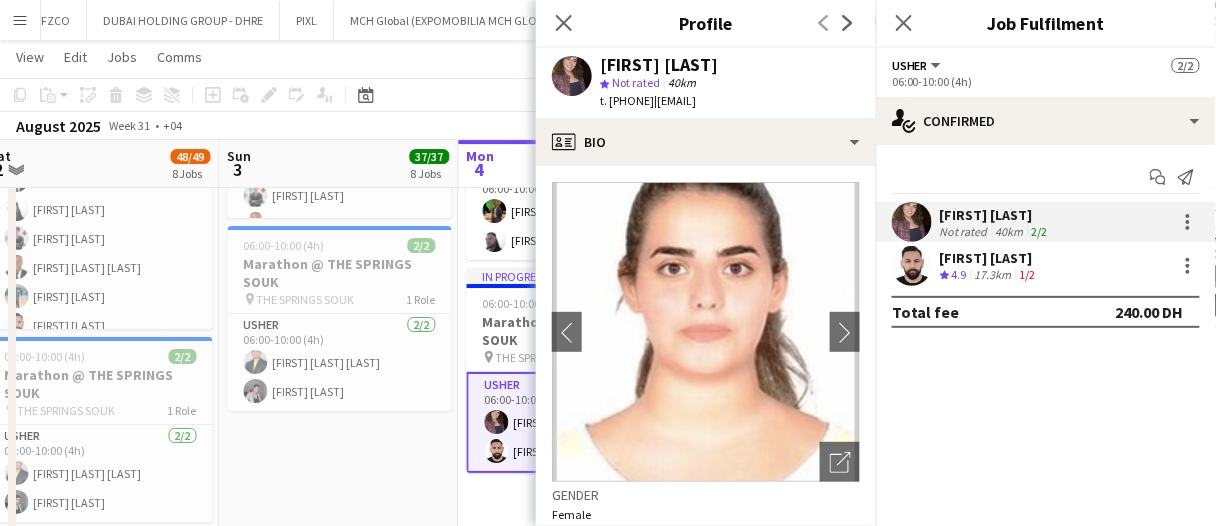drag, startPoint x: 684, startPoint y: 99, endPoint x: 671, endPoint y: 108, distance: 15.811388 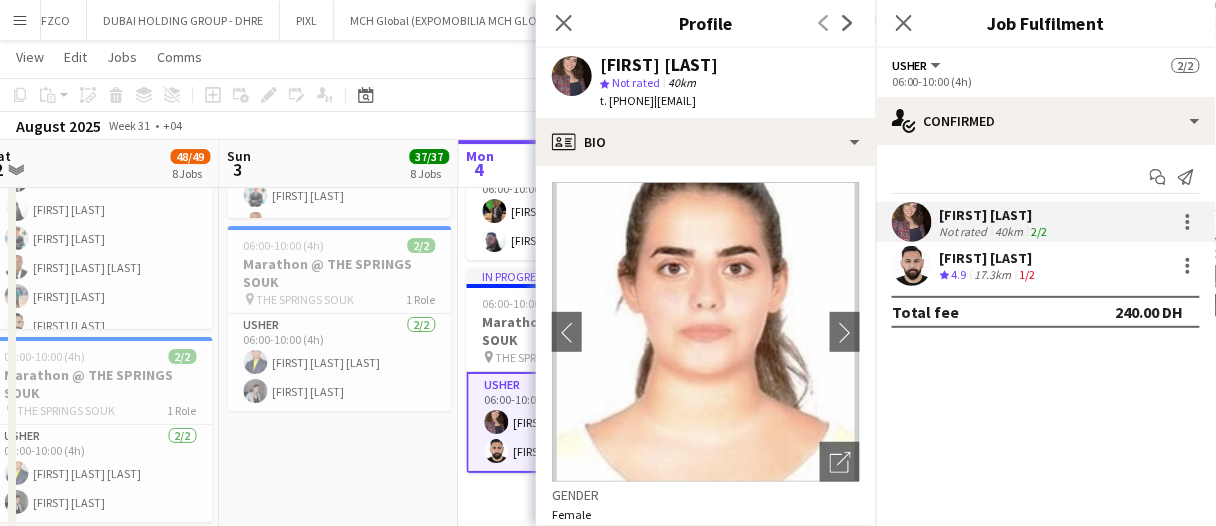 drag, startPoint x: 685, startPoint y: 103, endPoint x: 636, endPoint y: 113, distance: 50.01 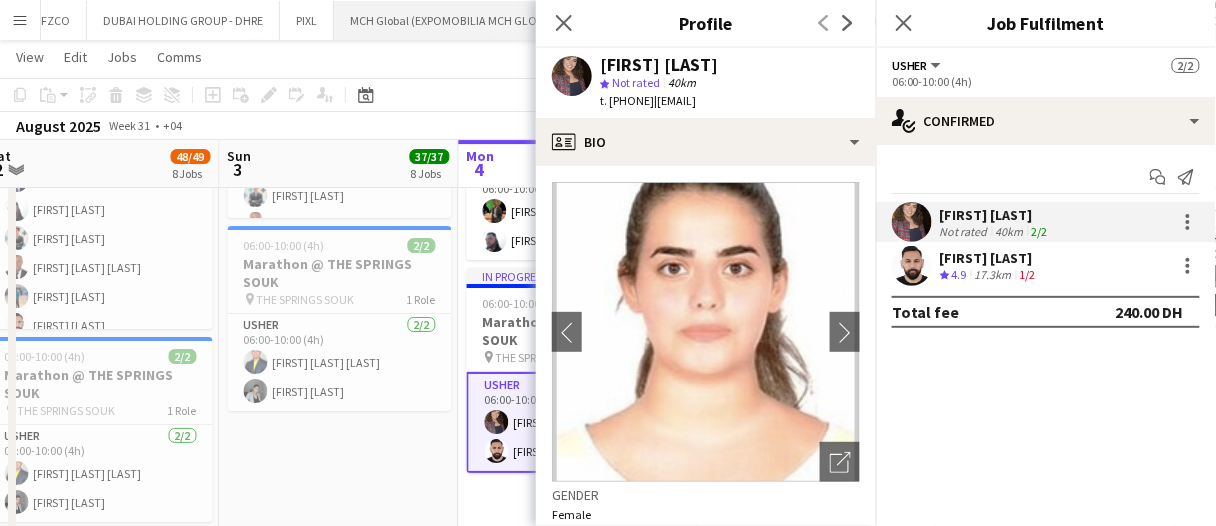 copy on "501720789" 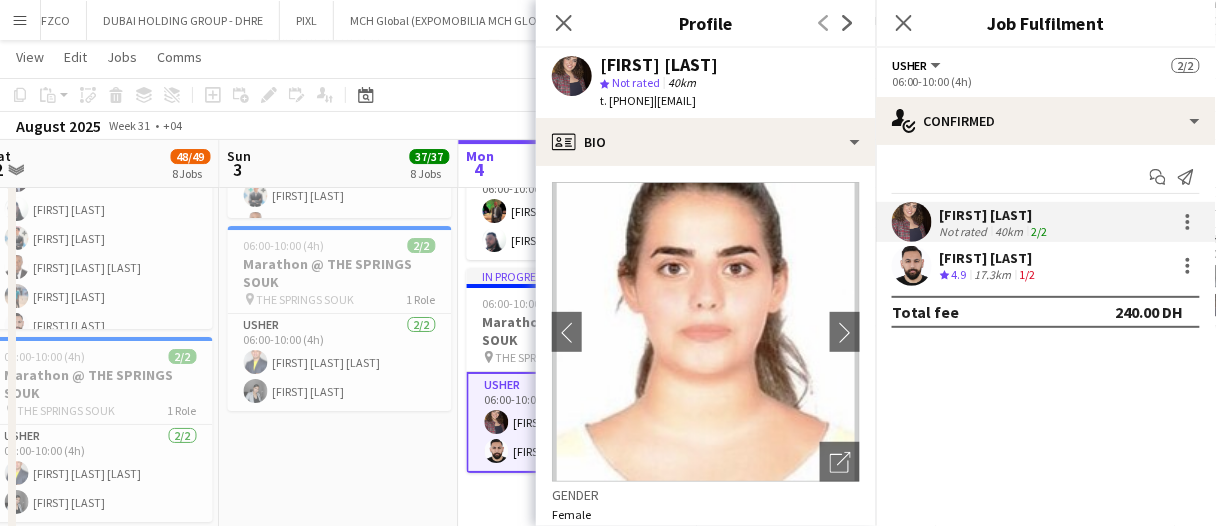 click on "Crew rating
4.9" at bounding box center [955, 275] 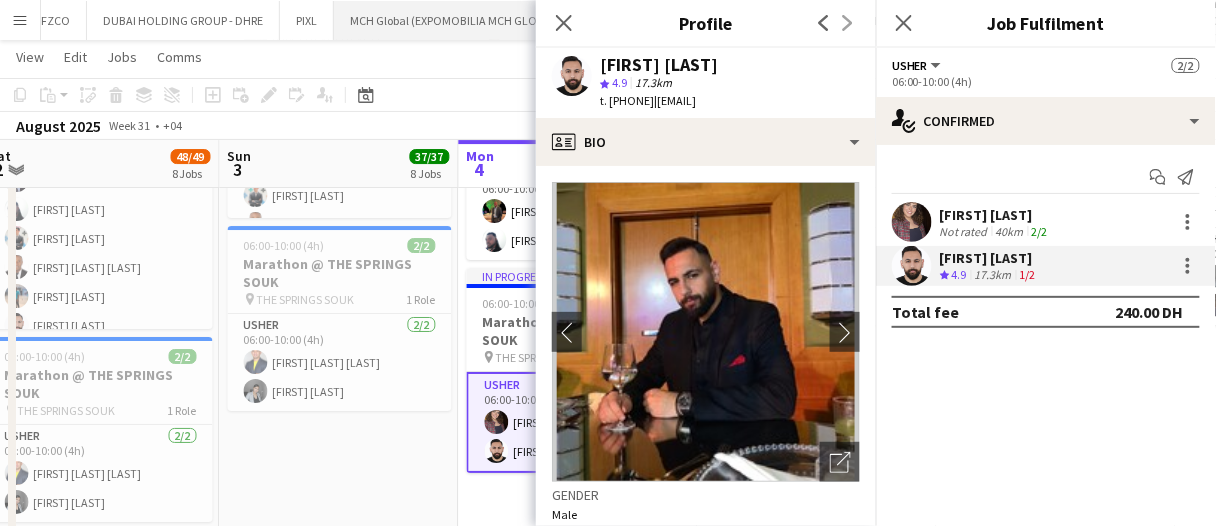 drag, startPoint x: 687, startPoint y: 107, endPoint x: 398, endPoint y: 5, distance: 306.47186 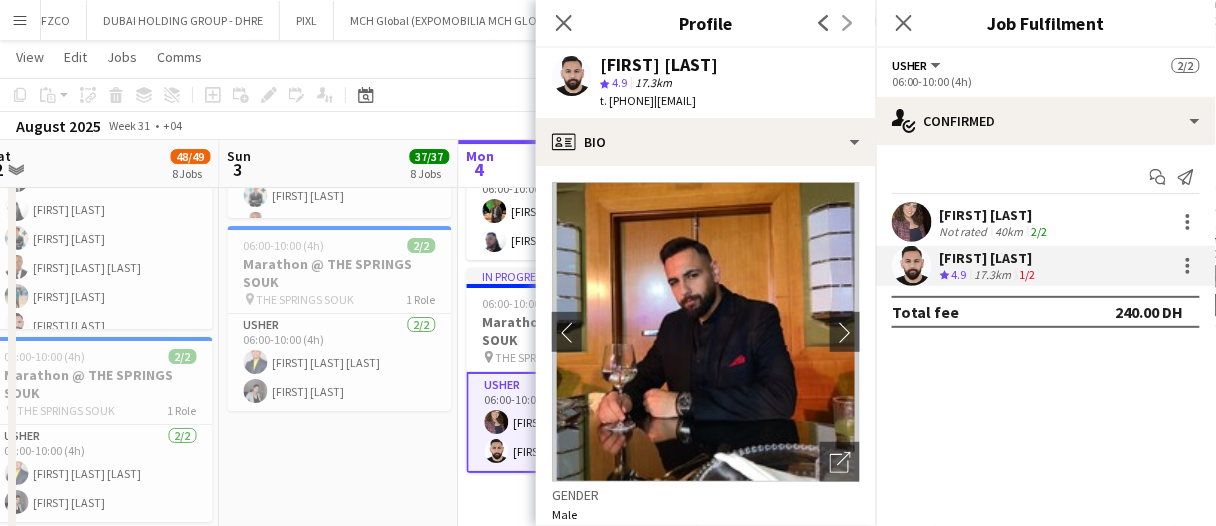 click on "06:00-10:00 (4h)    12/12   Marathon @    DUBAI HILLS MALL
pin
DUBAI HILLS MALL   1 Role   Usher   12/12   06:00-10:00 (4h)
Tashya Fernando Fejiro Ejiroro Ousmane Doucoure Qaisar Rasool Mohamed Elkelani Stanley Nzubechukwu ugochukwu Jevas Nangsi Muhammad Fayaz Maria Sedo Seif El Basry Odera jeffery okonkwo Zahra Jalal     06:00-10:00 (4h)    2/2   Marathon @   CITY CENTRE DEIRA
pin
CITY CENTRE DEIRA   1 Role   Usher   2/2   06:00-10:00 (4h)
Cherry Ann Timichan Victor odinaka Ndubuaku     06:00-10:00 (4h)    2/2   Marathon @   FESTIVAL CITY MALL
pin
FESTIVAL CITY MALL   1 Role   Usher   2/2   06:00-10:00 (4h)
Ahimbibwe Robson Ali Hachem     06:00-10:00 (4h)    2/2   Marathon @   FESTIVAL PLAZA
pin
FESTIVAL PLAZA   1 Role   Usher   2/2   06:00-10:00 (4h)
Bren Daren Deriada Benjamin Ofidi     06:00-10:00 (4h)    2/2   Marathon @  CITY CENTRE MIRDIF" at bounding box center (339, -209) 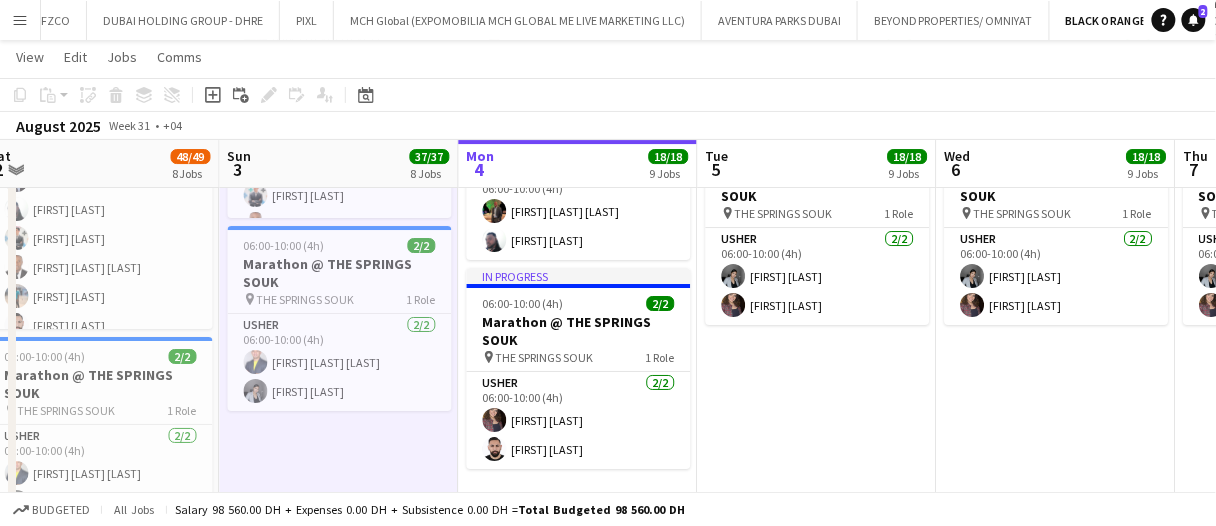 click on "06:00-10:00 (4h)    12/12   Marathon @    DUBAI HILLS MALL
pin
DUBAI HILLS MALL   1 Role   Usher   12/12   06:00-10:00 (4h)
Tashya Fernando Fejiro Ejiroro Ousmane Doucoure Qaisar Rasool Mohamed Elkelani Stanley Nzubechukwu ugochukwu Jevas Nangsi Muhammad Fayaz Maria Sedo Seif El Basry Odera jeffery okonkwo Zahra Jalal     06:00-10:00 (4h)    2/2   Marathon @   CITY CENTRE DEIRA
pin
CITY CENTRE DEIRA   1 Role   Usher   2/2   06:00-10:00 (4h)
Cherry Ann Timichan Victor odinaka Ndubuaku     06:00-10:00 (4h)    2/2   Marathon @   FESTIVAL CITY MALL
pin
FESTIVAL CITY MALL   1 Role   Usher   2/2   06:00-10:00 (4h)
Ahimbibwe Robson Ali Hachem     06:00-10:00 (4h)    2/2   Marathon @   FESTIVAL PLAZA
pin
FESTIVAL PLAZA   1 Role   Usher   2/2   06:00-10:00 (4h)
Bren Daren Deriada Benjamin Ofidi     06:00-10:00 (4h)    2/2   Marathon @  CITY CENTRE MIRDIF" at bounding box center [339, -209] 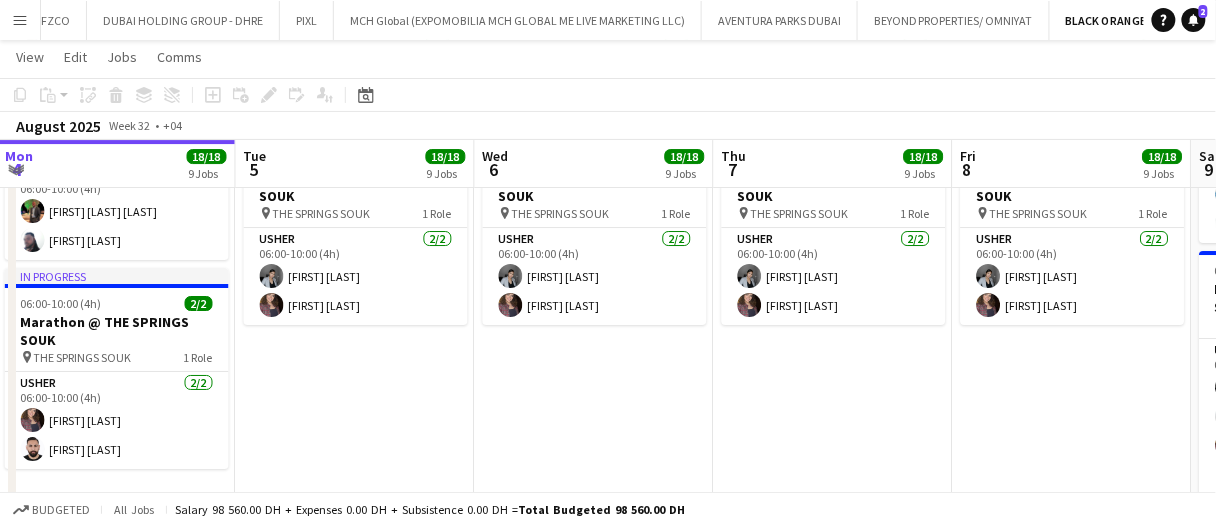 scroll, scrollTop: 0, scrollLeft: 721, axis: horizontal 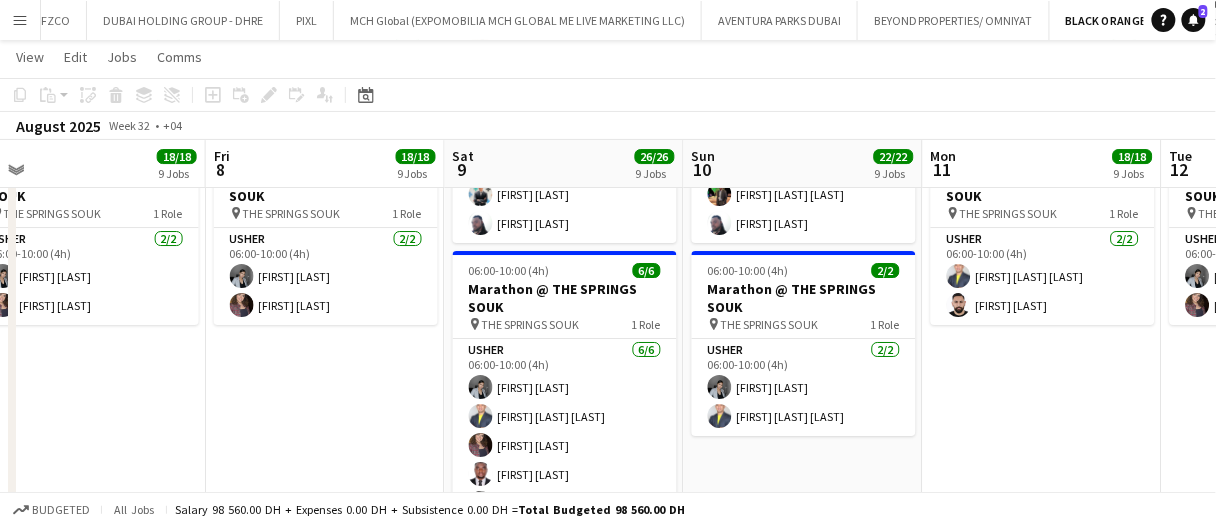 drag, startPoint x: 972, startPoint y: 384, endPoint x: 1010, endPoint y: 367, distance: 41.62932 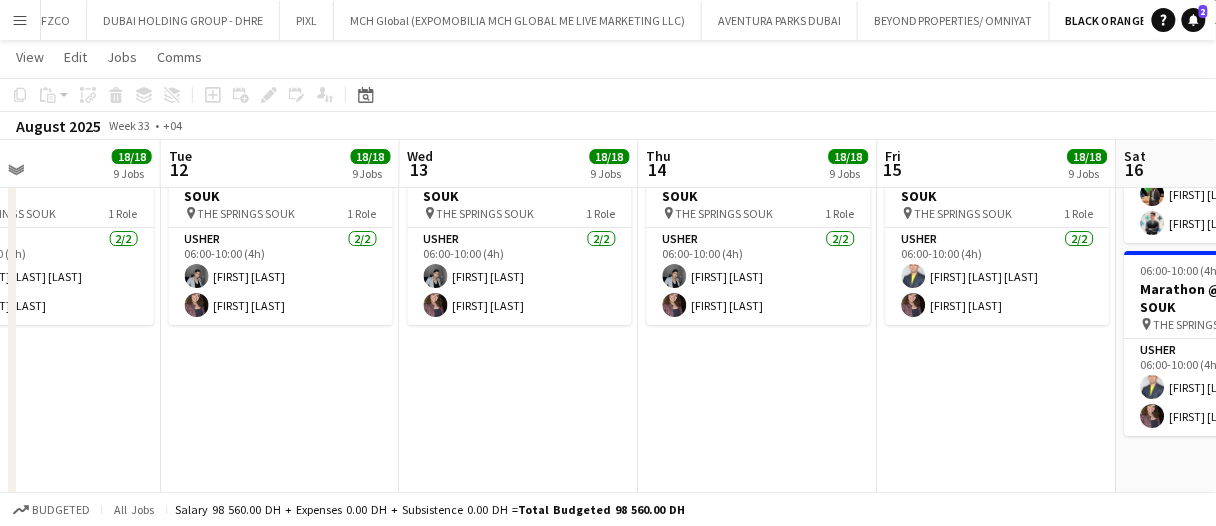 scroll, scrollTop: 0, scrollLeft: 584, axis: horizontal 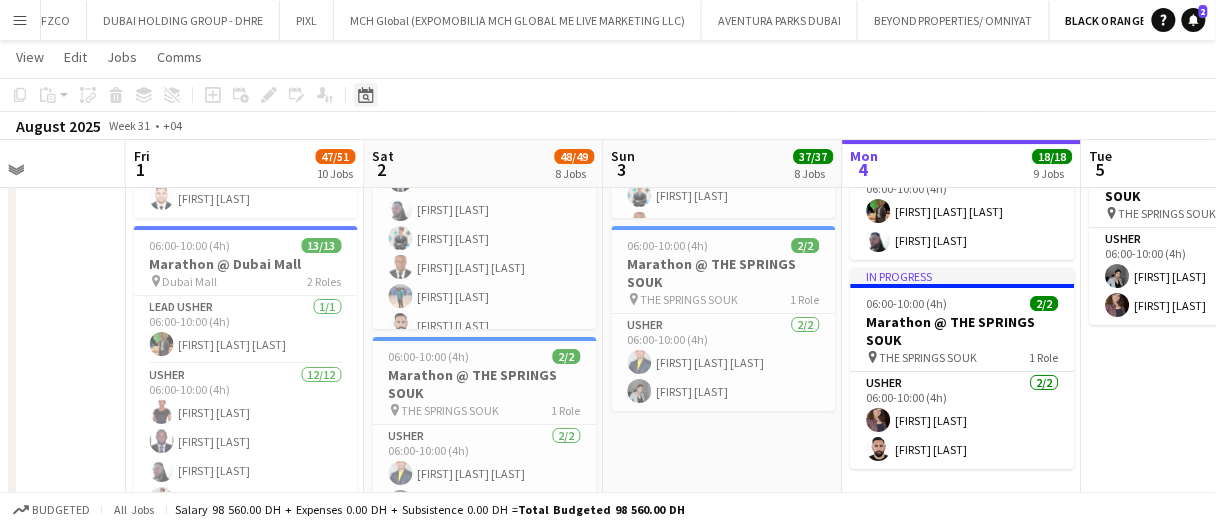 click on "Date picker" 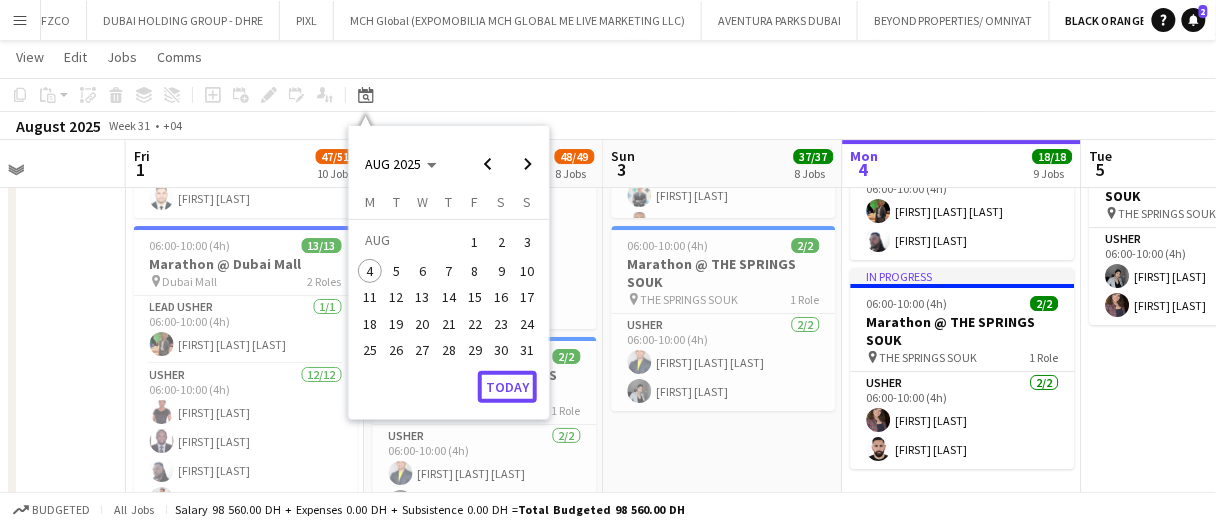 click on "Today" at bounding box center [507, 387] 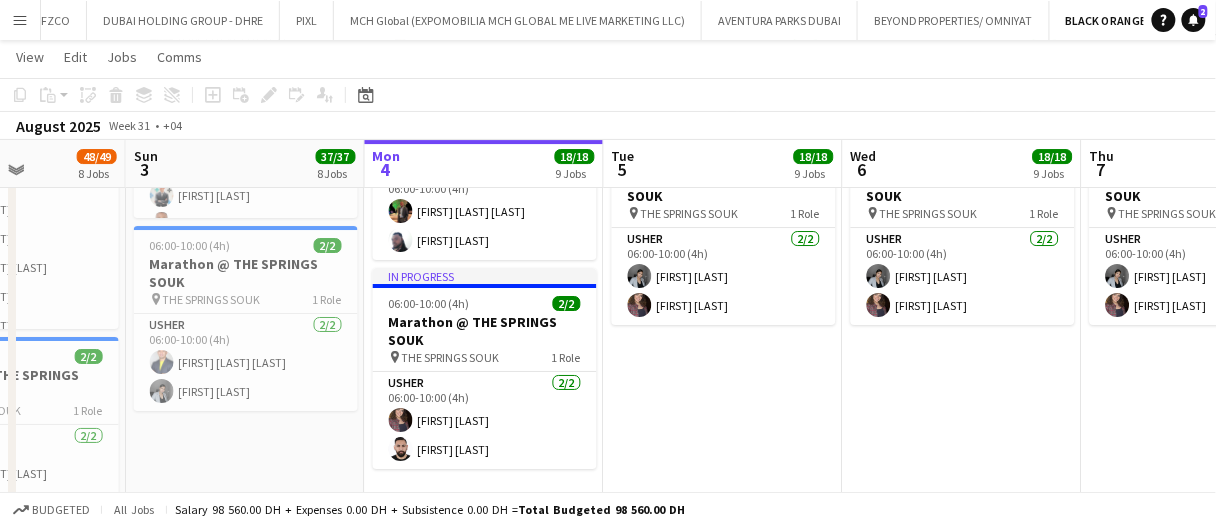 scroll, scrollTop: 0, scrollLeft: 687, axis: horizontal 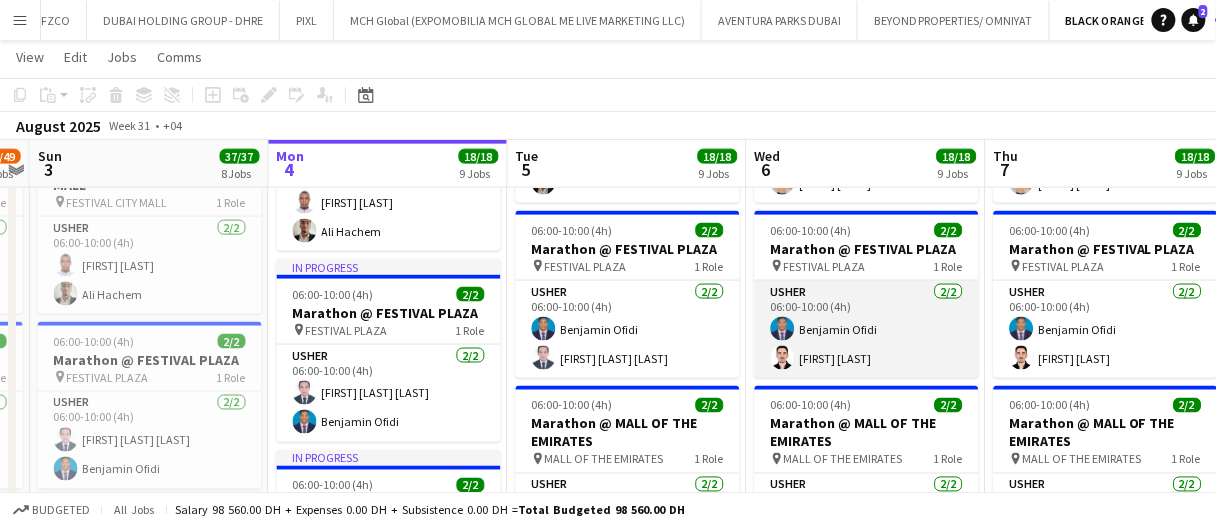 click on "Usher   2/2   06:00-10:00 (4h)
Benjamin Ofidi Muhammad Awad" at bounding box center (867, 329) 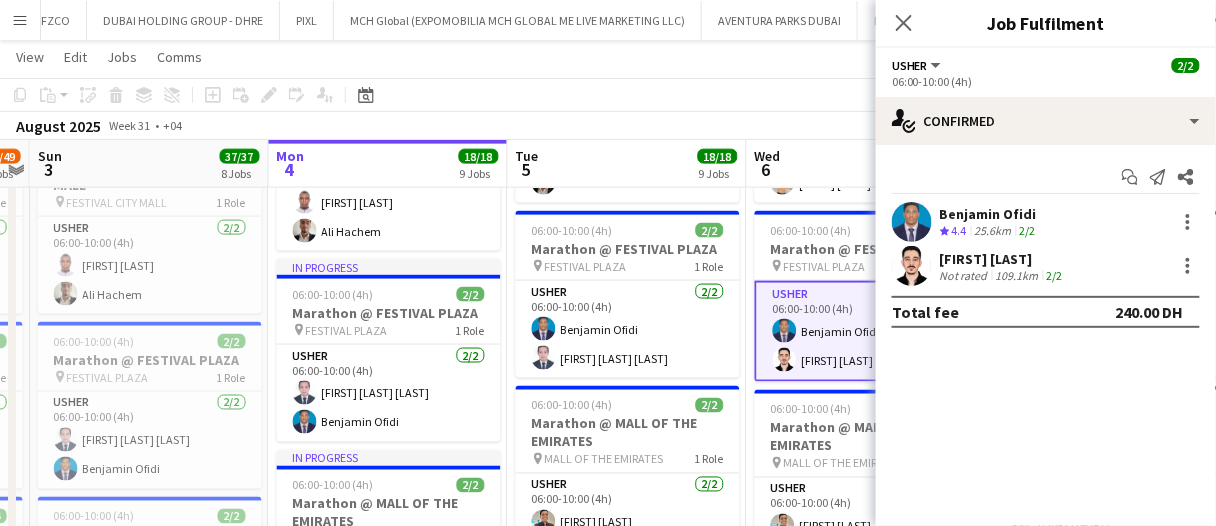 click on "Not rated" at bounding box center (966, 275) 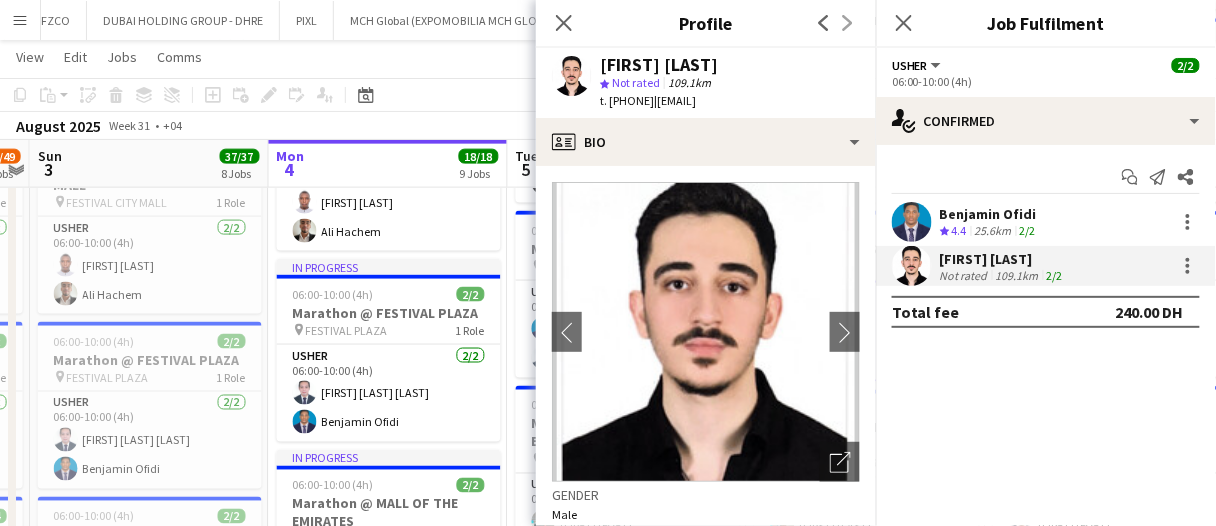 drag, startPoint x: 686, startPoint y: 104, endPoint x: 631, endPoint y: 106, distance: 55.03635 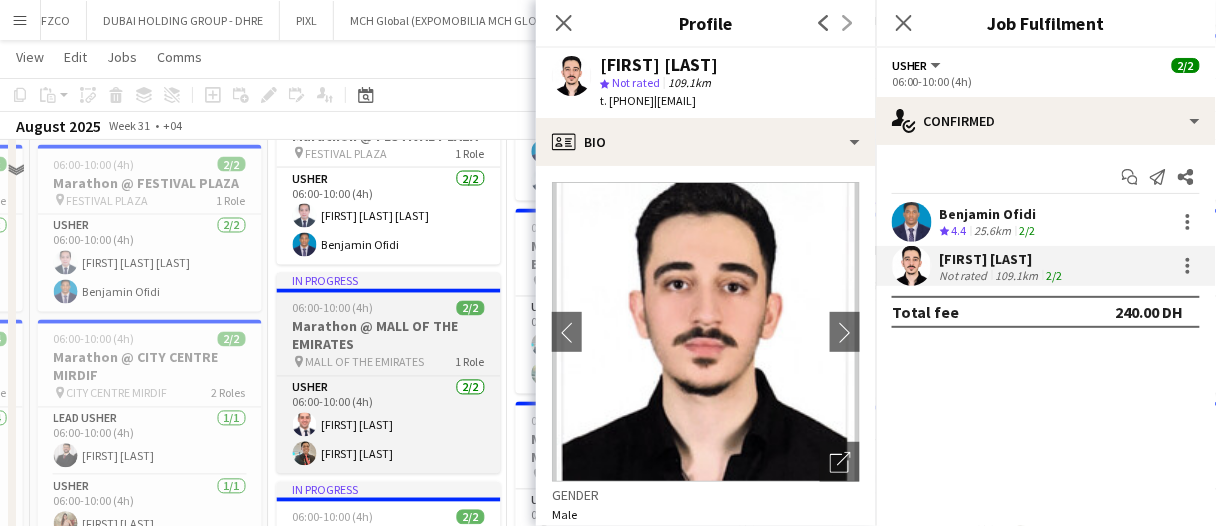 scroll, scrollTop: 800, scrollLeft: 0, axis: vertical 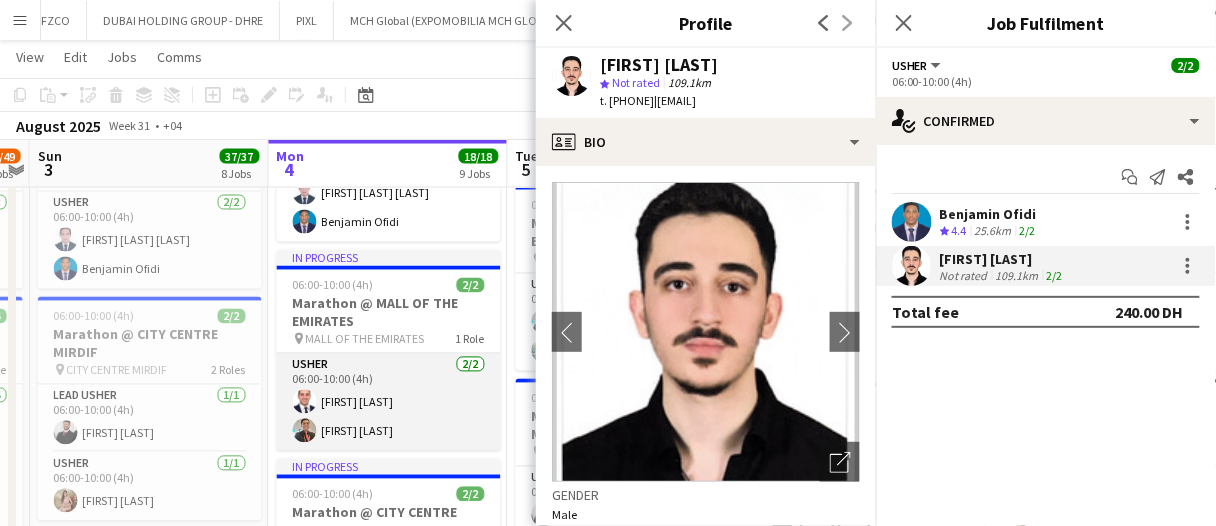 click on "Usher   2/2   06:00-10:00 (4h)
Ramy Habib Albert Arroyo" at bounding box center [389, 402] 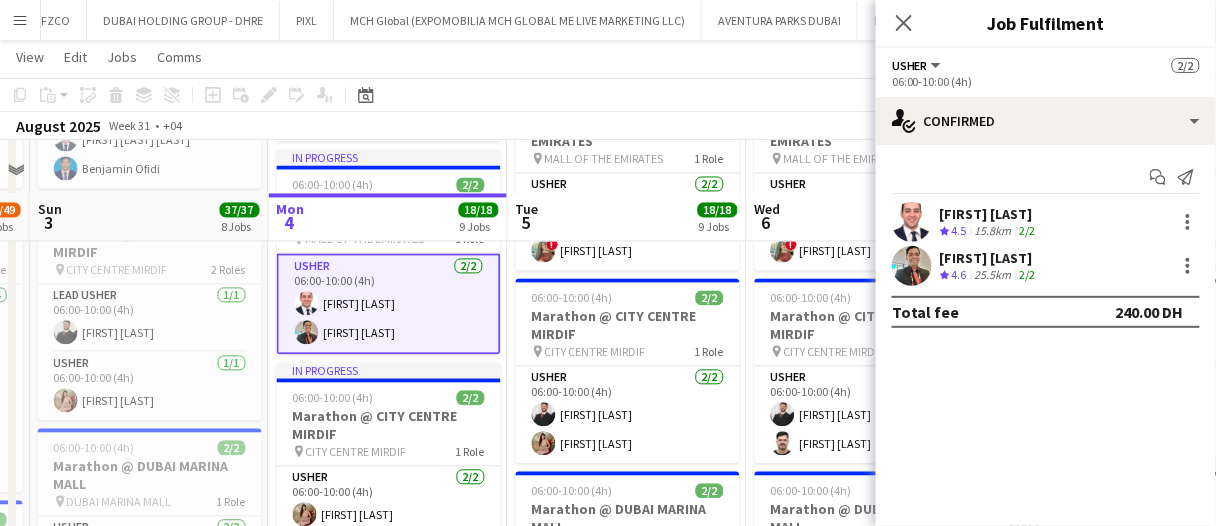 scroll, scrollTop: 1000, scrollLeft: 0, axis: vertical 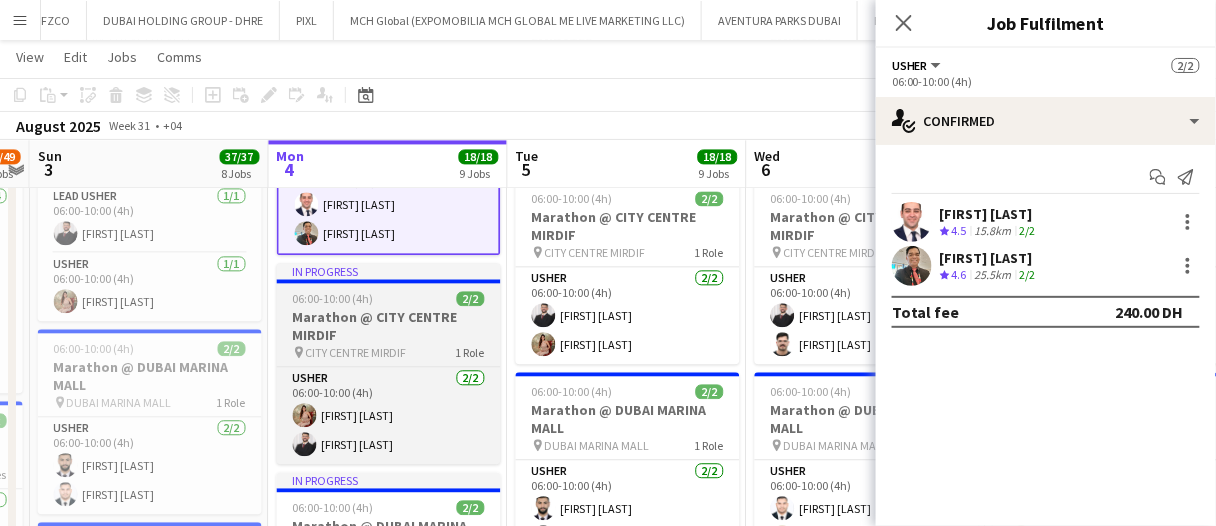 click on "Marathon @  CITY CENTRE MIRDIF" at bounding box center (389, 326) 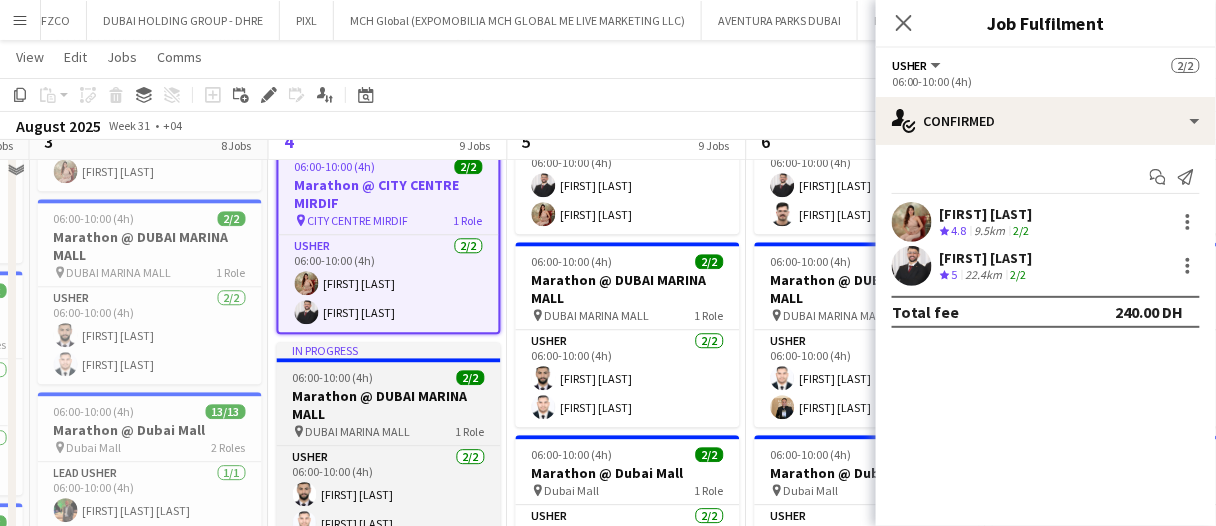 scroll, scrollTop: 1200, scrollLeft: 0, axis: vertical 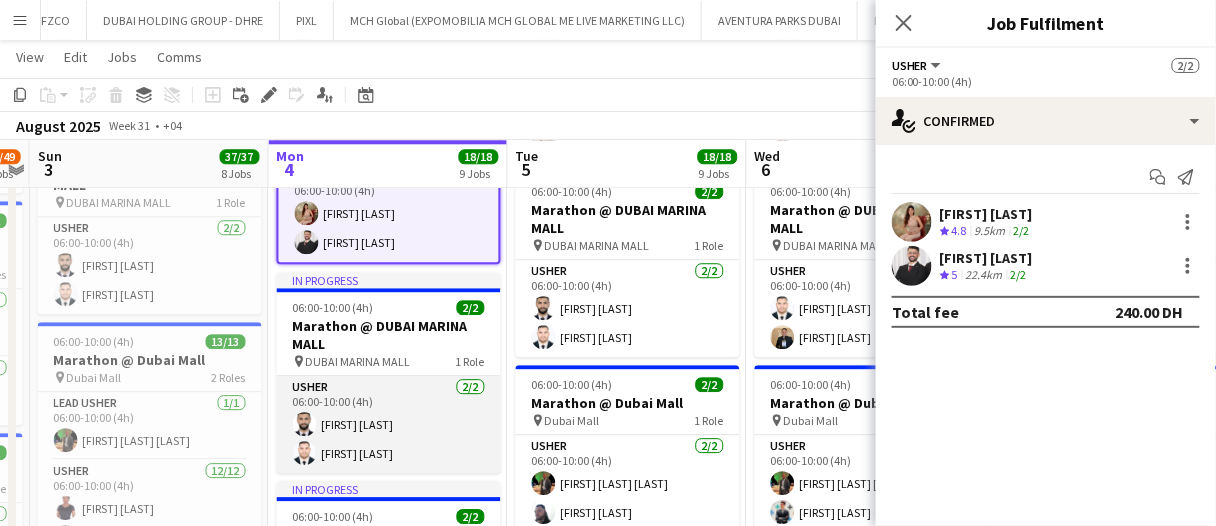click on "Usher   2/2   06:00-10:00 (4h)
Mahmoud Hatem Abdelhamid Rahmouni" at bounding box center [389, 424] 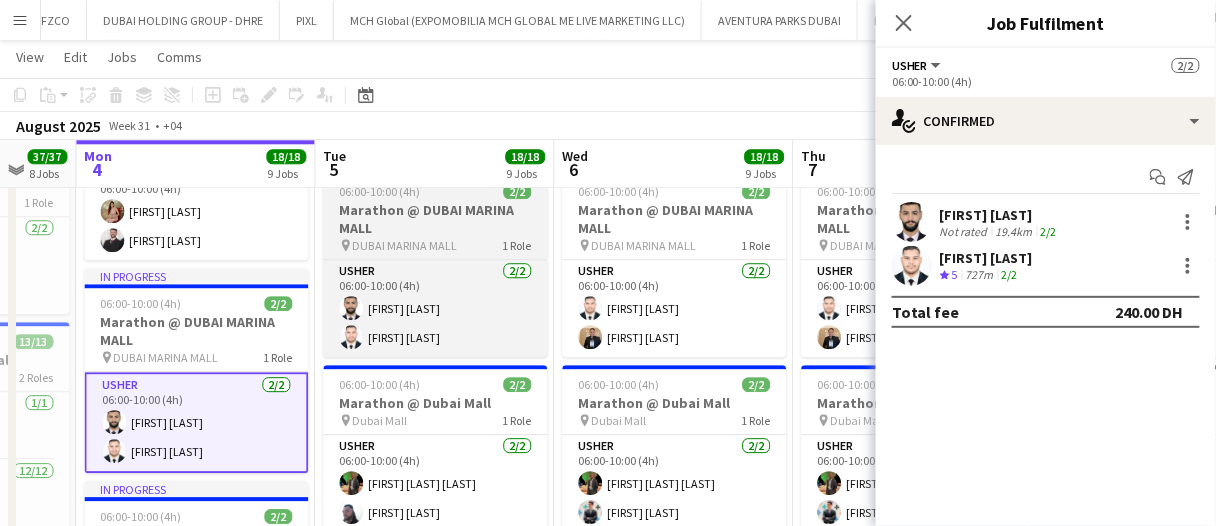 scroll, scrollTop: 0, scrollLeft: 894, axis: horizontal 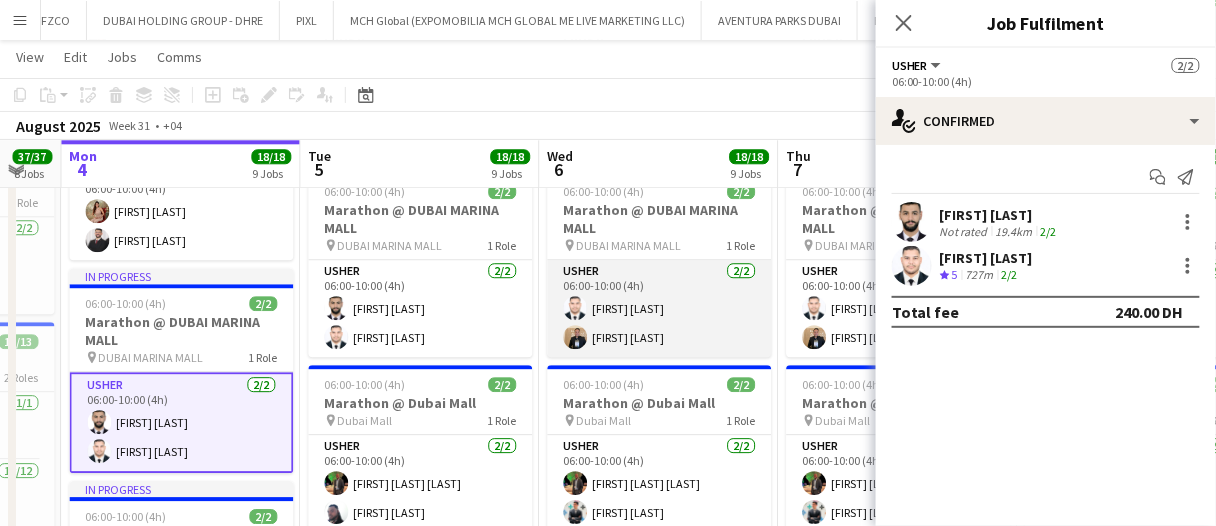 click on "Usher   2/2   06:00-10:00 (4h)
Abdelhamid Rahmouni JOEL LARU AN" at bounding box center [660, 308] 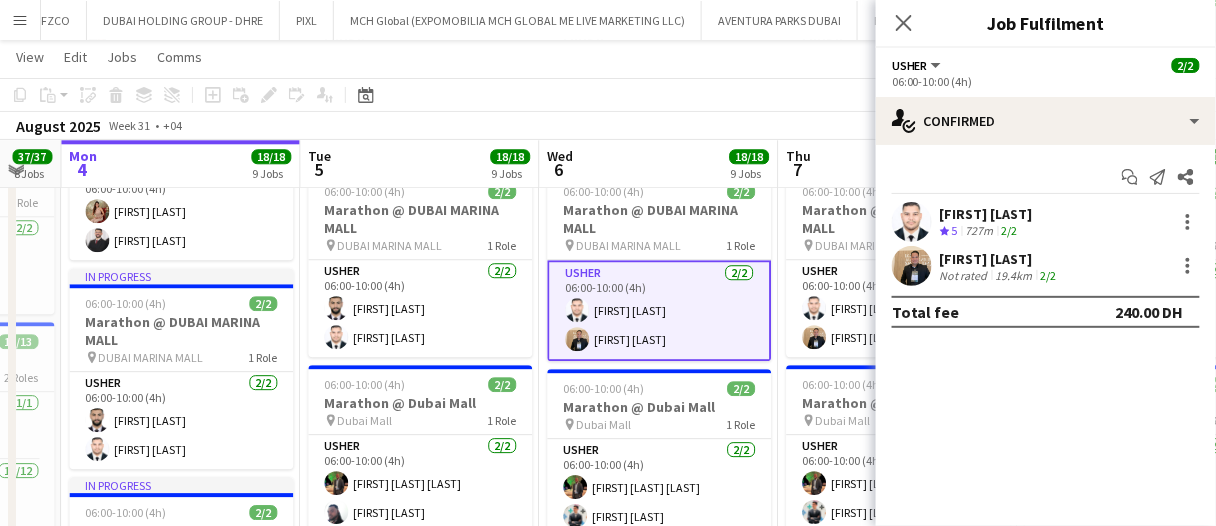 click on "Not rated" at bounding box center [966, 275] 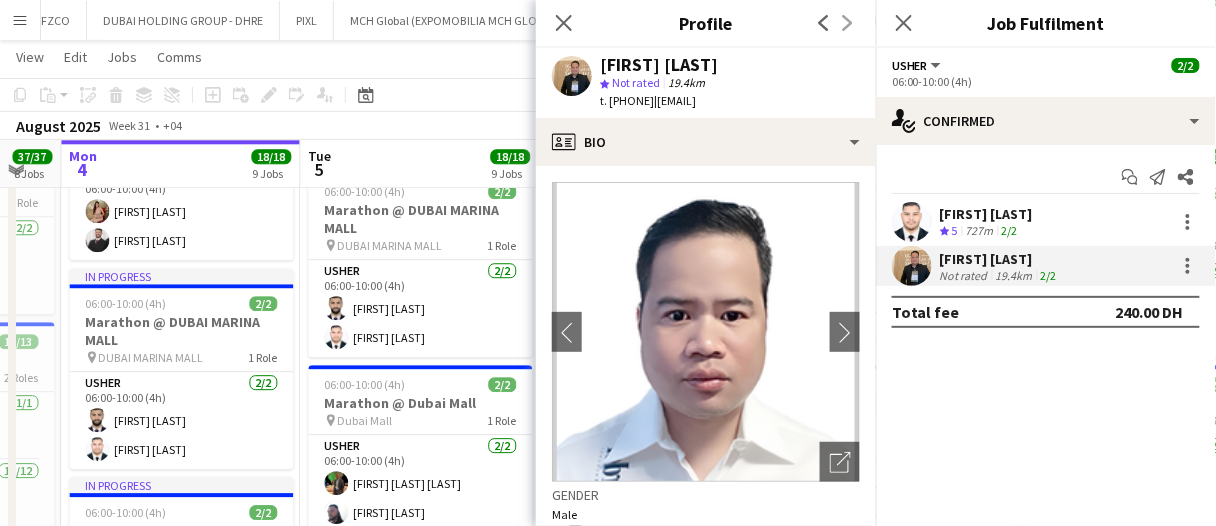 drag, startPoint x: 685, startPoint y: 102, endPoint x: 635, endPoint y: 107, distance: 50.24938 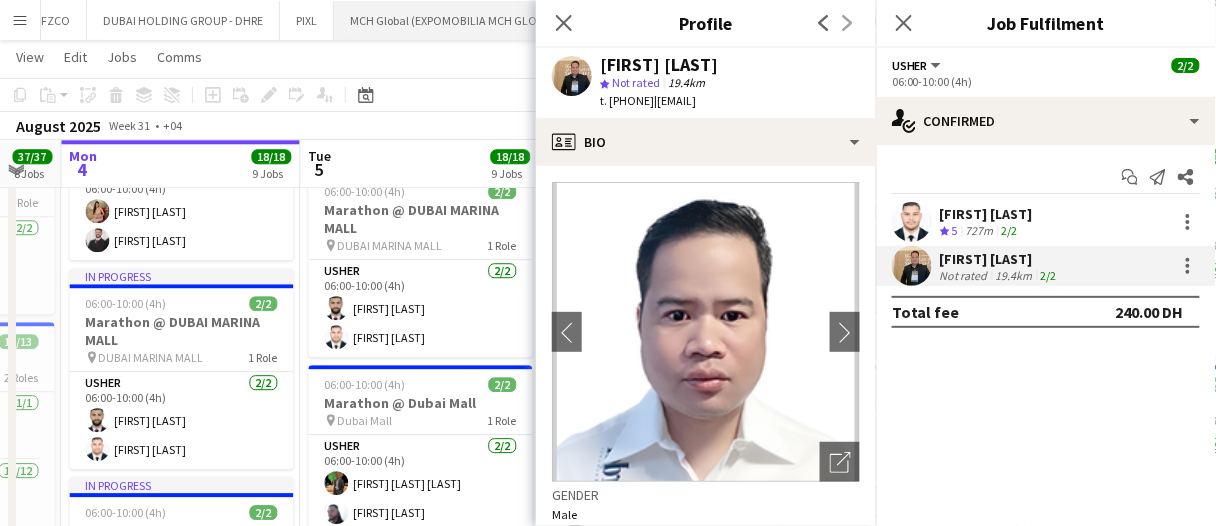 copy on "561344503" 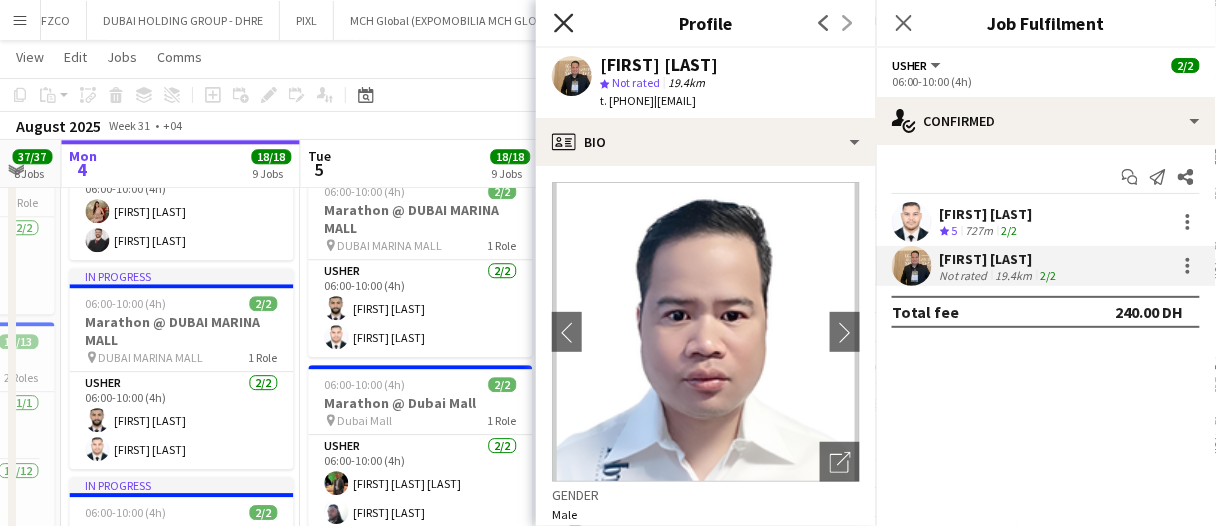 click on "Close pop-in" 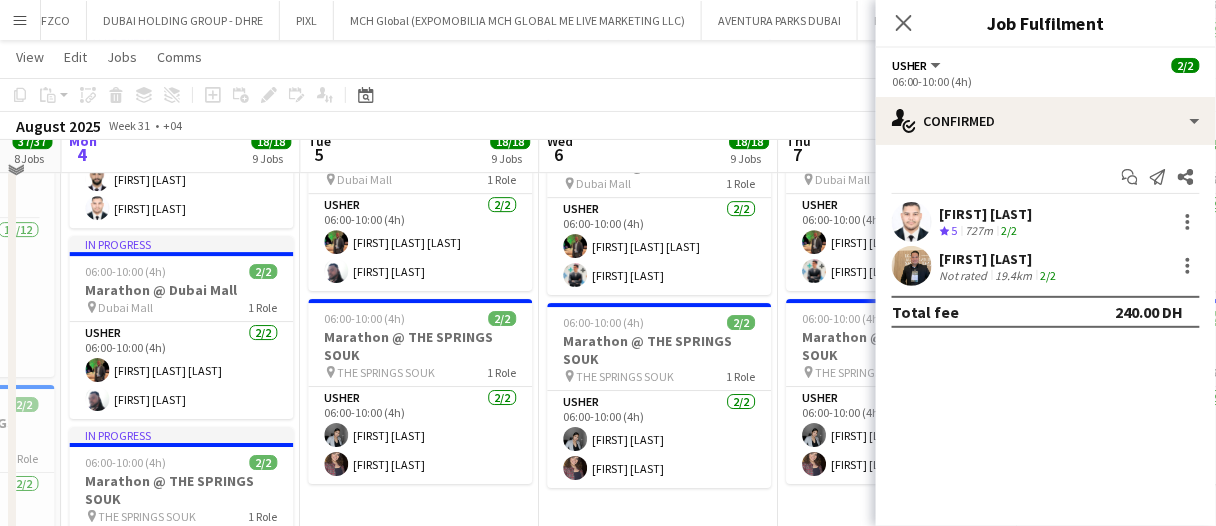 scroll, scrollTop: 1400, scrollLeft: 0, axis: vertical 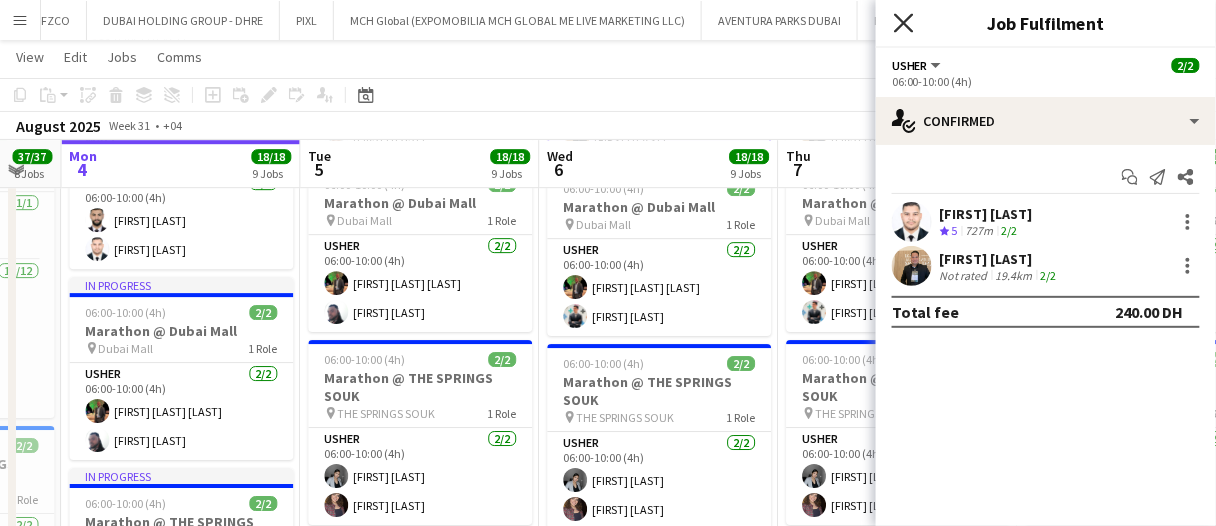 click 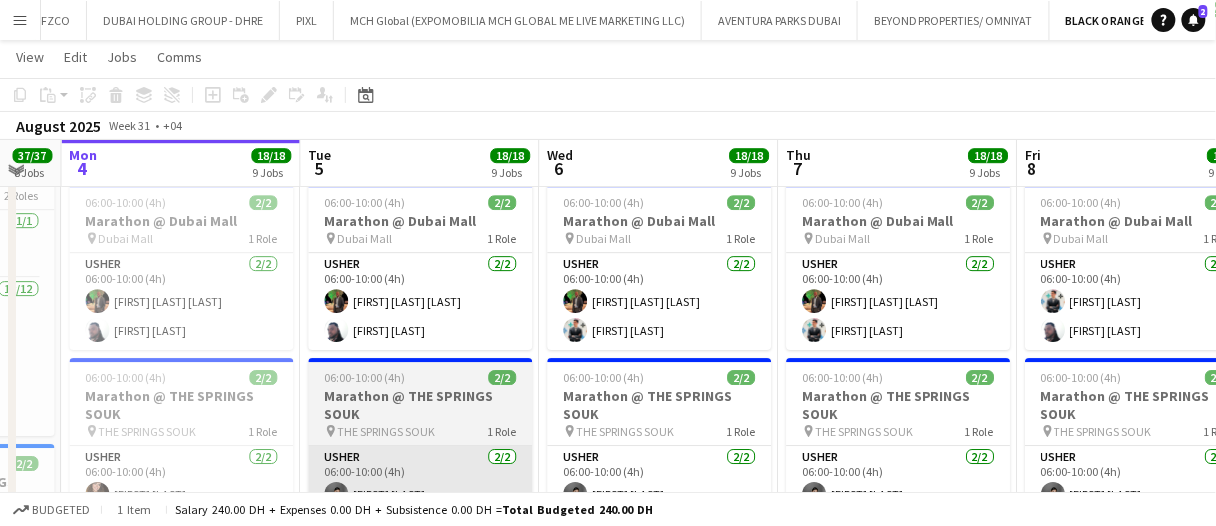 scroll, scrollTop: 1383, scrollLeft: 0, axis: vertical 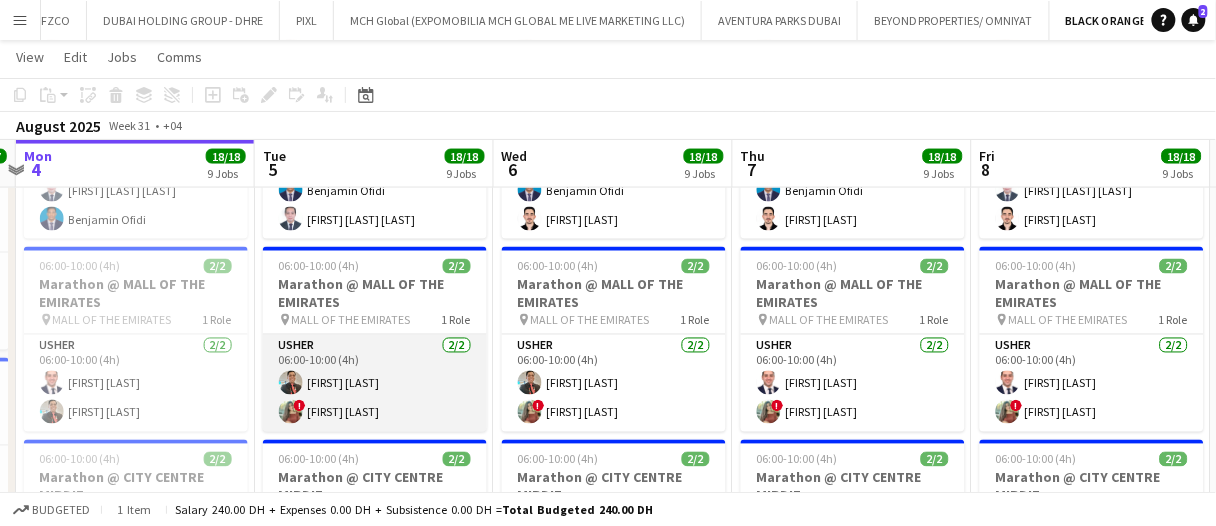 click on "Usher   2/2   06:00-10:00 (4h)
Albert Arroyo ! Noor Mahmood" at bounding box center (375, 383) 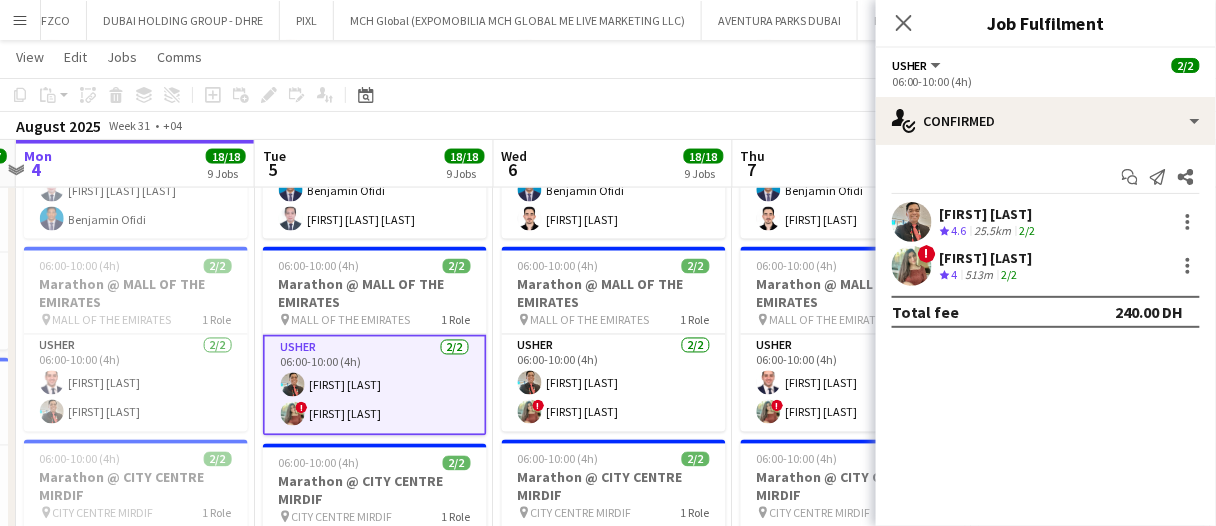 click on "2/2" at bounding box center [1010, 274] 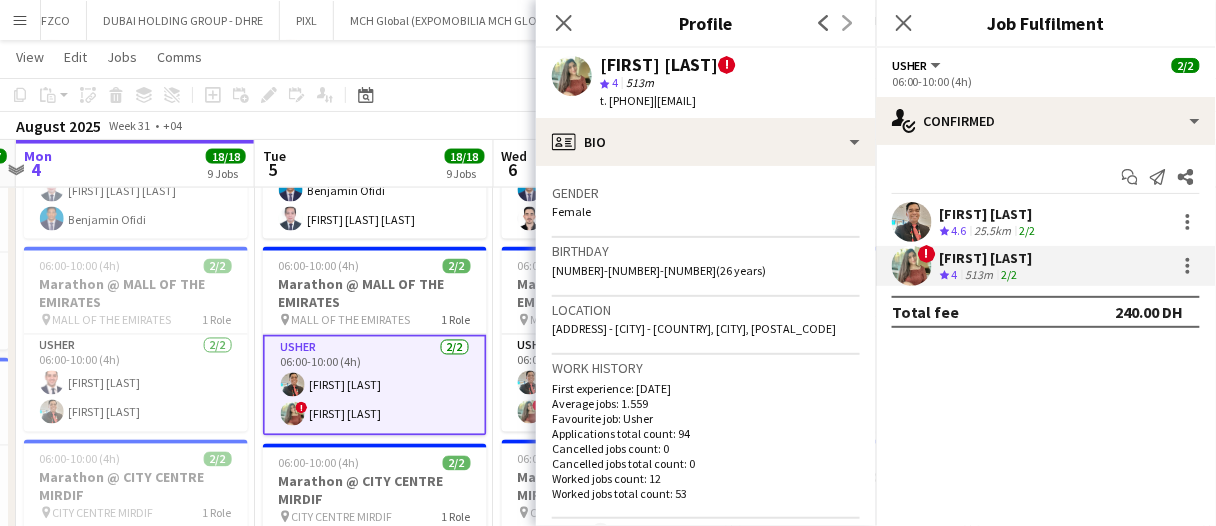 scroll, scrollTop: 300, scrollLeft: 0, axis: vertical 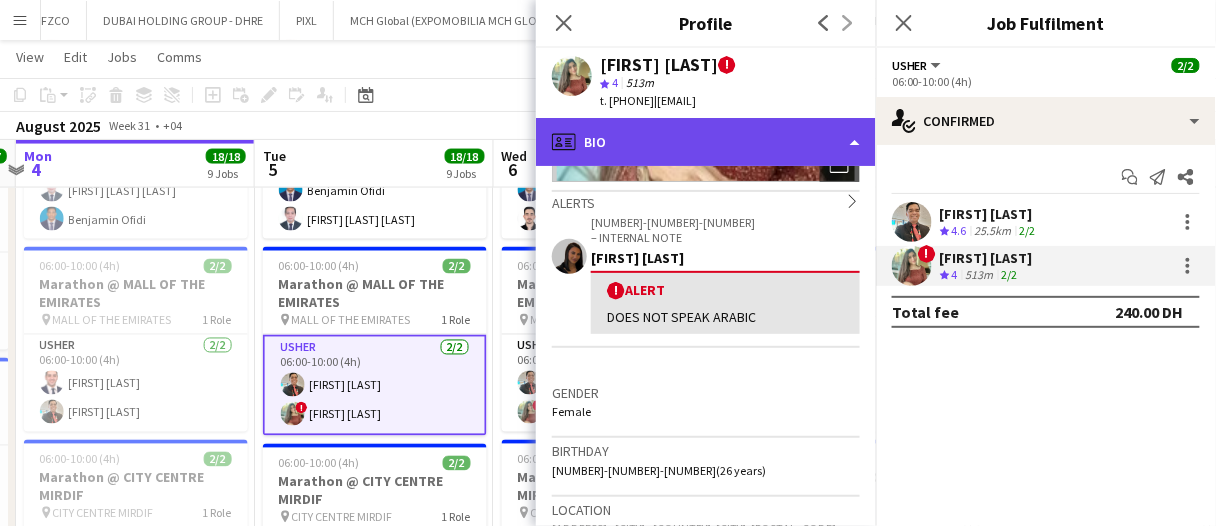 click on "profile
Bio" 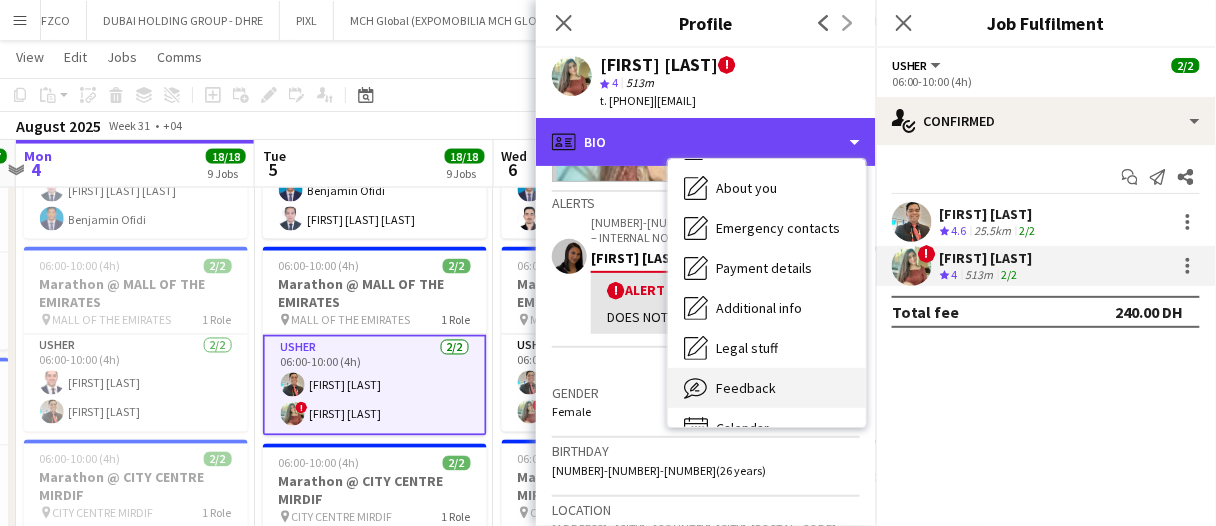 scroll, scrollTop: 107, scrollLeft: 0, axis: vertical 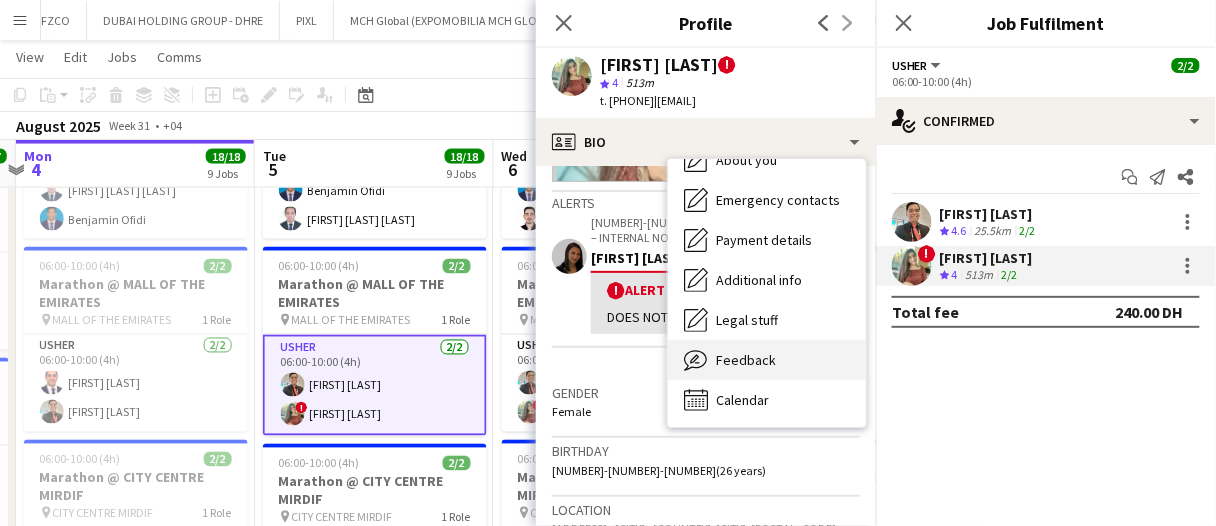 click on "Feedback" at bounding box center [746, 360] 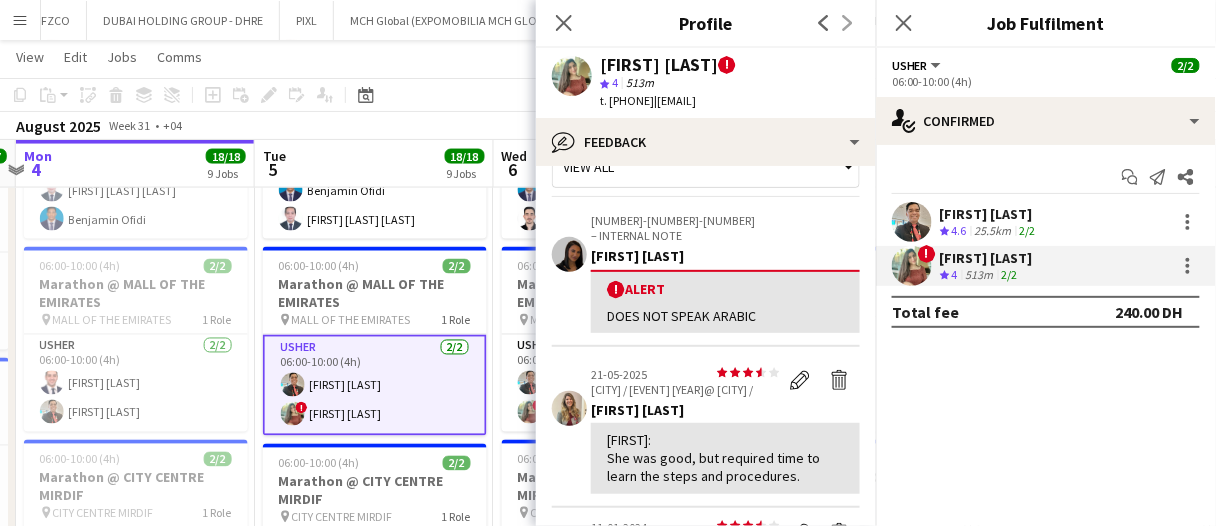 scroll, scrollTop: 0, scrollLeft: 0, axis: both 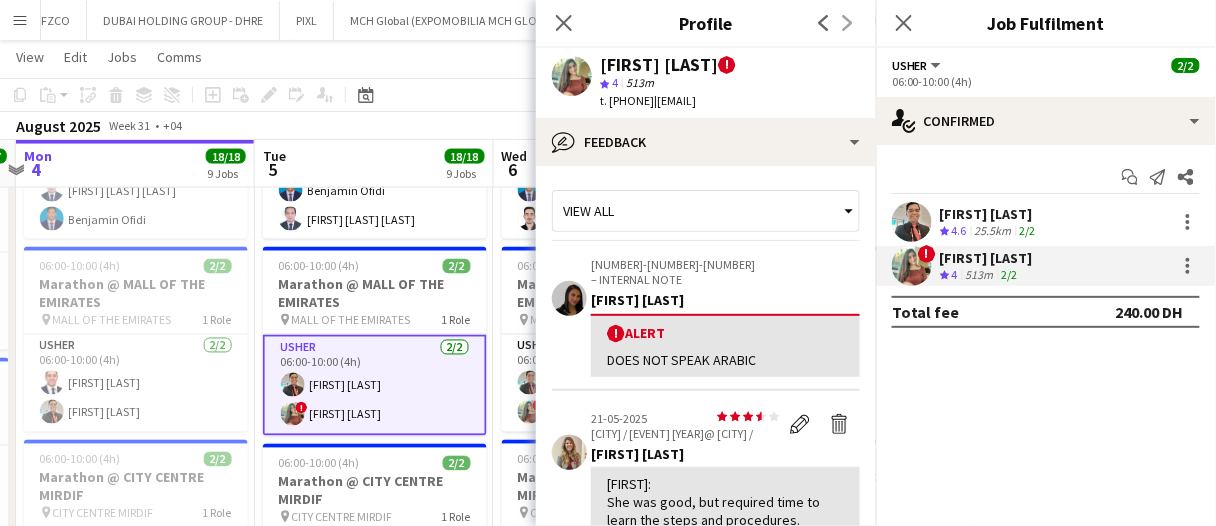 click on "Tue   5   18/18   9 Jobs" at bounding box center [374, 164] 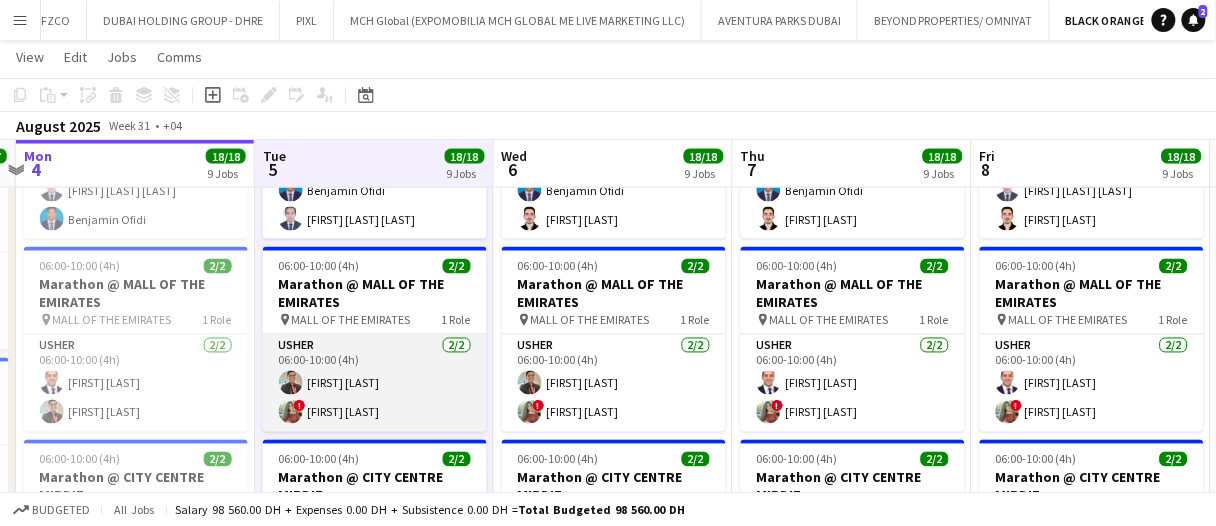click on "Usher   2/2   06:00-10:00 (4h)
Albert Arroyo ! Noor Mahmood" at bounding box center (375, 383) 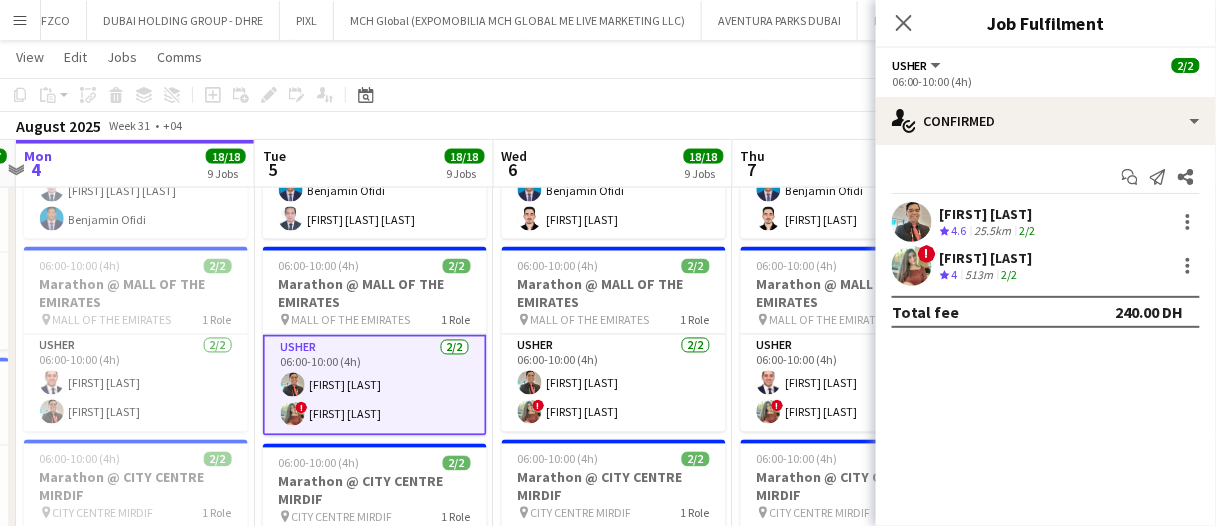drag, startPoint x: 601, startPoint y: 402, endPoint x: 587, endPoint y: 296, distance: 106.92053 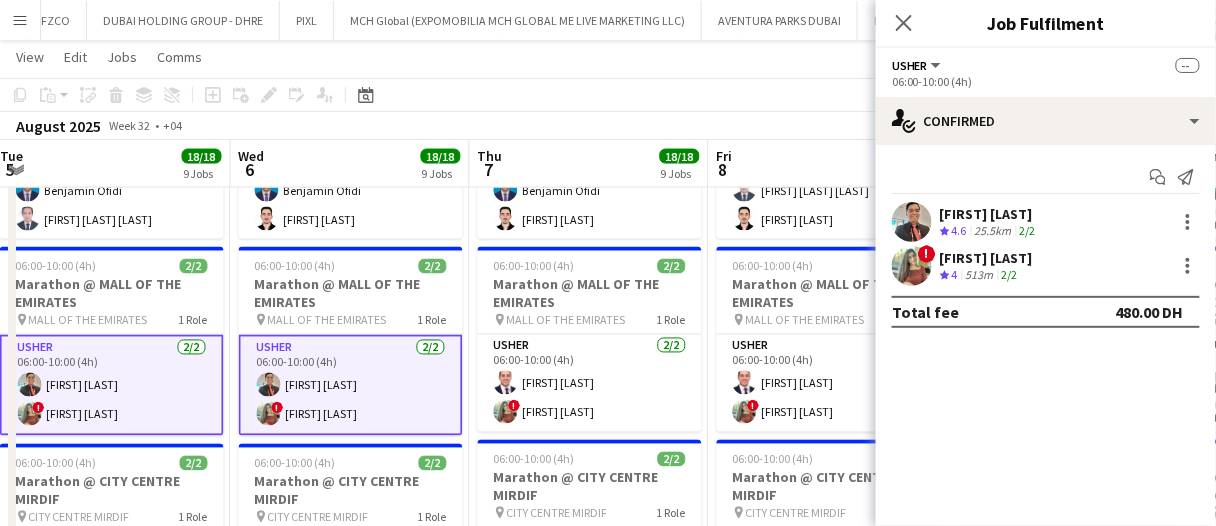 scroll, scrollTop: 0, scrollLeft: 807, axis: horizontal 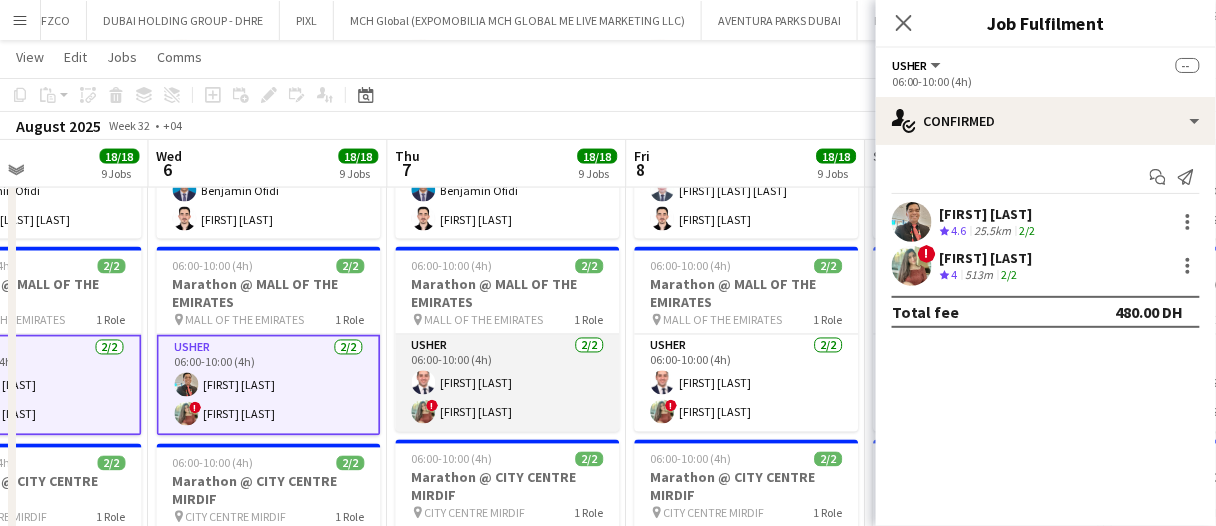 click on "Usher   2/2   06:00-10:00 (4h)
Ramy Habib ! Noor Mahmood" at bounding box center (508, 383) 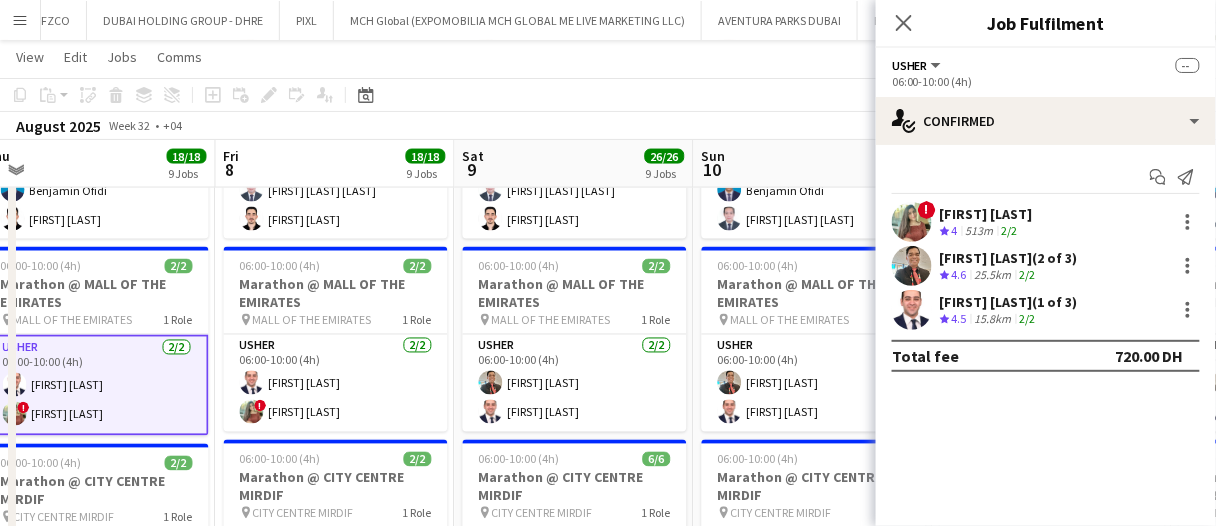 scroll, scrollTop: 0, scrollLeft: 756, axis: horizontal 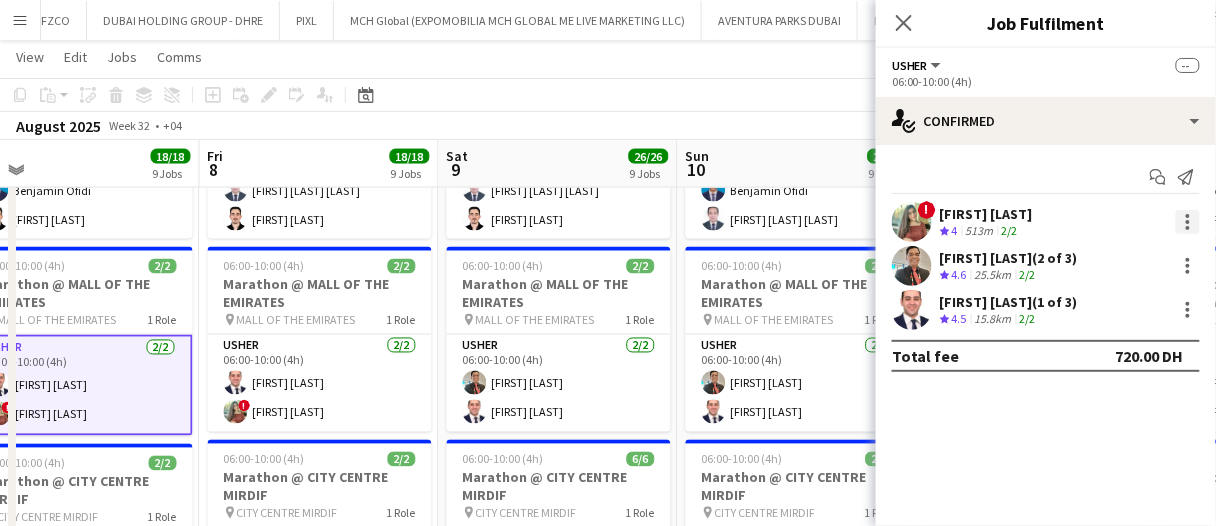 click at bounding box center [1188, 222] 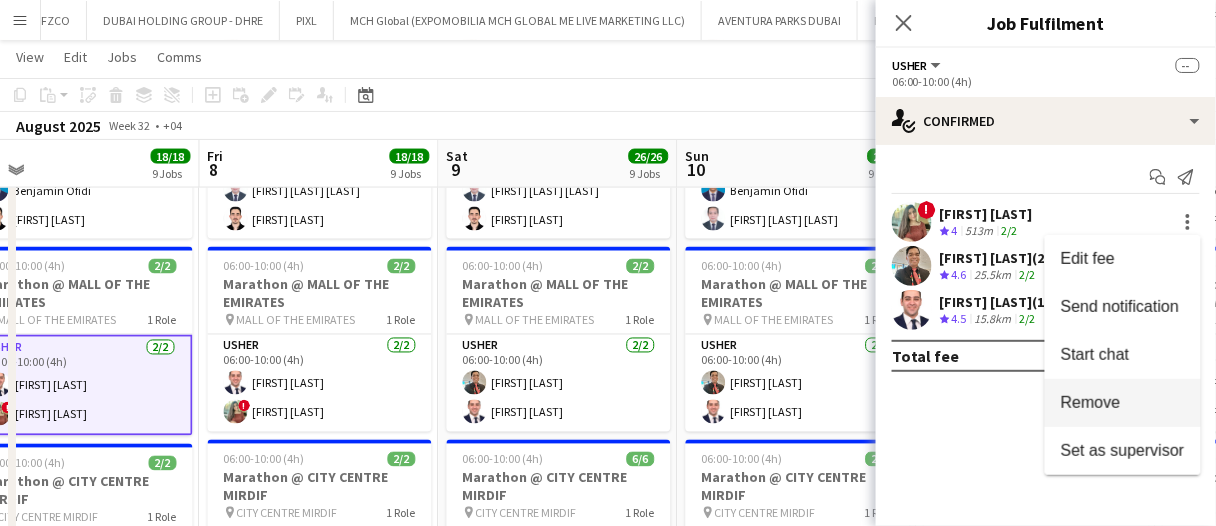 click on "Remove" at bounding box center (1091, 402) 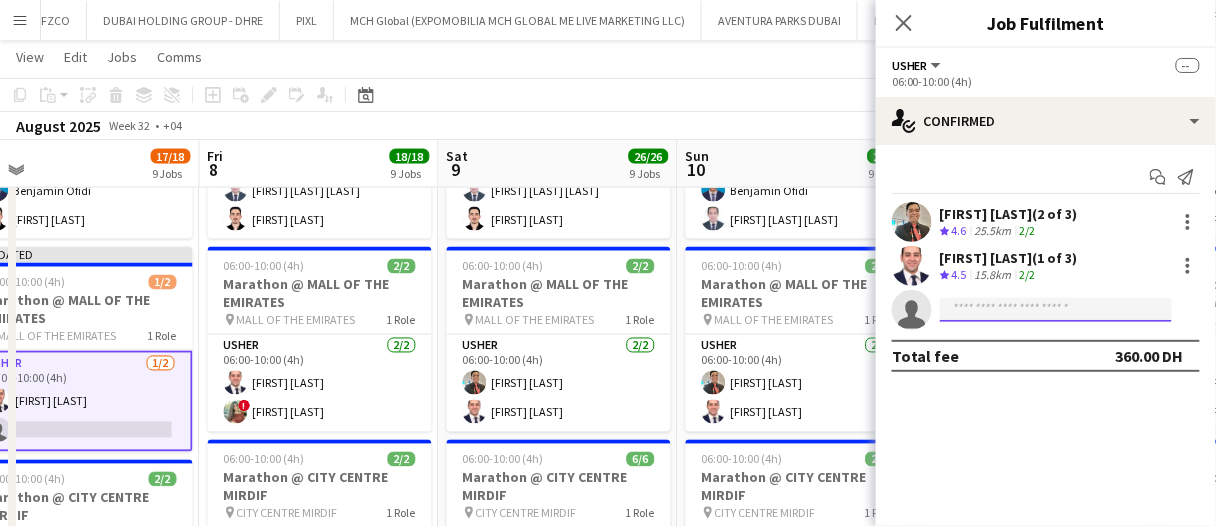 click 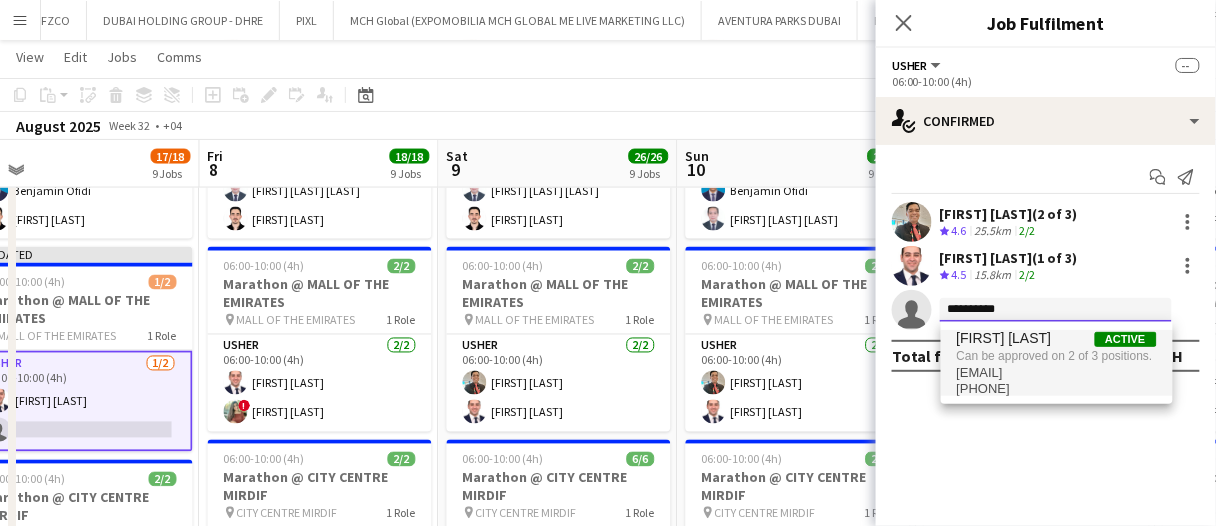type on "**********" 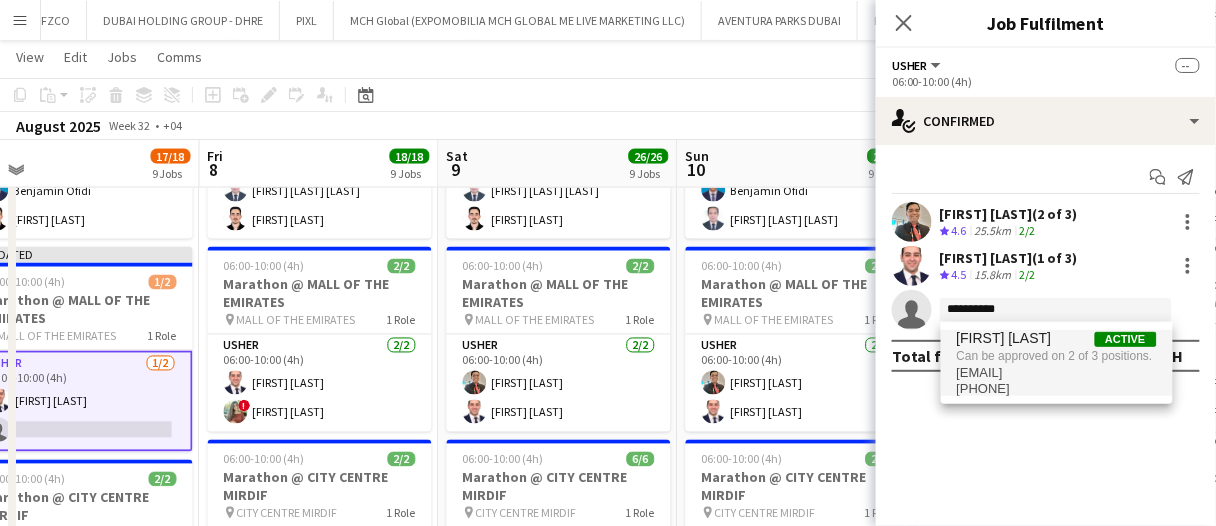click on "Can be approved on 2 of 3 positions." at bounding box center [1057, 356] 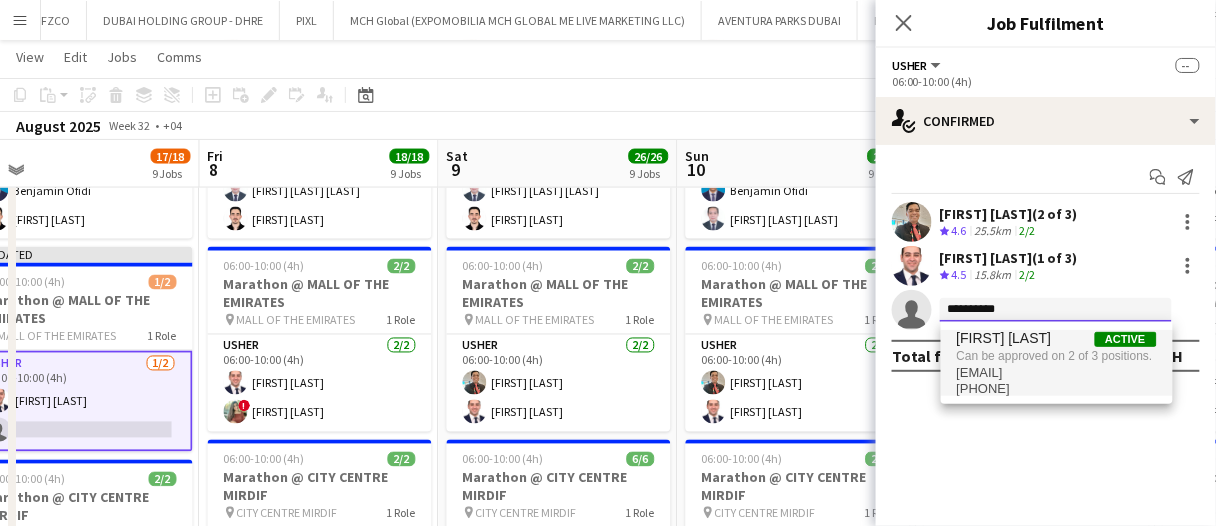type 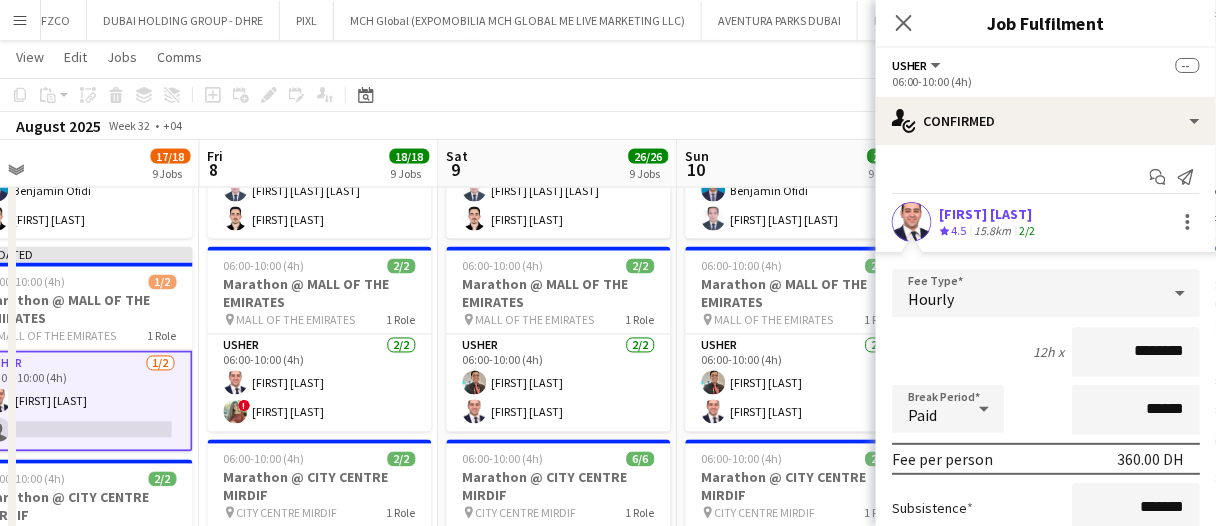click on "Confirm" at bounding box center [1081, 659] 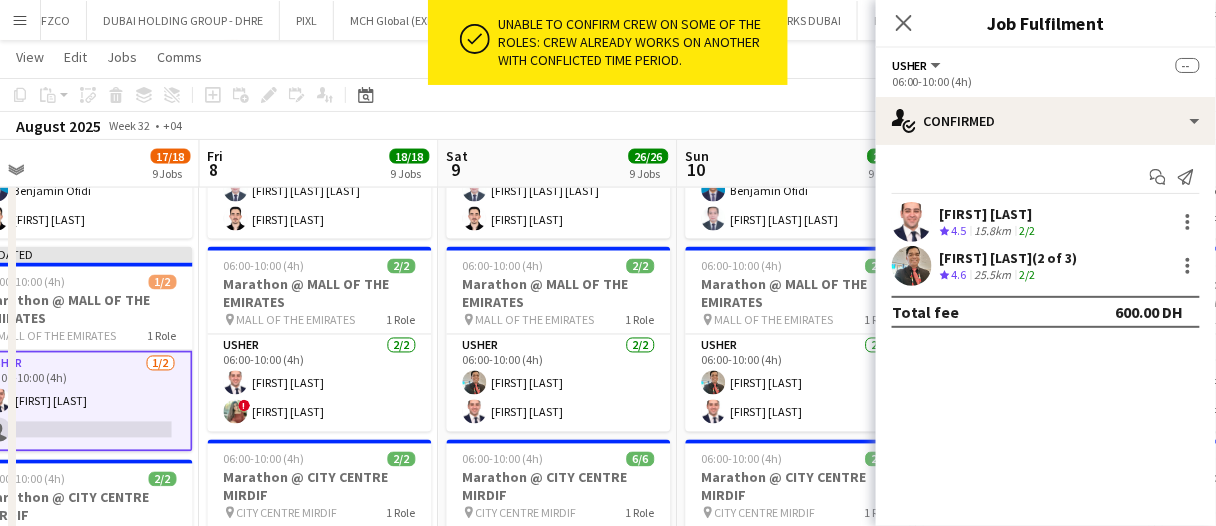 click on "Copy
Paste
Paste   Ctrl+V Paste with crew  Ctrl+Shift+V
Paste linked Job
Delete
Group
Ungroup
Add job
Add linked Job
Edit
Edit linked Job
Applicants
Date picker
AUG 2025 AUG 2025 Monday M Tuesday T Wednesday W Thursday T Friday F Saturday S Sunday S  AUG   1   2   3   4   5   6   7   8   9   10   11   12   13   14   15   16   17   18   19   20   21   22   23   24   25   26   27   28   29   30   31
Comparison range
Comparison range
Today" 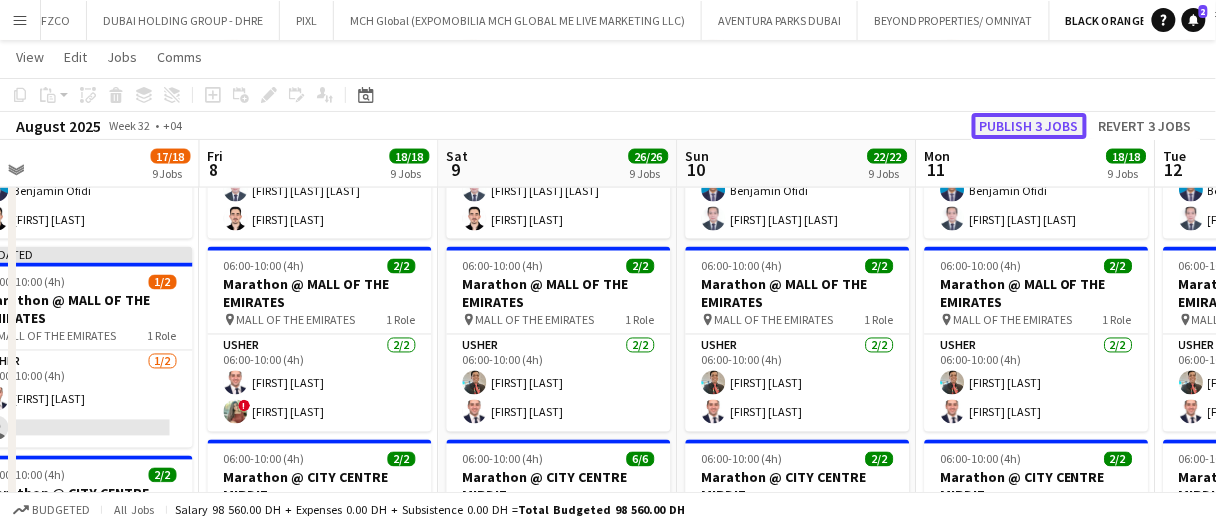 drag, startPoint x: 1016, startPoint y: 112, endPoint x: 967, endPoint y: 126, distance: 50.96077 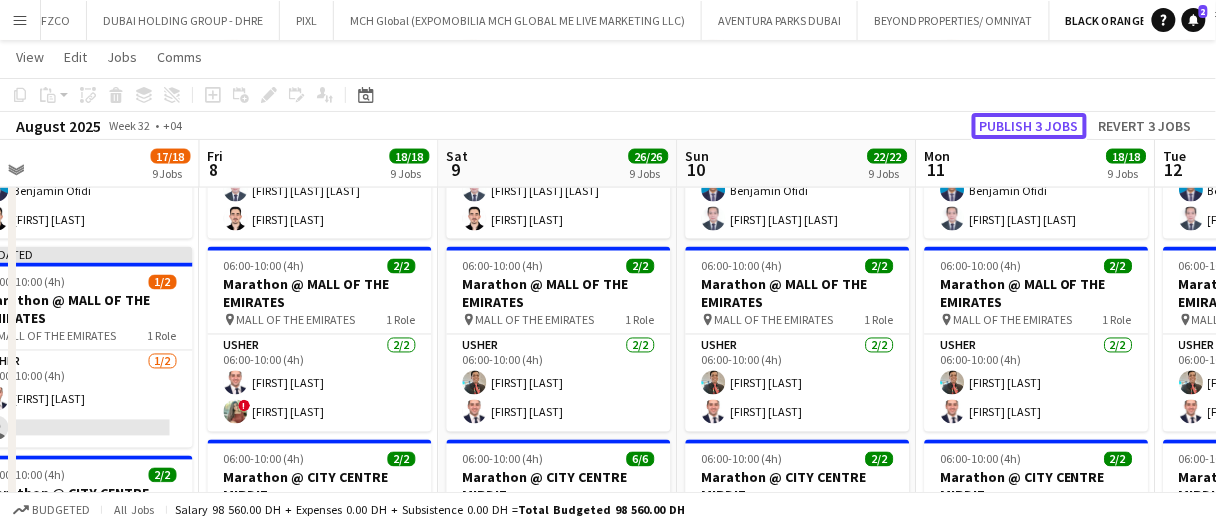 click on "Publish 3 jobs" 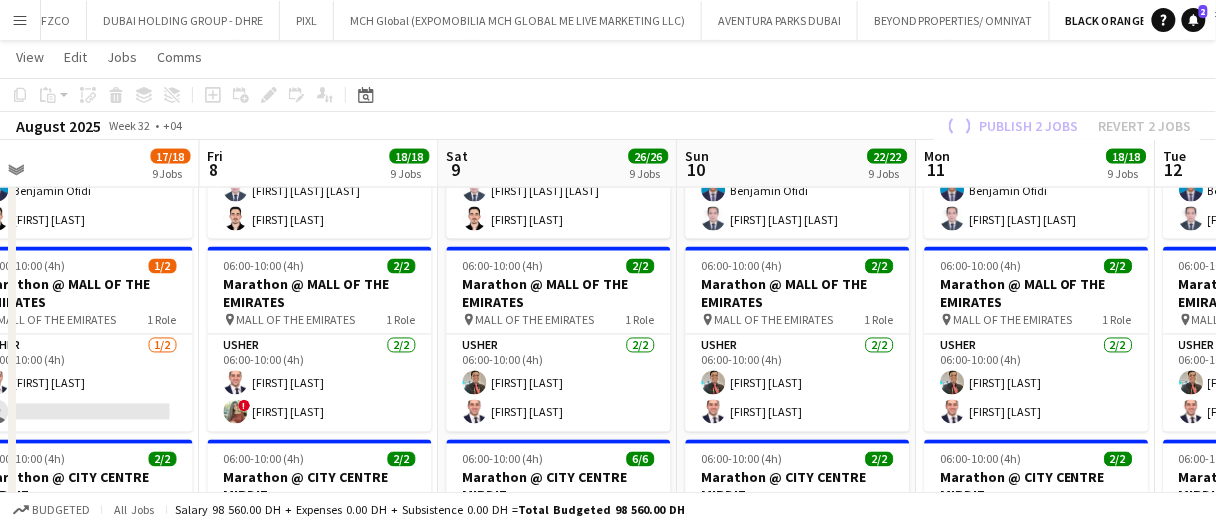 drag, startPoint x: 890, startPoint y: 162, endPoint x: 817, endPoint y: 165, distance: 73.061615 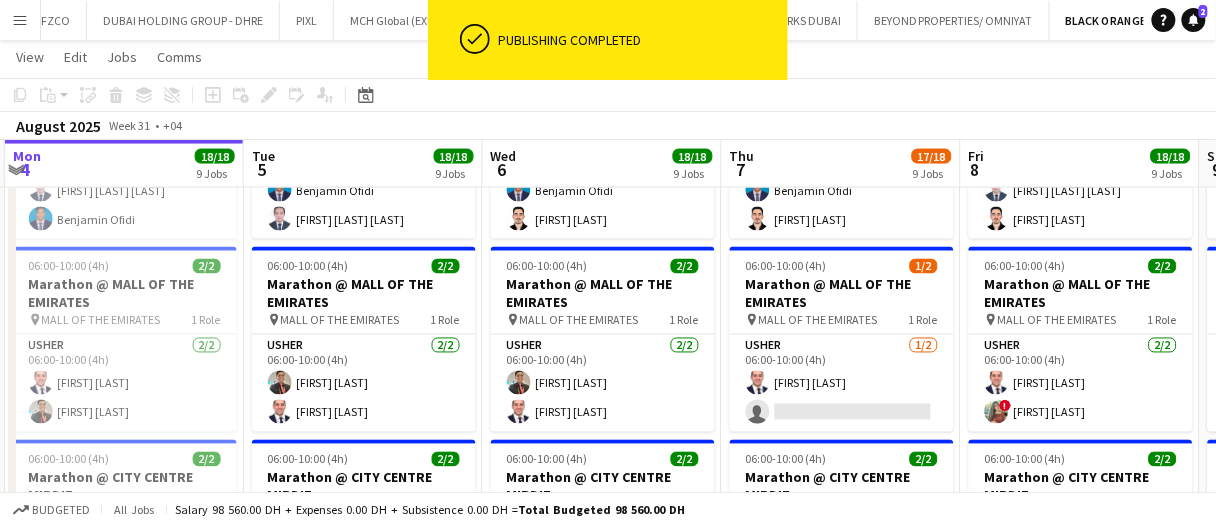 scroll, scrollTop: 0, scrollLeft: 476, axis: horizontal 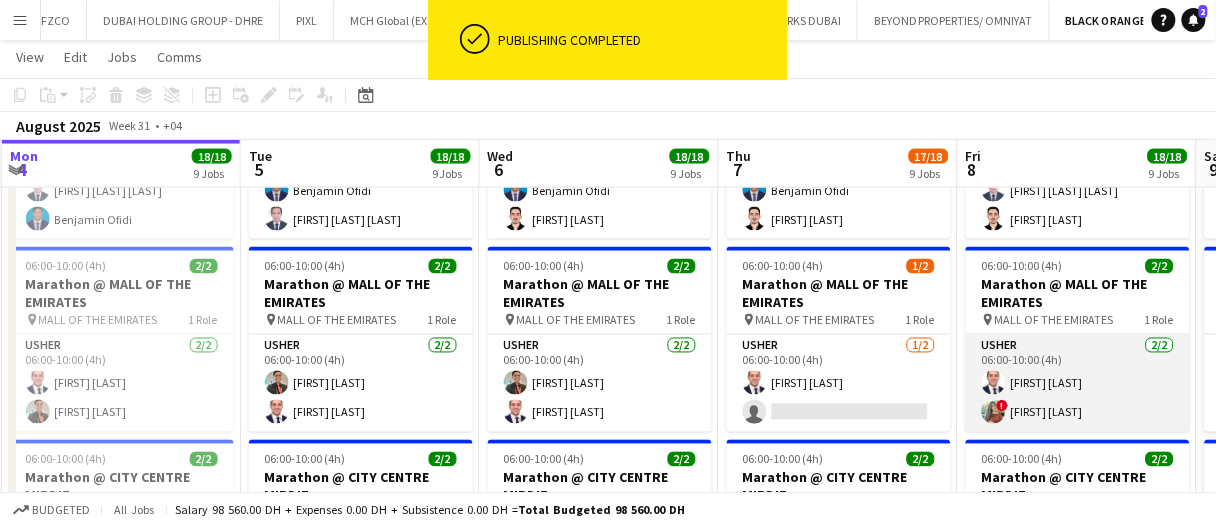 click on "Usher   2/2   06:00-10:00 (4h)
Ramy Habib ! Noor Mahmood" at bounding box center [1078, 383] 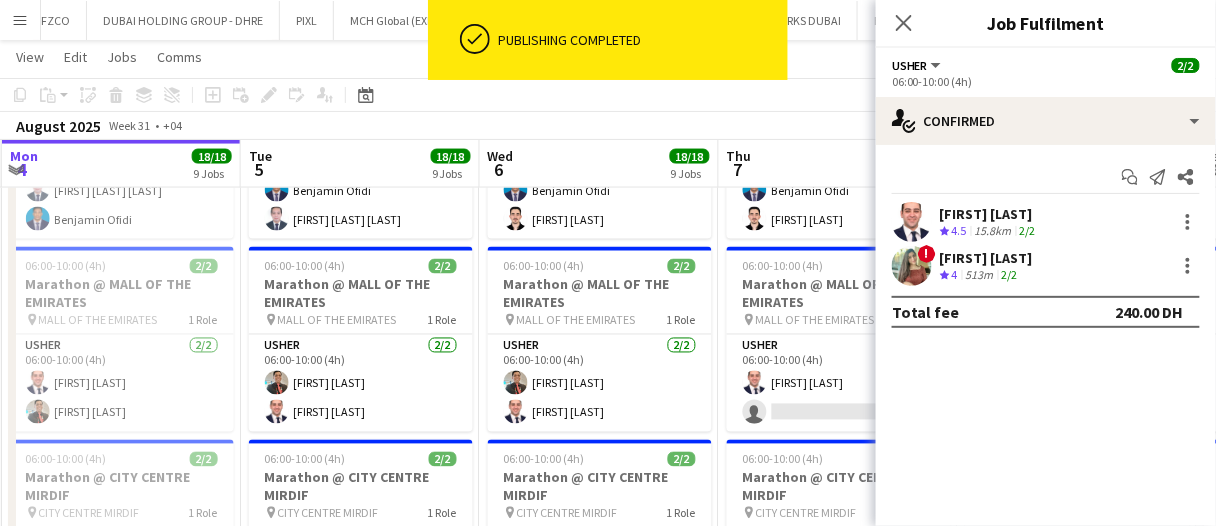 click on "Thu   7   17/18   9 Jobs" at bounding box center (838, 164) 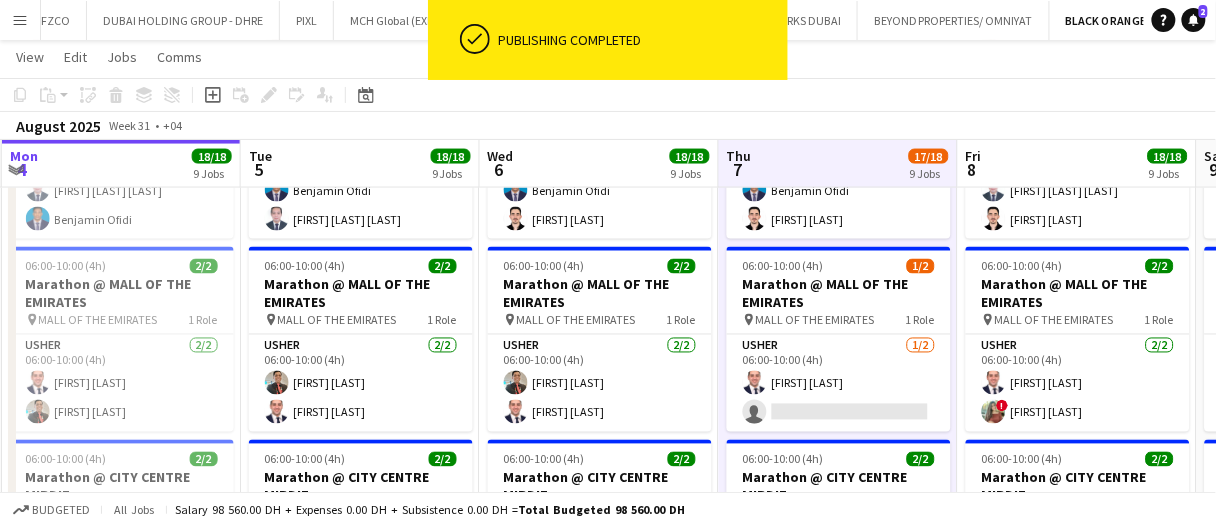 click on "Thu   7   17/18   9 Jobs" at bounding box center (838, 164) 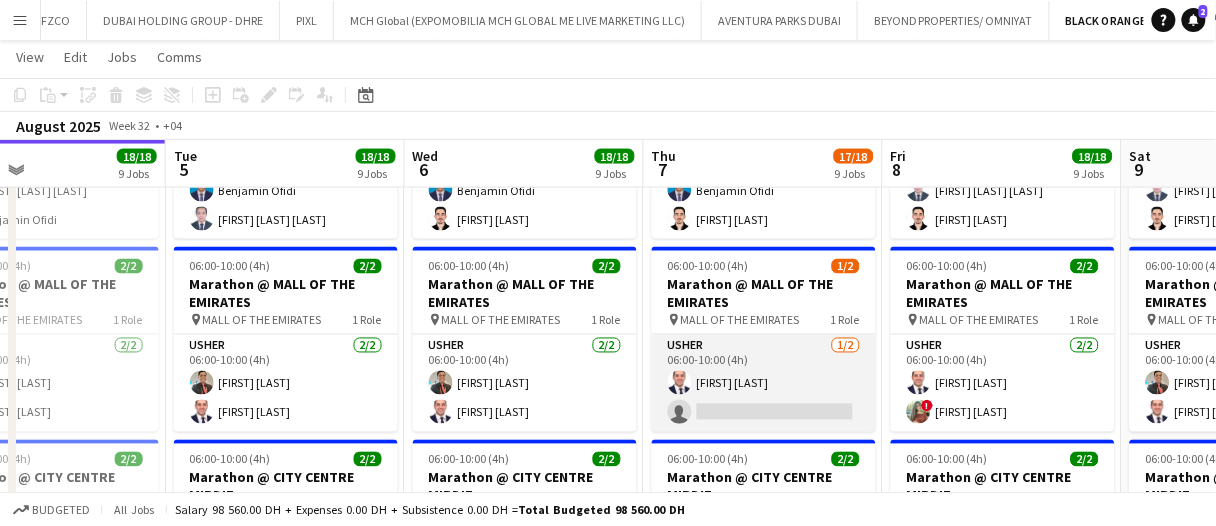 drag, startPoint x: 775, startPoint y: 374, endPoint x: 801, endPoint y: 366, distance: 27.202942 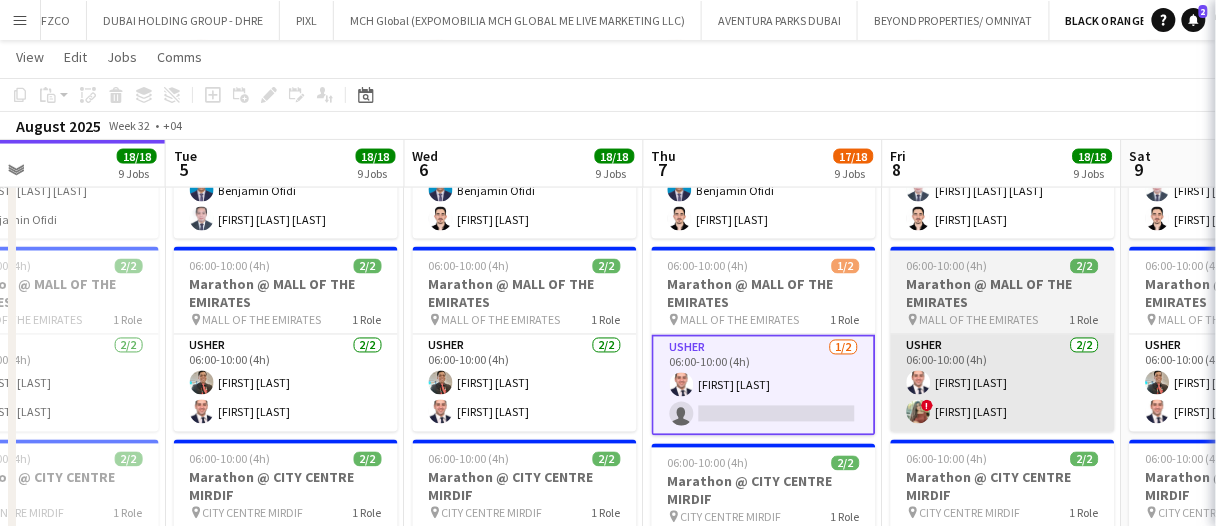 scroll, scrollTop: 0, scrollLeft: 550, axis: horizontal 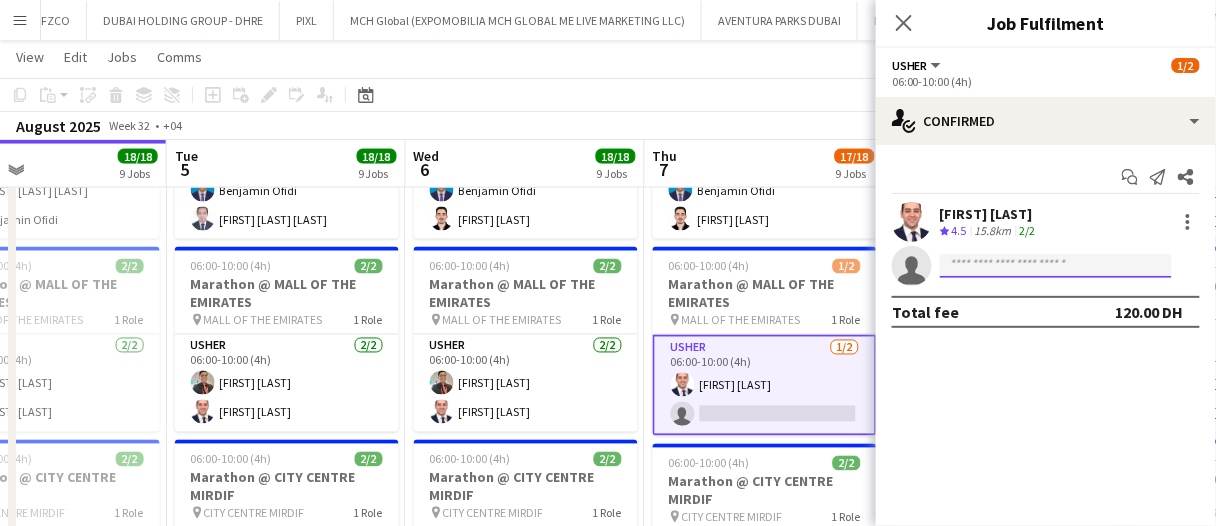 click 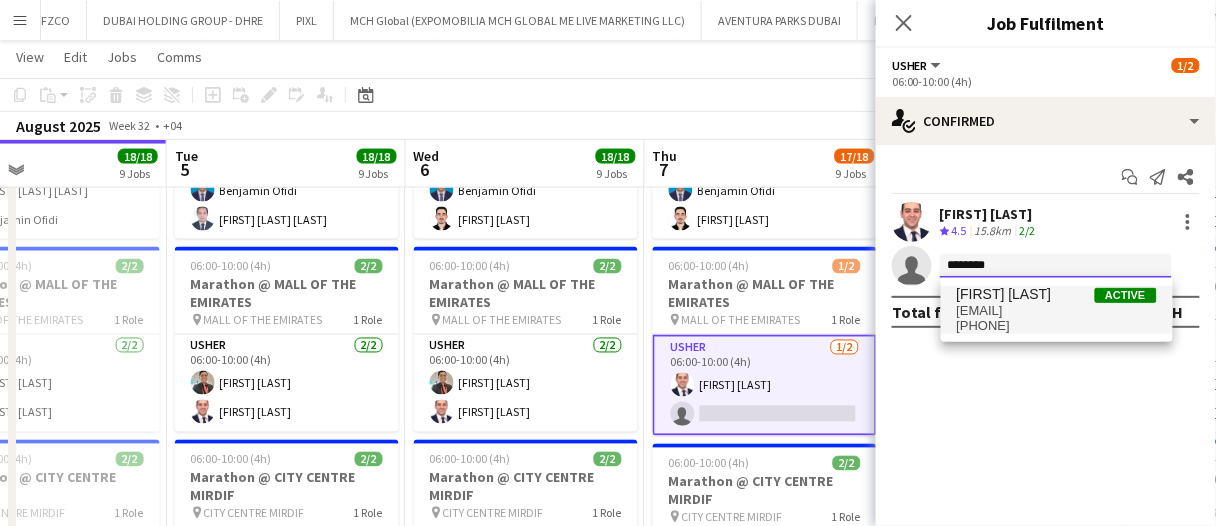 type on "********" 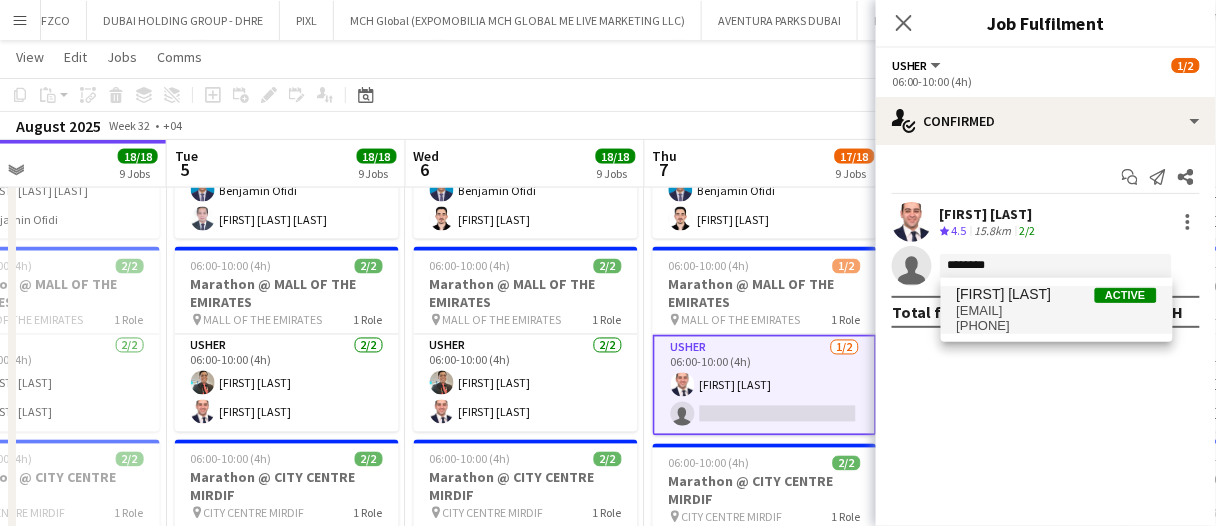 click on "arroyoalbert@yahoo.com" at bounding box center (1057, 311) 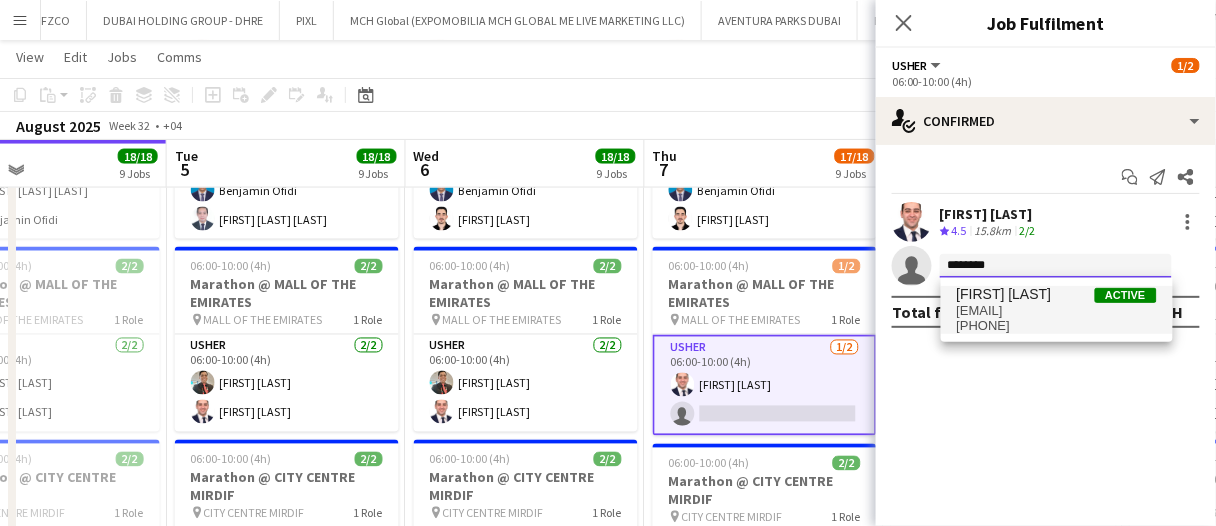type 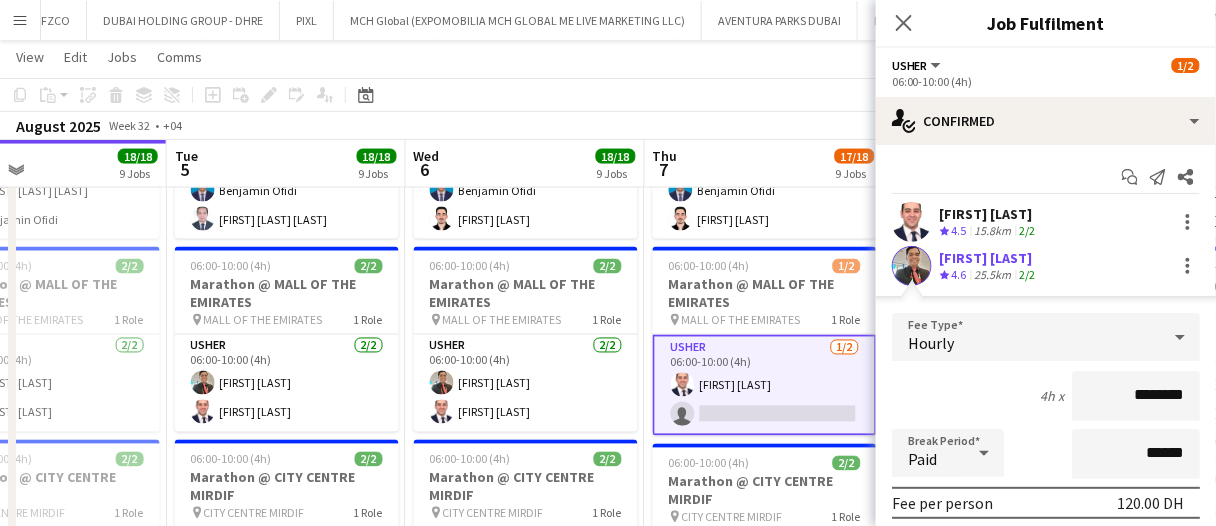 click on "Confirm" at bounding box center [1081, 703] 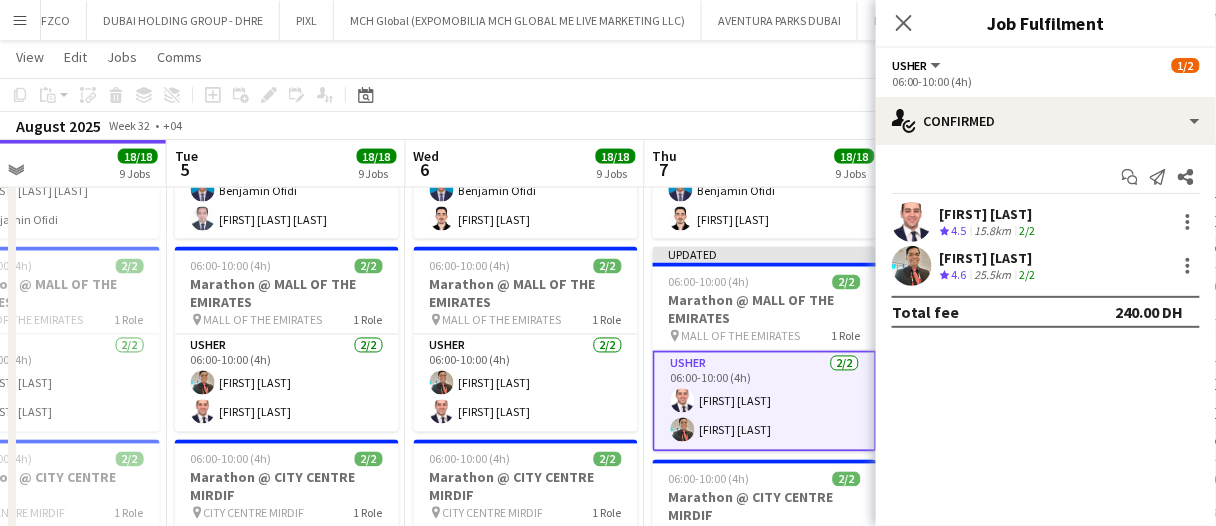 click on "Copy
Paste
Paste   Ctrl+V Paste with crew  Ctrl+Shift+V
Paste linked Job
Delete
Group
Ungroup
Add job
Add linked Job
Edit
Edit linked Job
Applicants
Date picker
AUG 2025 AUG 2025 Monday M Tuesday T Wednesday W Thursday T Friday F Saturday S Sunday S  AUG   1   2   3   4   5   6   7   8   9   10   11   12   13   14   15   16   17   18   19   20   21   22   23   24   25   26   27   28   29   30   31
Comparison range
Comparison range
Today" 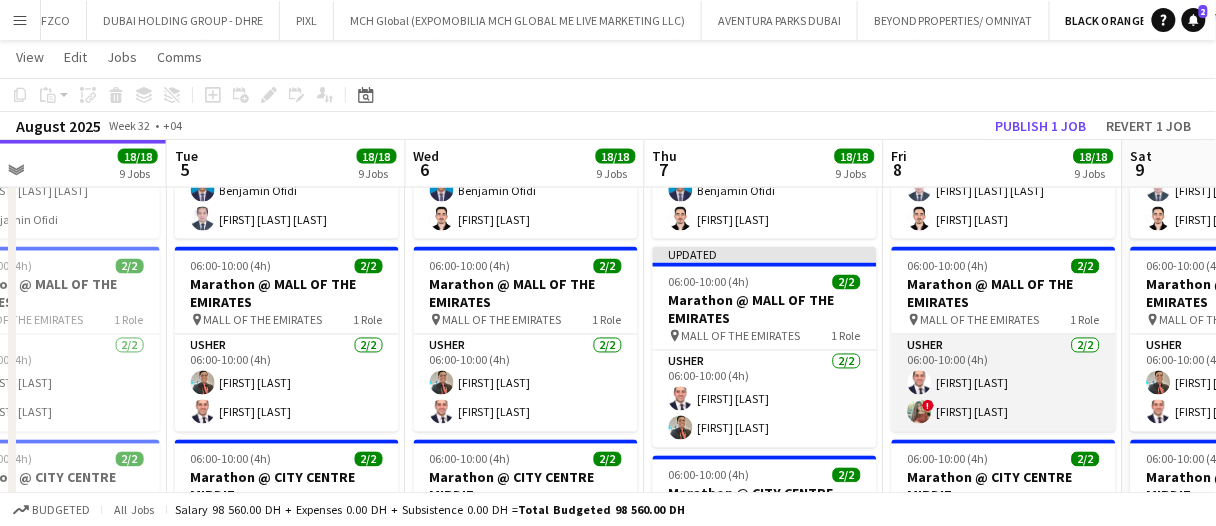 click on "Usher   2/2   06:00-10:00 (4h)
Ramy Habib ! Noor Mahmood" at bounding box center [1004, 383] 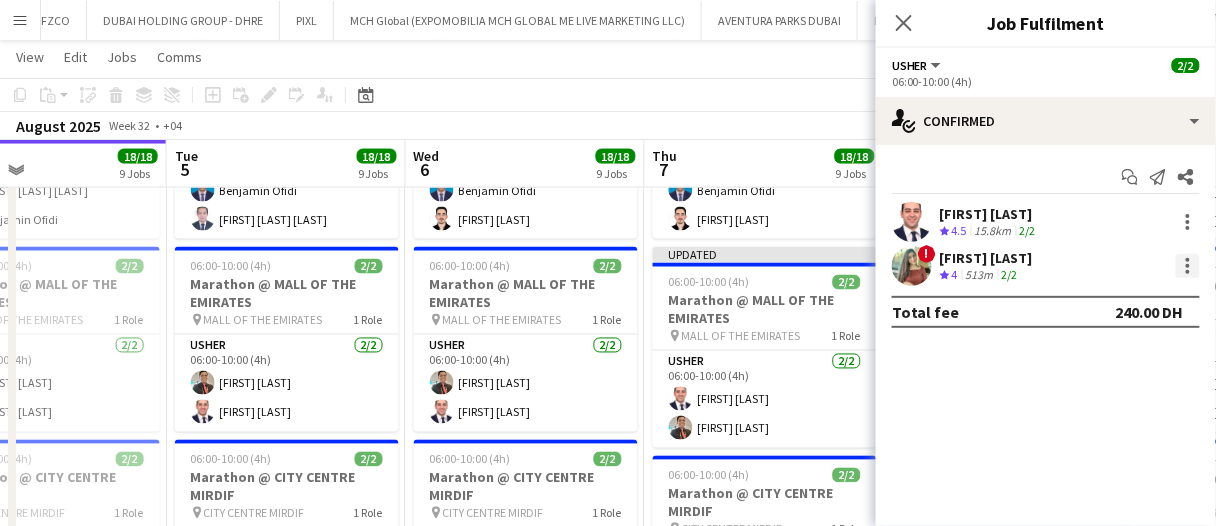 click at bounding box center [1188, 272] 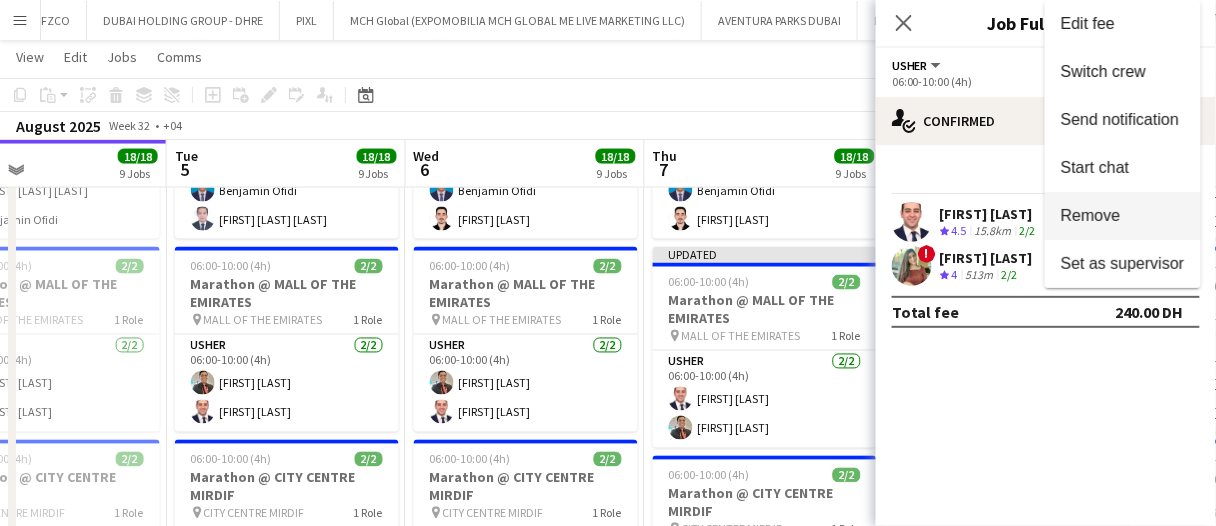 click on "Remove" at bounding box center (1123, 216) 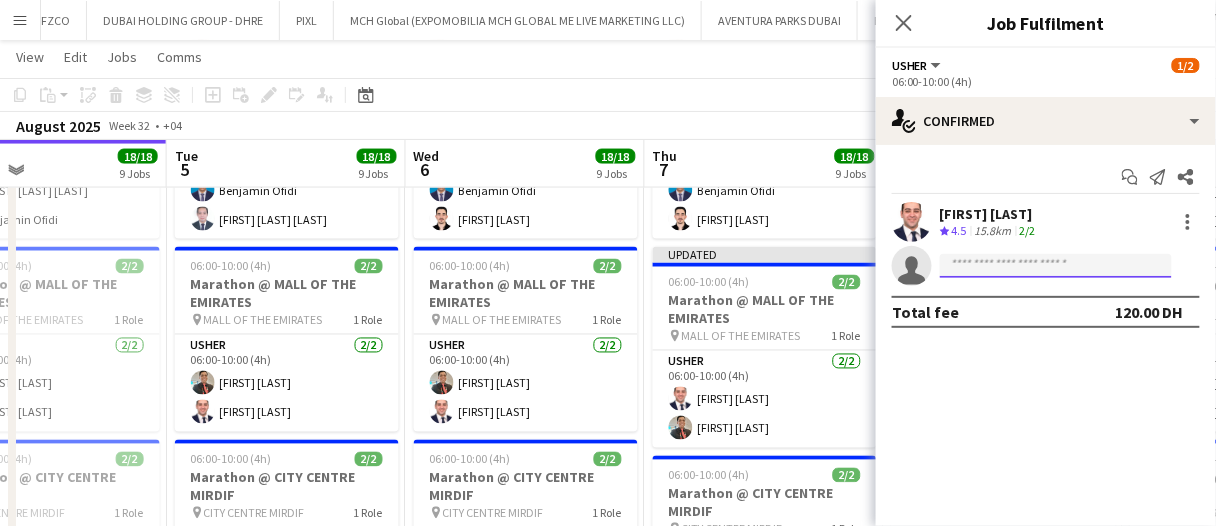 click 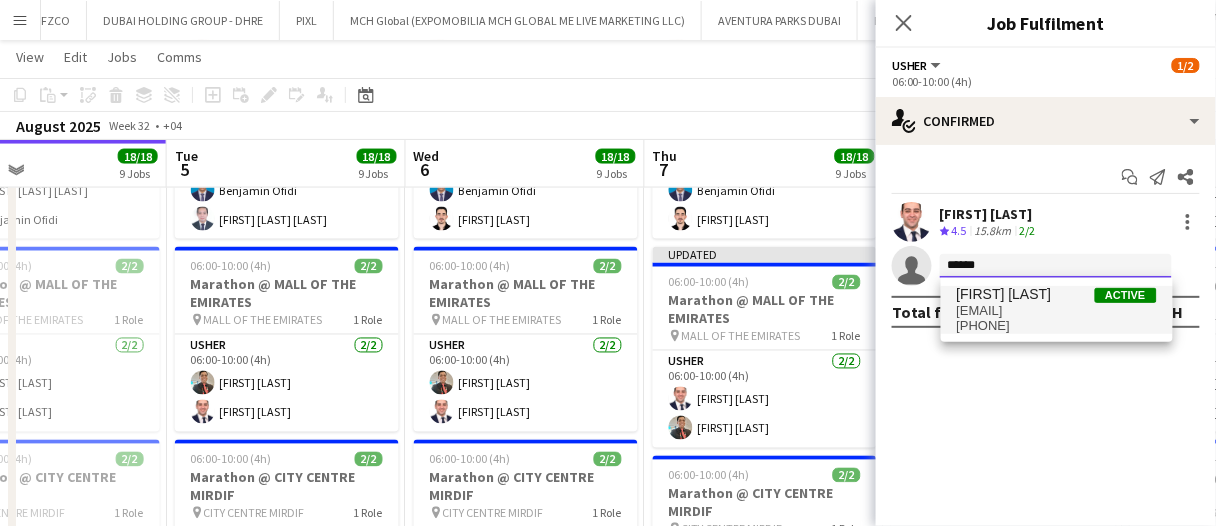 type on "******" 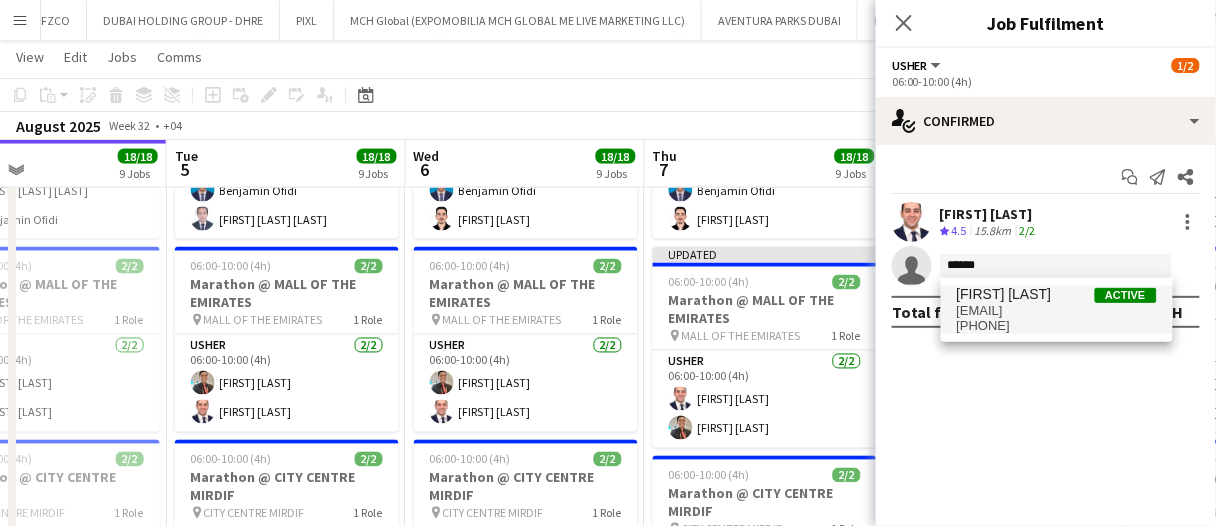 click on "Albert Arroyo  Active" at bounding box center [1057, 294] 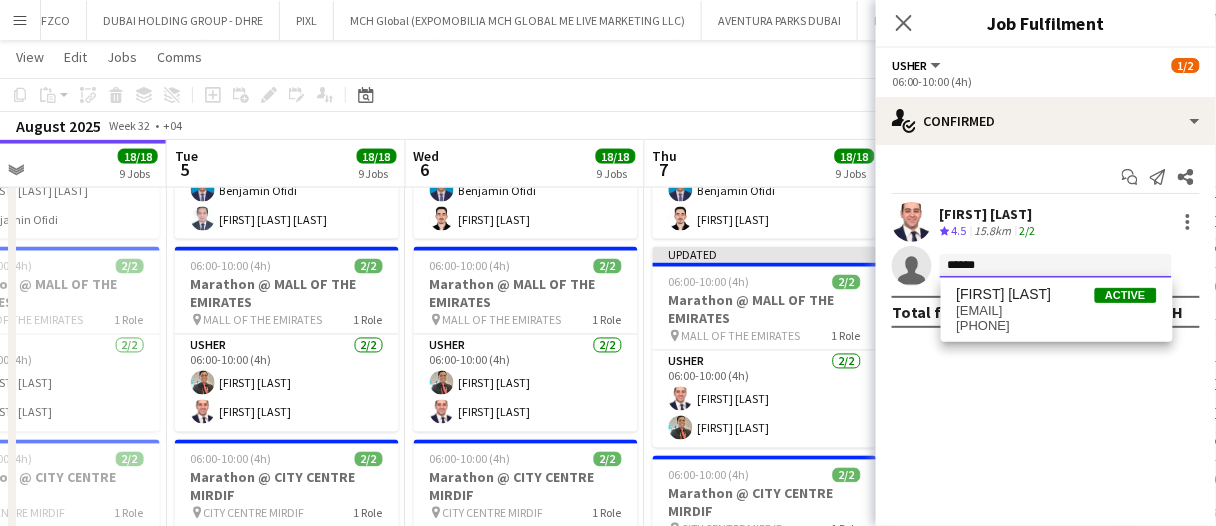 type 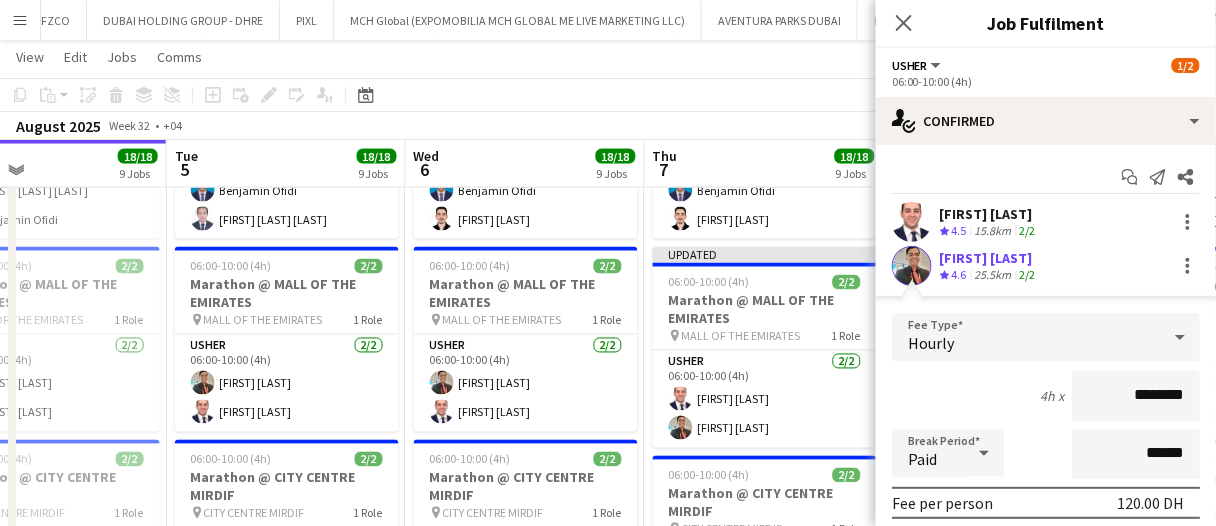 click on "Confirm" at bounding box center (1081, 703) 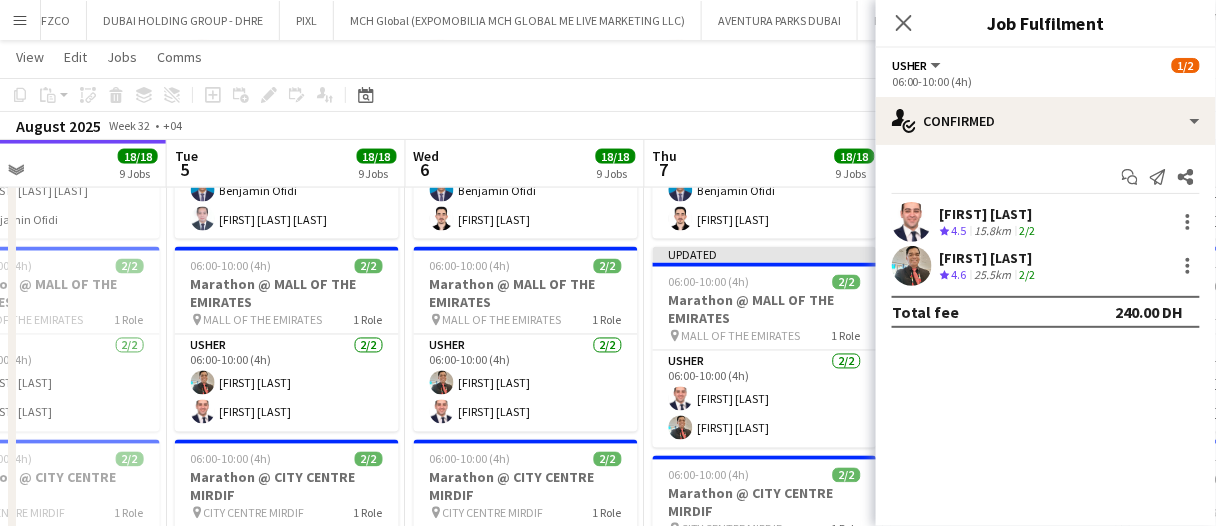 click on "Thu   7   18/18   9 Jobs" at bounding box center [764, 164] 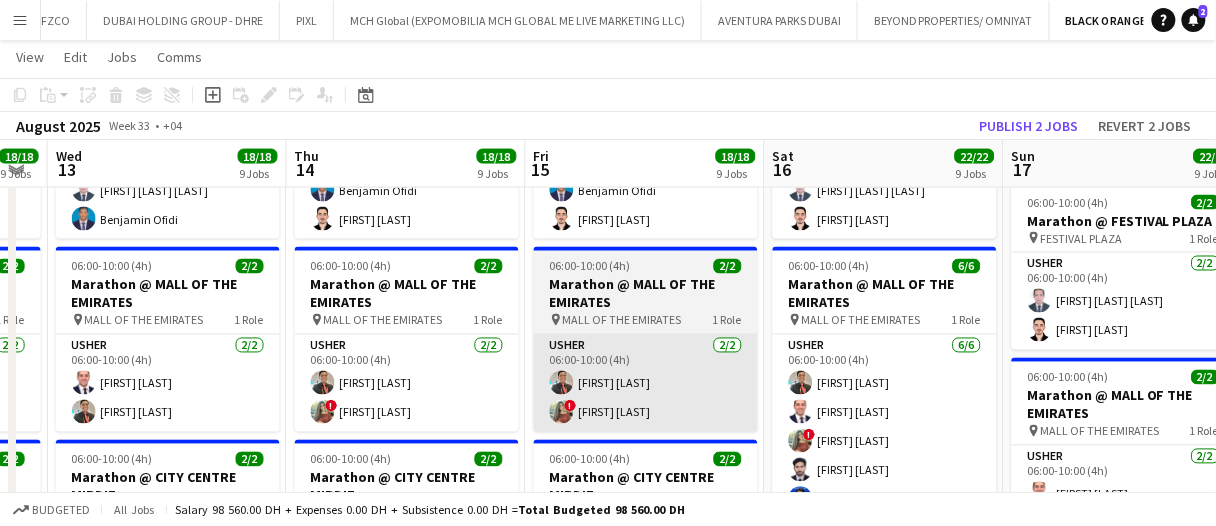 scroll, scrollTop: 0, scrollLeft: 700, axis: horizontal 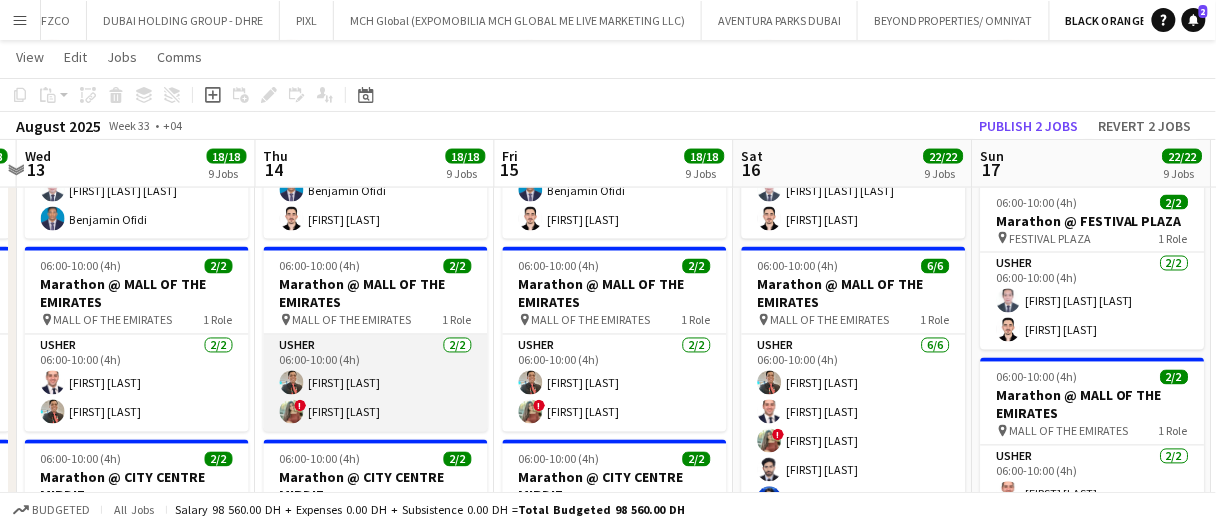drag, startPoint x: 423, startPoint y: 371, endPoint x: 465, endPoint y: 371, distance: 42 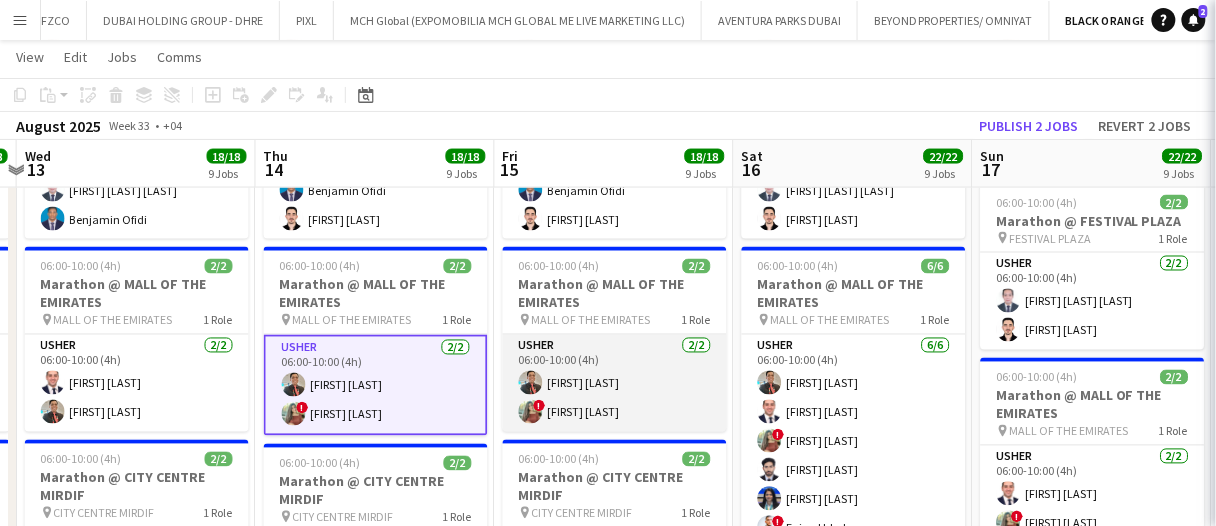 click on "Usher   2/2   06:00-10:00 (4h)
Albert Arroyo ! Noor Mahmood" at bounding box center (615, 383) 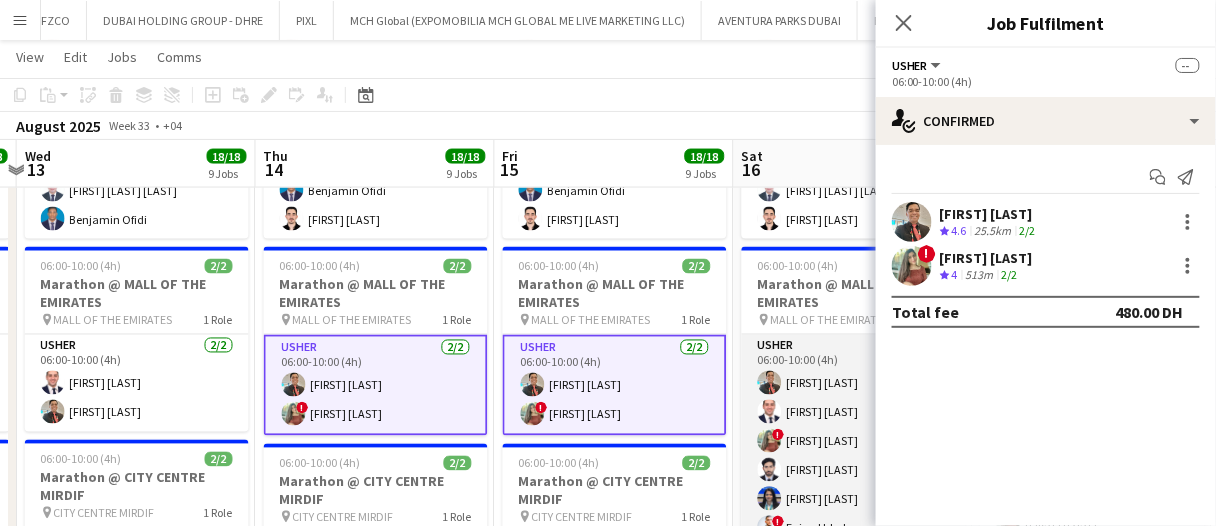 click on "Usher   6/6   06:00-10:00 (4h)
Albert Arroyo Ramy Habib ! Noor Mahmood Muhammad Ayan Pooja Ropwani ! Faissel Irbah" at bounding box center [854, 441] 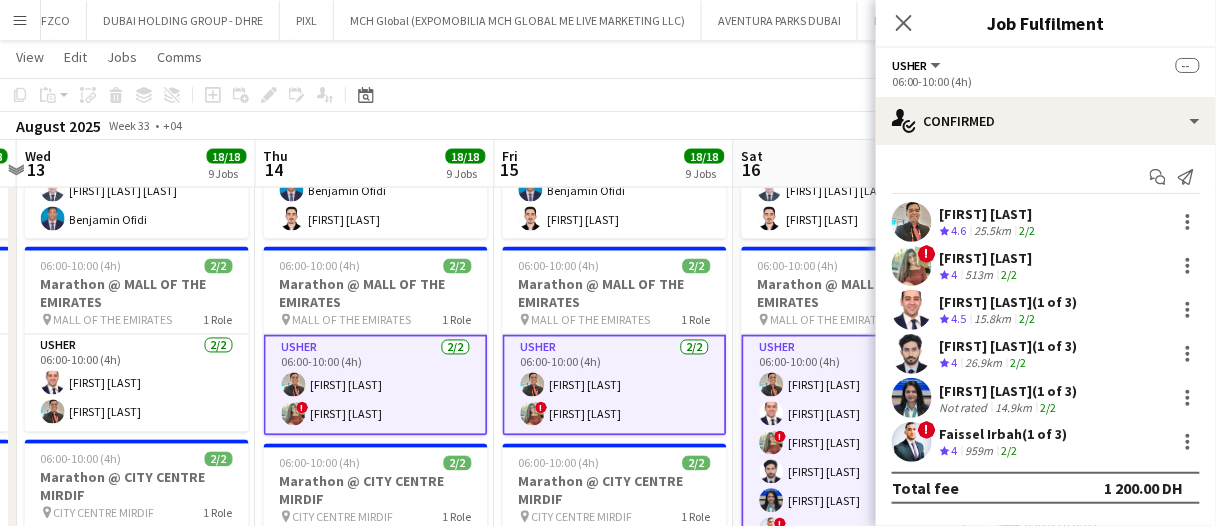 click on "Usher   6/6   06:00-10:00 (4h)
Albert Arroyo Ramy Habib ! Noor Mahmood Muhammad Ayan Pooja Ropwani ! Faissel Irbah" at bounding box center [854, 443] 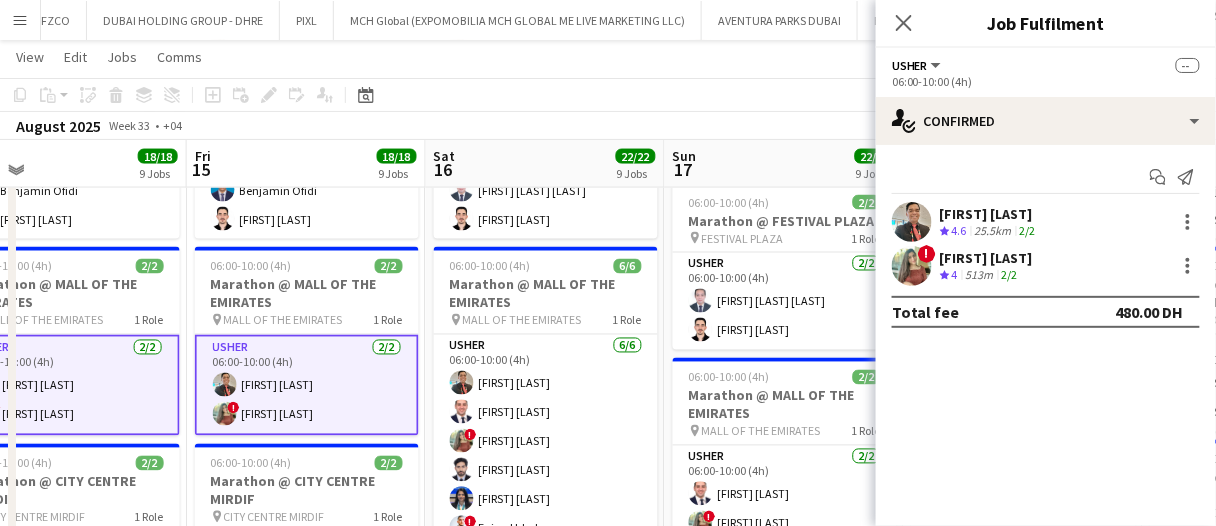 scroll, scrollTop: 0, scrollLeft: 550, axis: horizontal 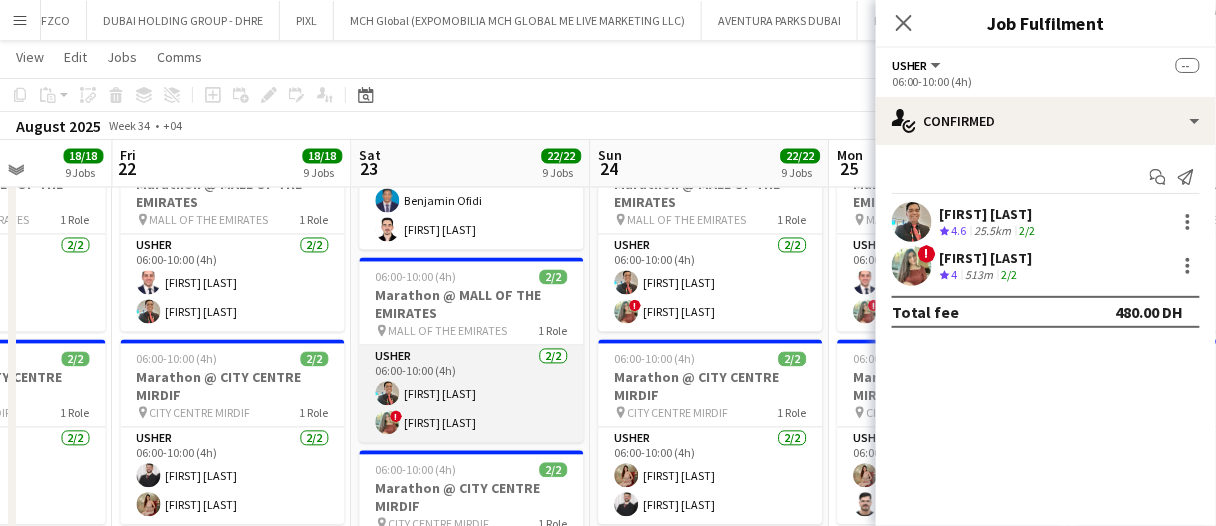 click on "Usher   2/2   06:00-10:00 (4h)
Albert Arroyo ! Noor Mahmood" at bounding box center (472, 394) 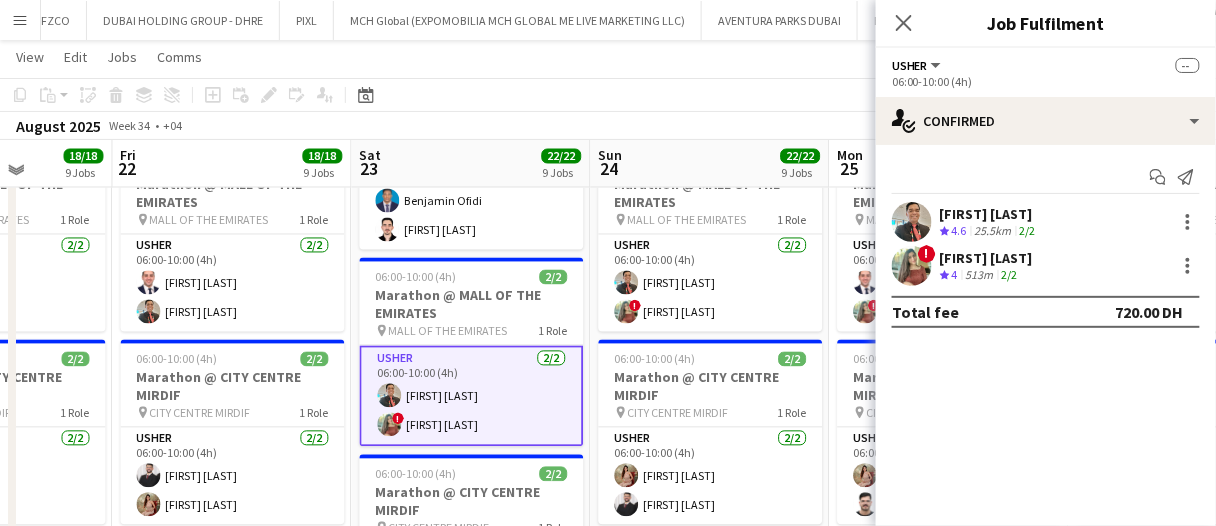 click on "Usher   2/2   06:00-10:00 (4h)
Albert Arroyo ! Noor Mahmood" at bounding box center [472, 396] 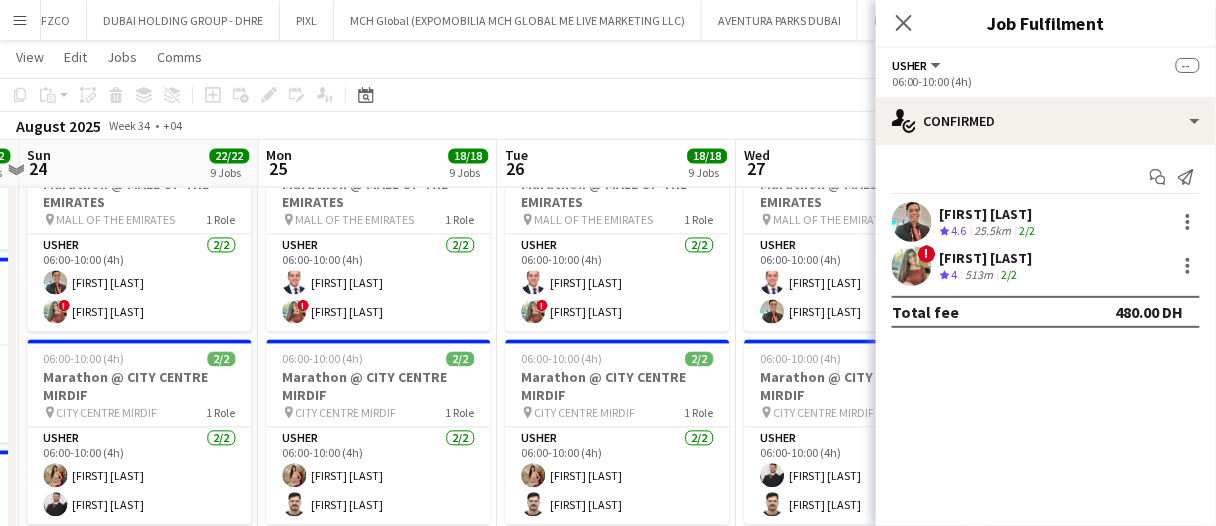 scroll, scrollTop: 0, scrollLeft: 960, axis: horizontal 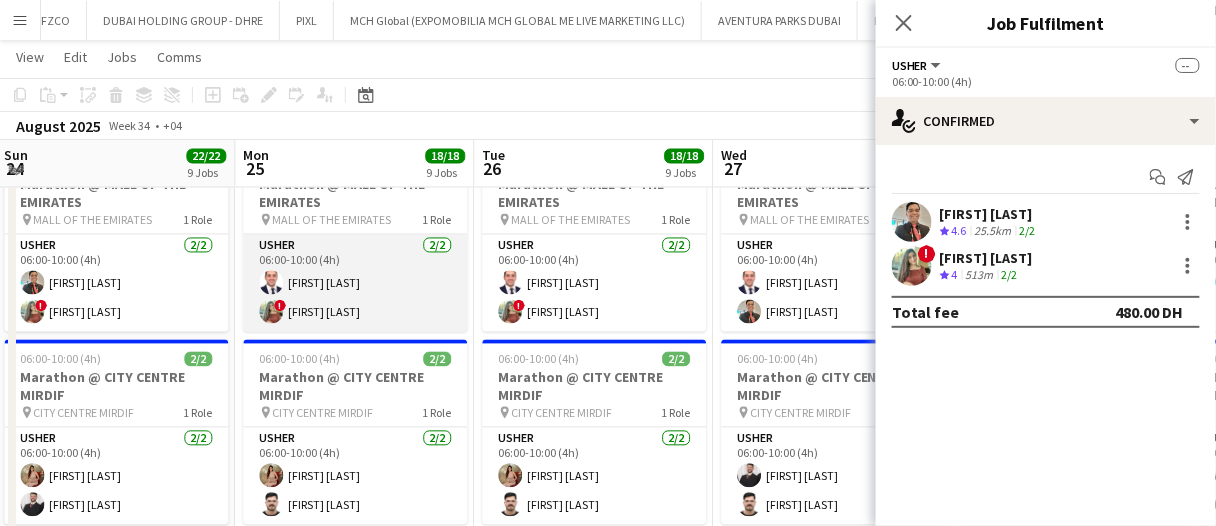 click on "Usher   2/2   06:00-10:00 (4h)
Ramy Habib ! Noor Mahmood" at bounding box center (355, 283) 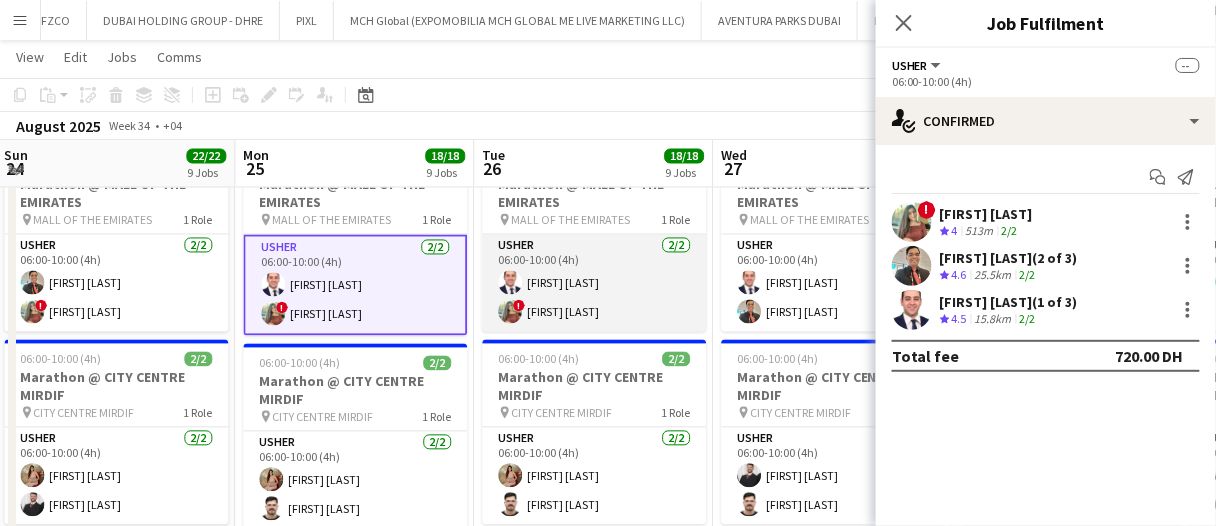 click on "Usher   2/2   06:00-10:00 (4h)
Ramy Habib ! Noor Mahmood" at bounding box center (594, 283) 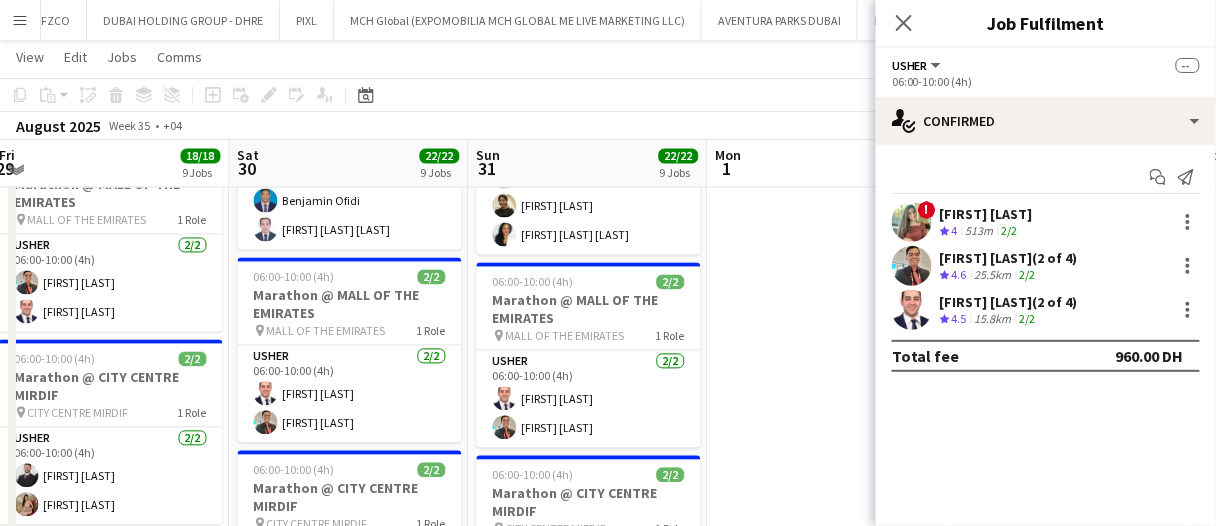scroll, scrollTop: 0, scrollLeft: 775, axis: horizontal 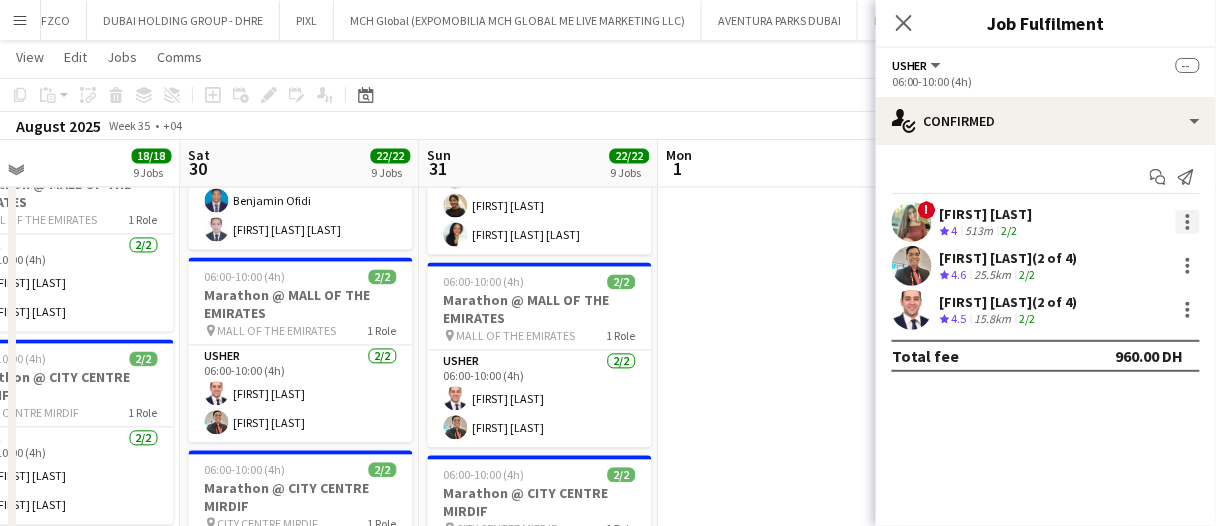 click at bounding box center (1188, 222) 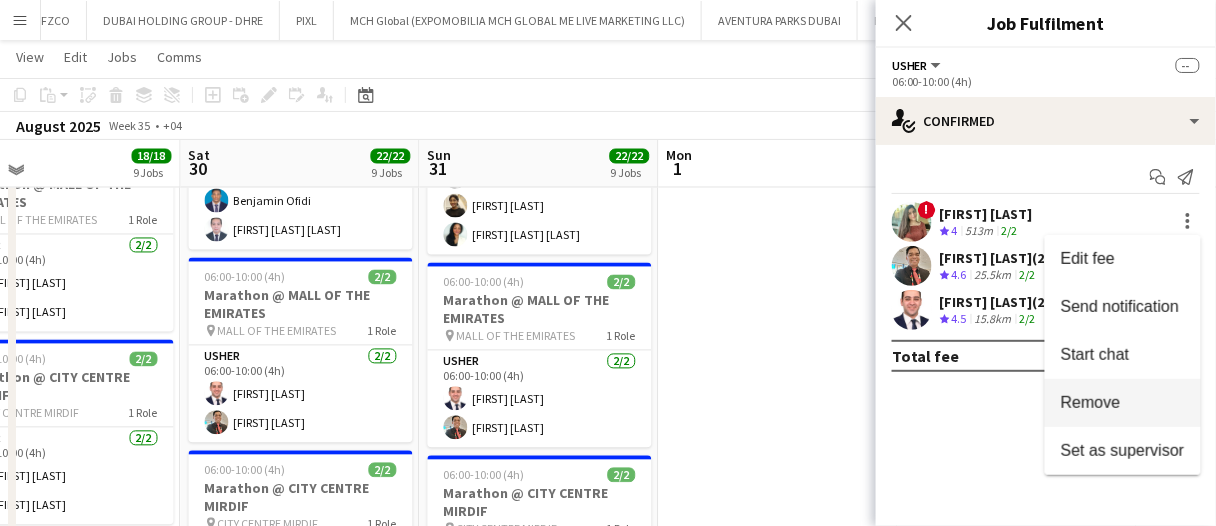 click on "Remove" at bounding box center (1123, 403) 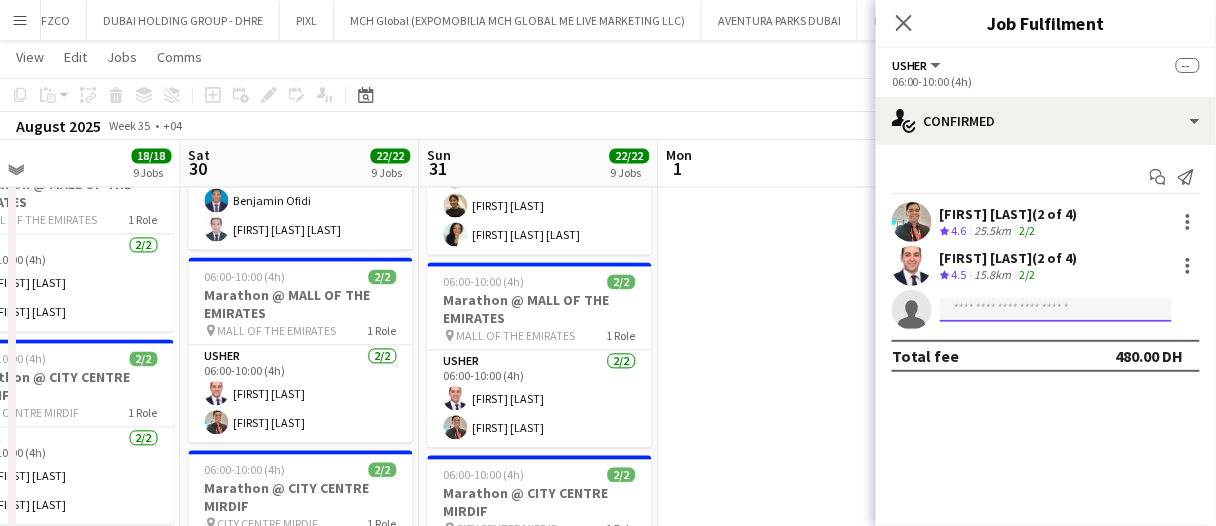 click 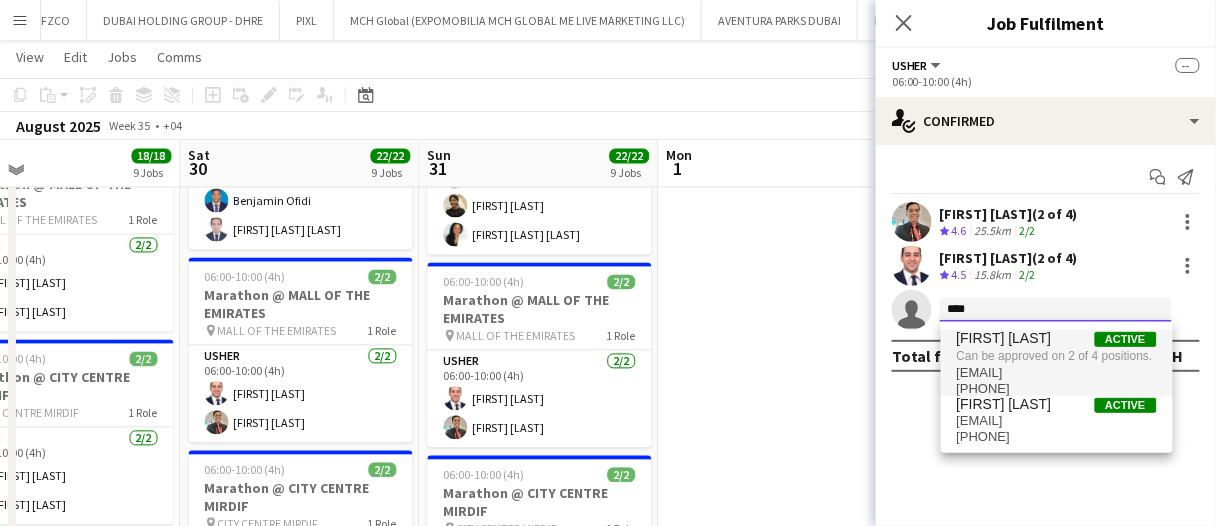 type on "****" 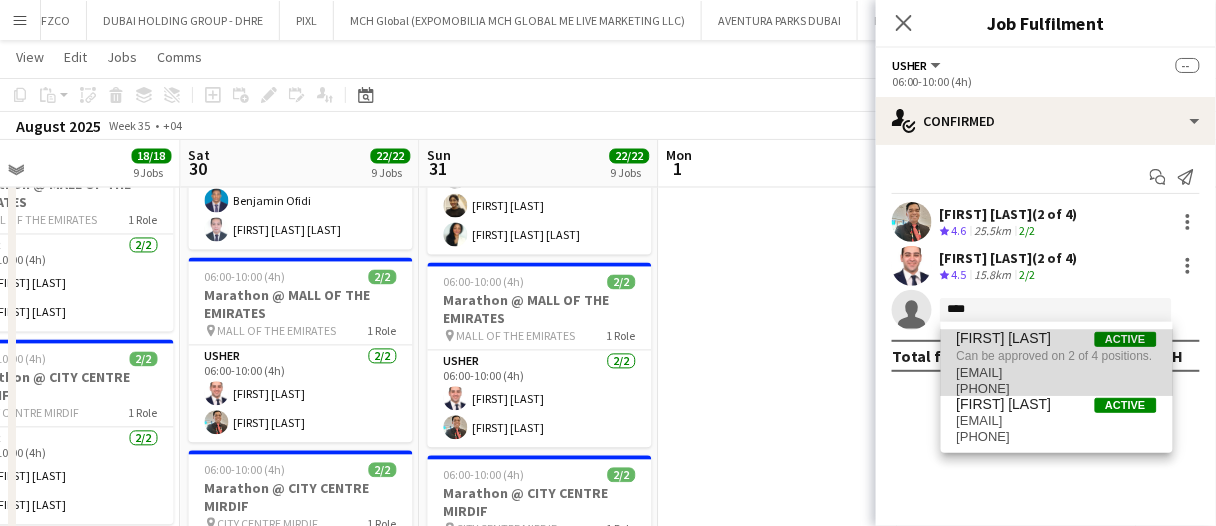click on "Ramy Habib" at bounding box center (1004, 338) 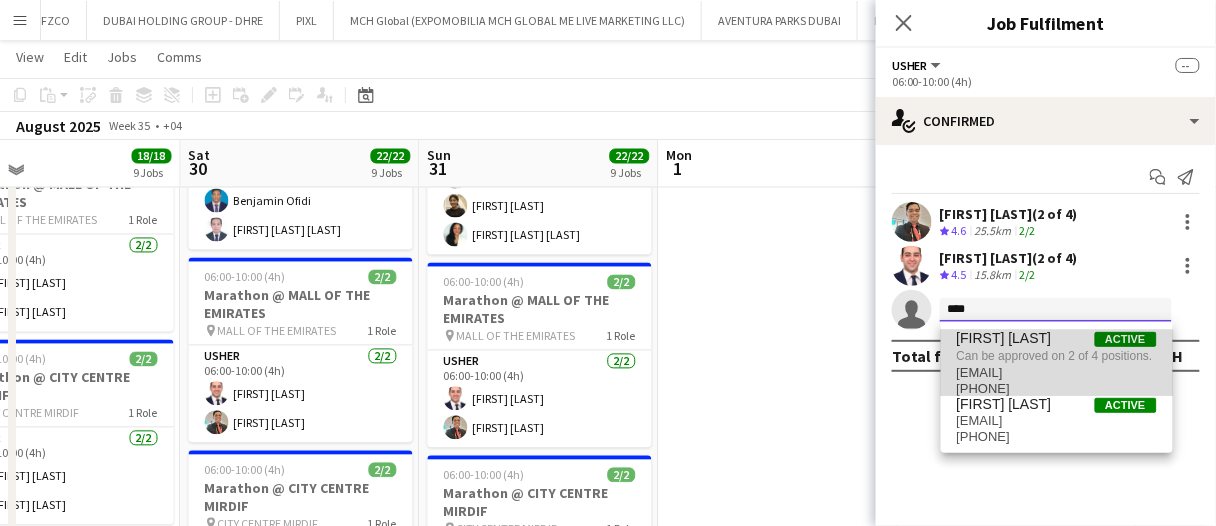 type 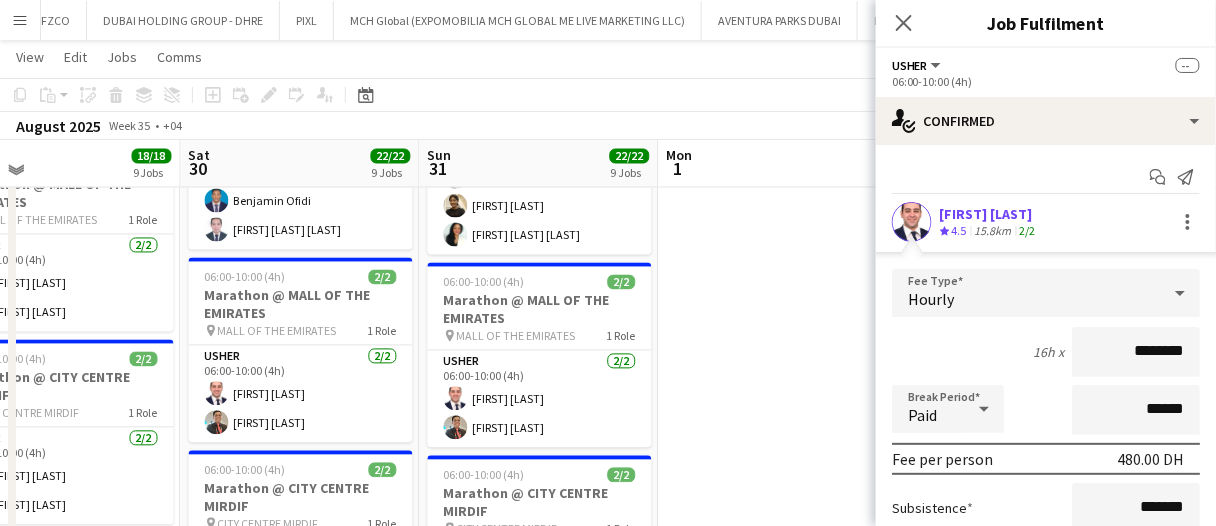 click on "Confirm" at bounding box center (1081, 659) 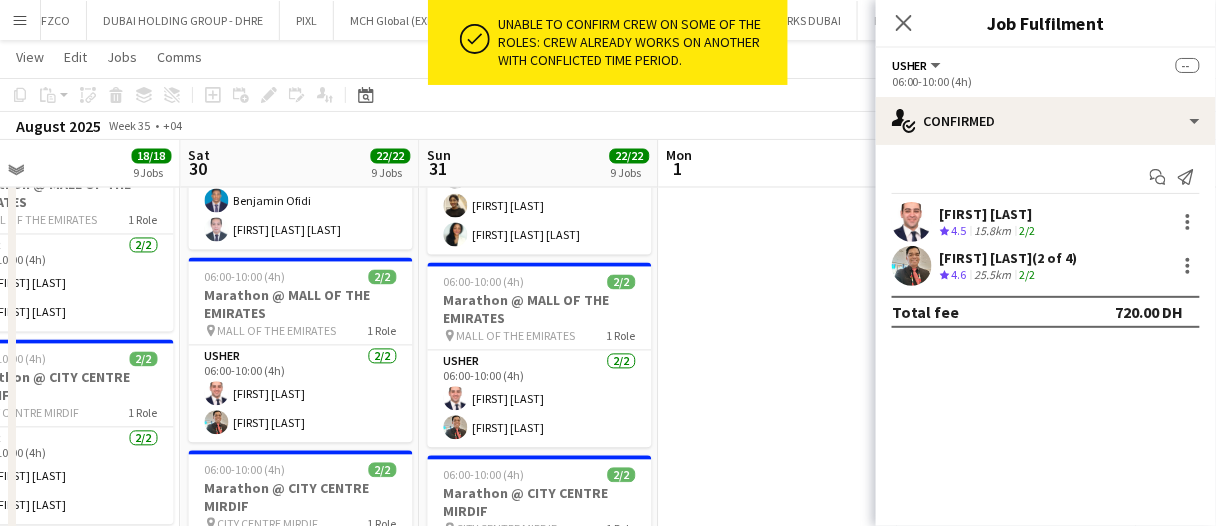 click at bounding box center [778, 552] 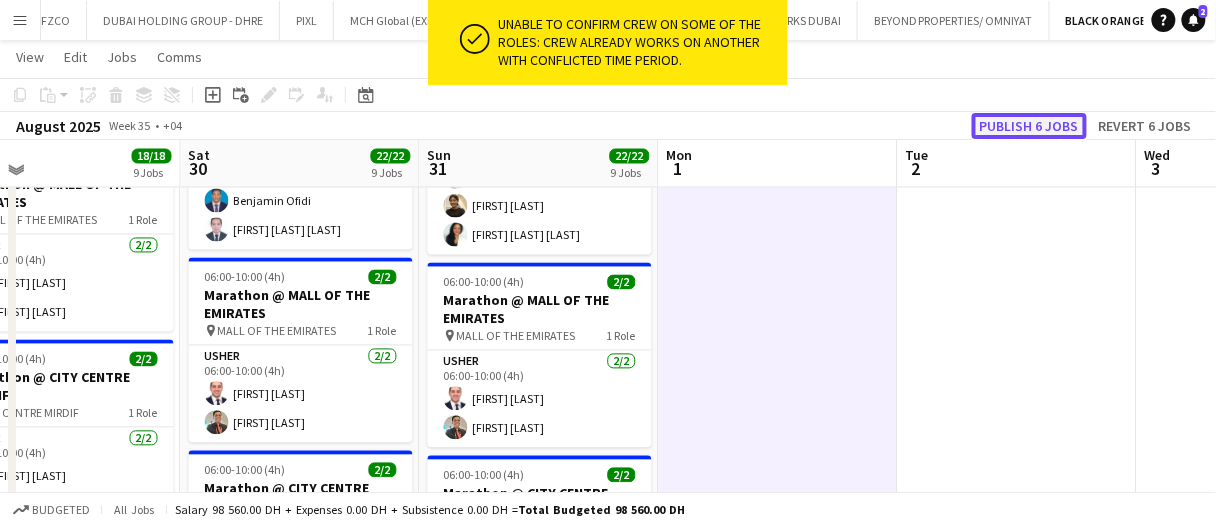 click on "Publish 6 jobs" 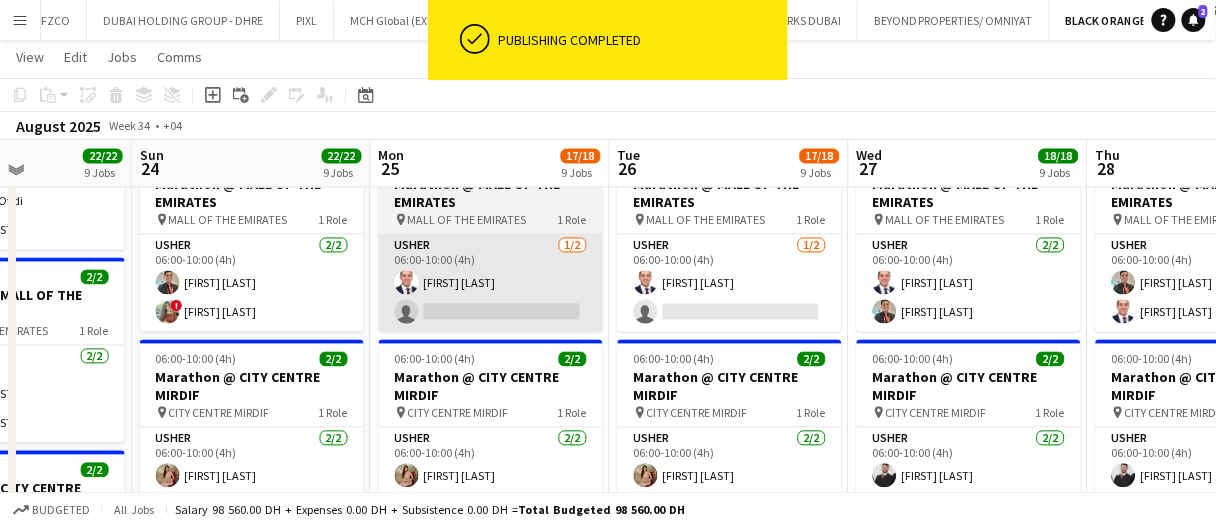 drag, startPoint x: 741, startPoint y: 265, endPoint x: 542, endPoint y: 277, distance: 199.36148 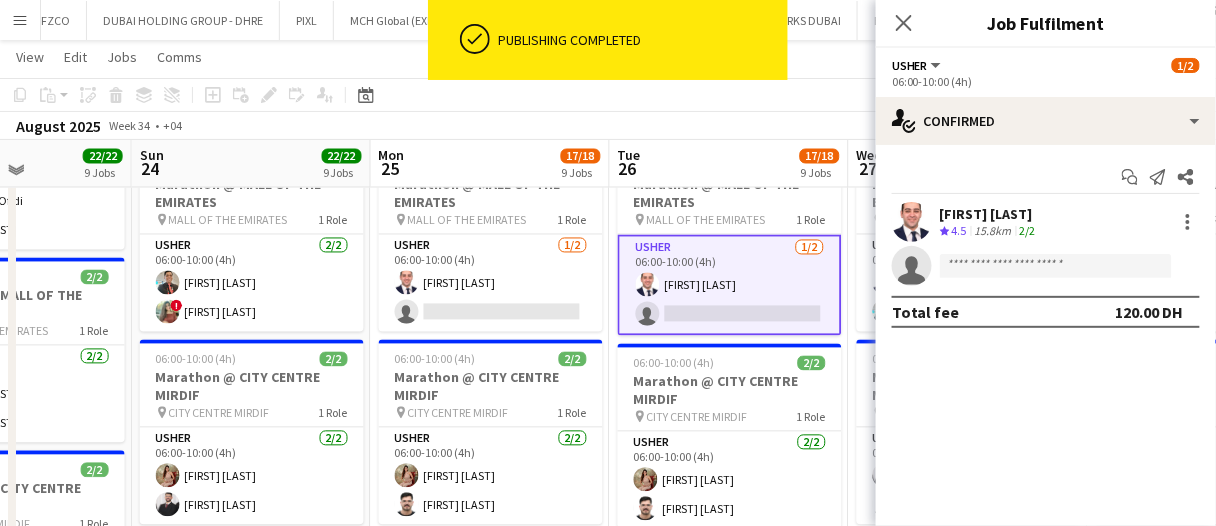 drag, startPoint x: 490, startPoint y: 273, endPoint x: 575, endPoint y: 209, distance: 106.400185 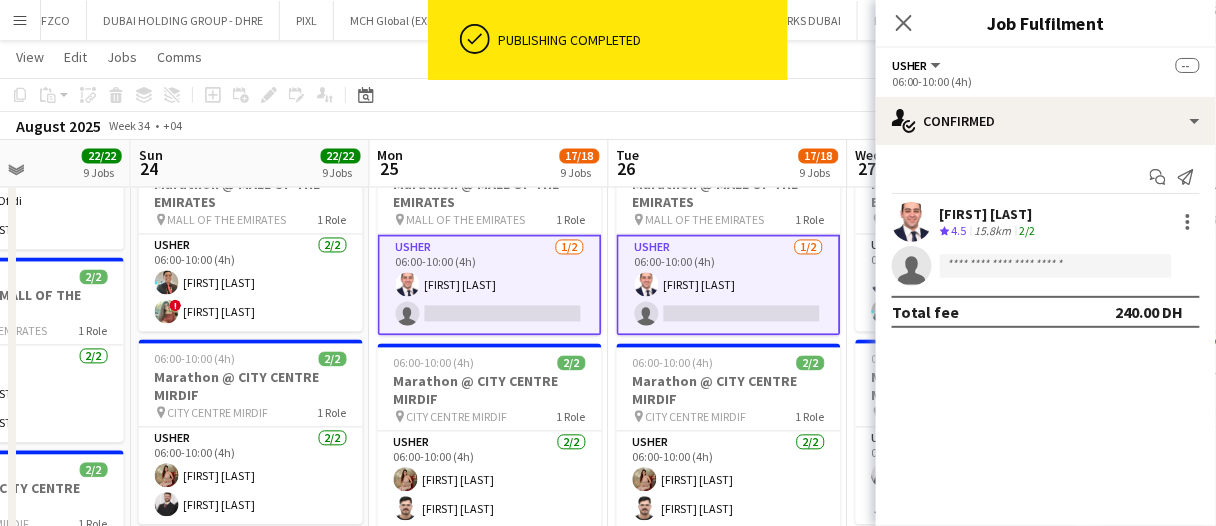 drag, startPoint x: 675, startPoint y: 172, endPoint x: 450, endPoint y: 177, distance: 225.05554 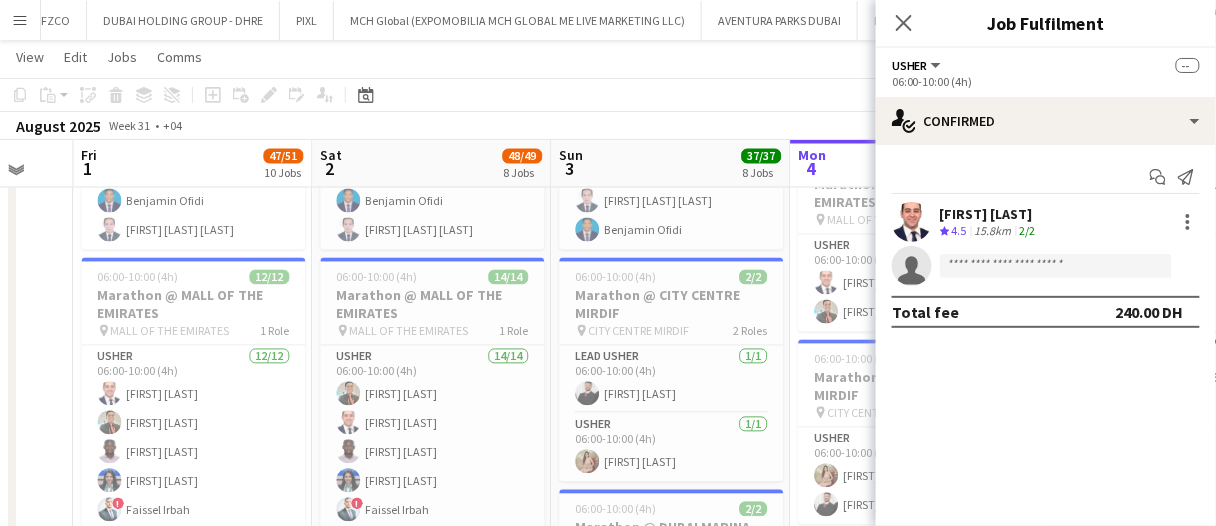 scroll, scrollTop: 0, scrollLeft: 576, axis: horizontal 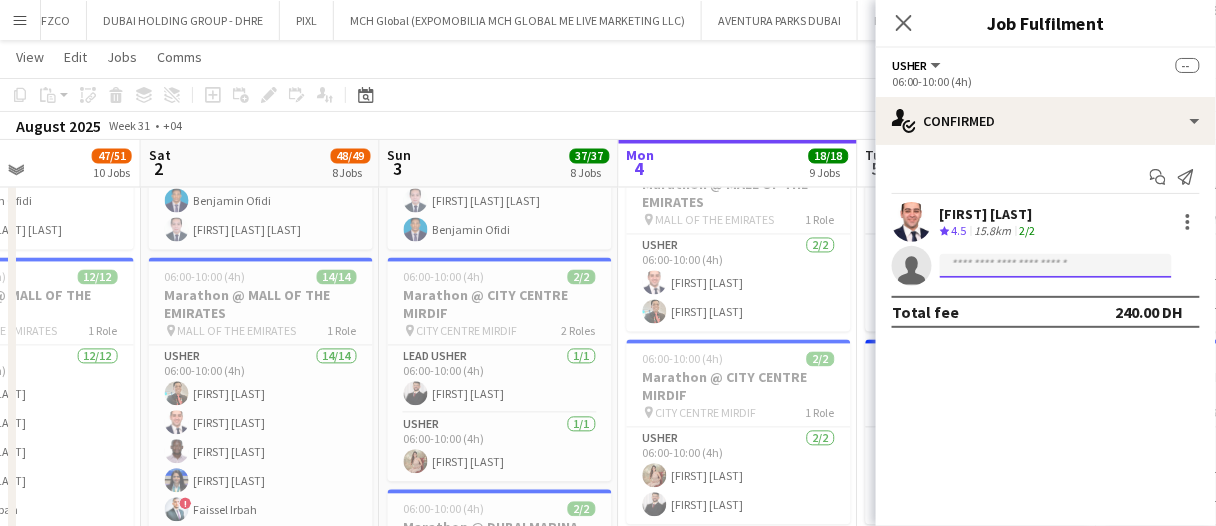 click 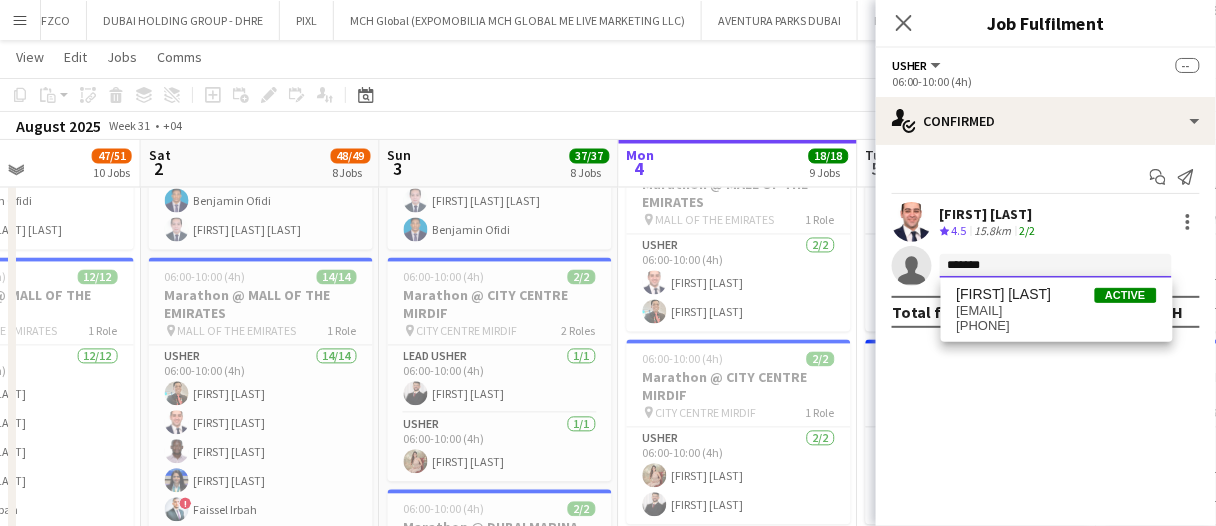 type on "******" 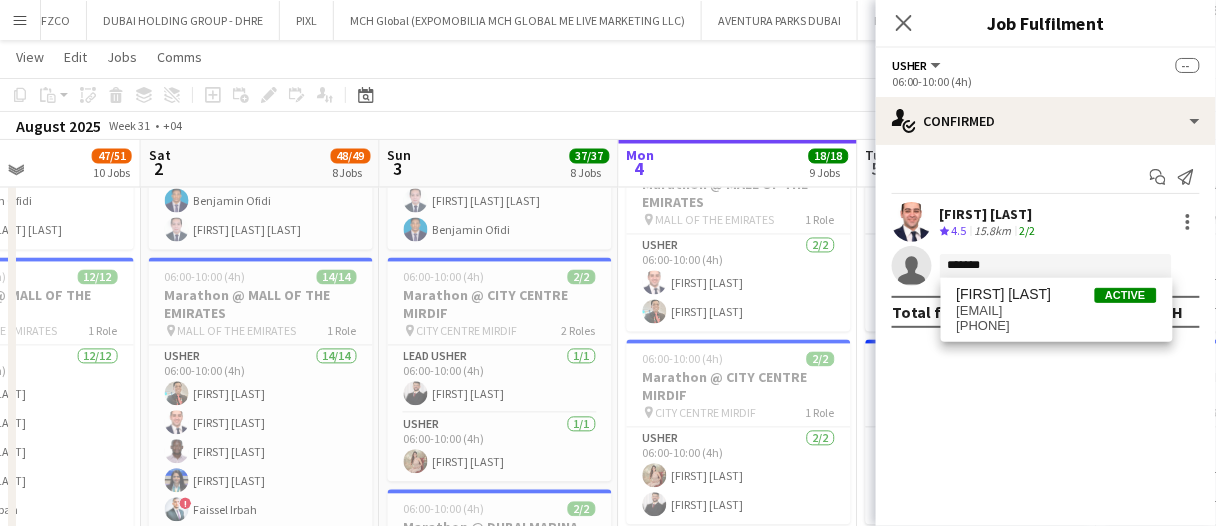 click on "Albert Arroyo" at bounding box center (1004, 294) 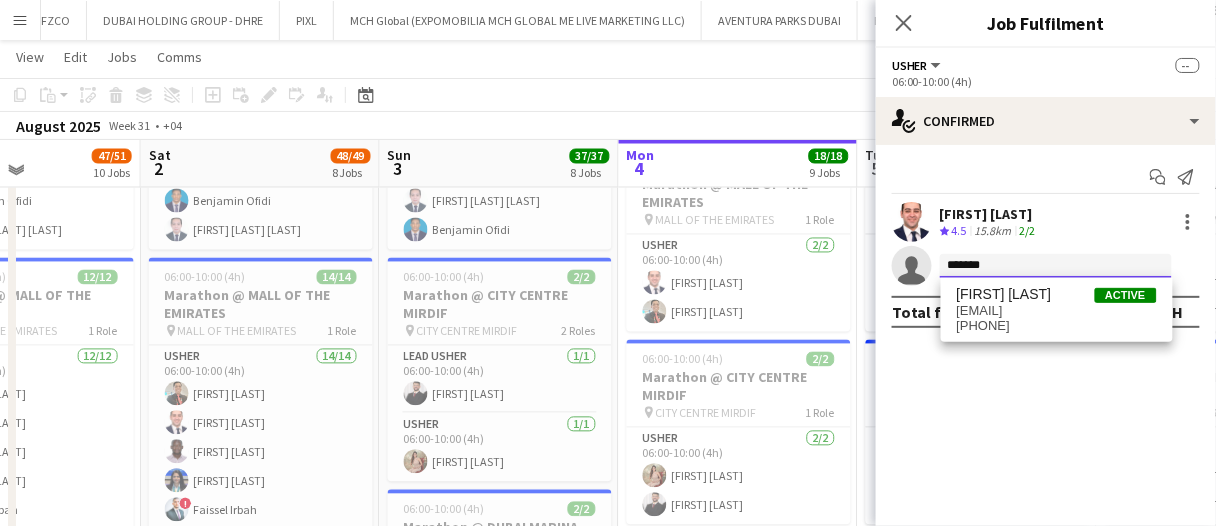 type 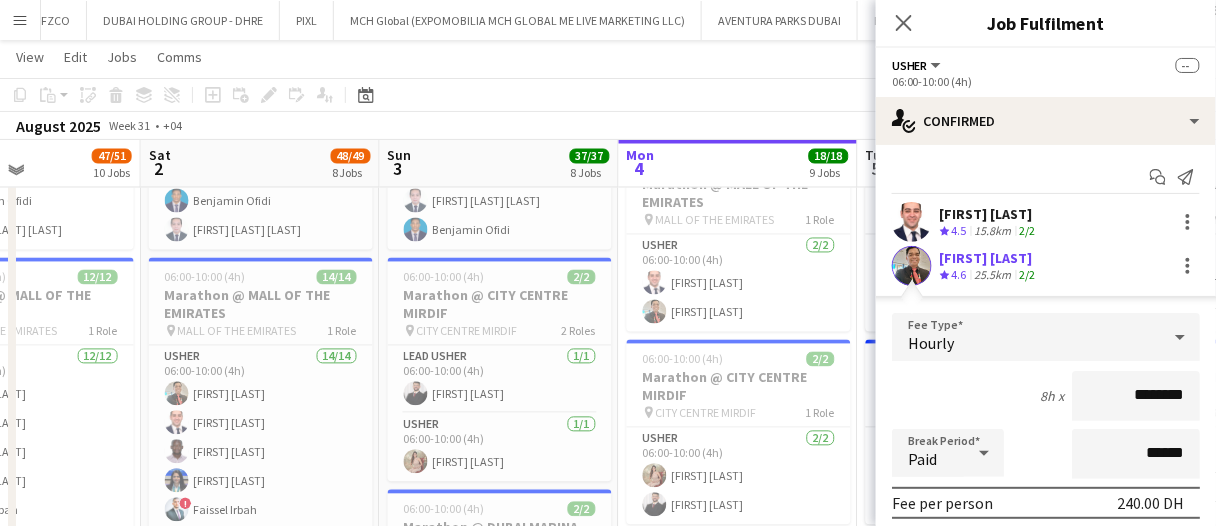 click on "Confirm" at bounding box center (1081, 703) 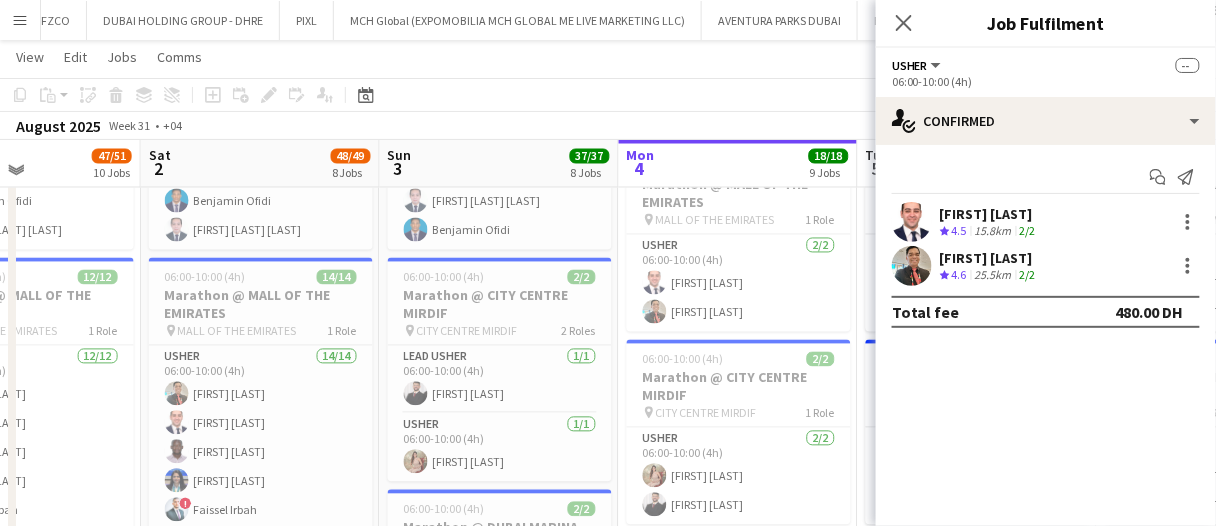 click on "August 2025   Week 31
•   +04   Publish 2 jobs   Revert 2 jobs" 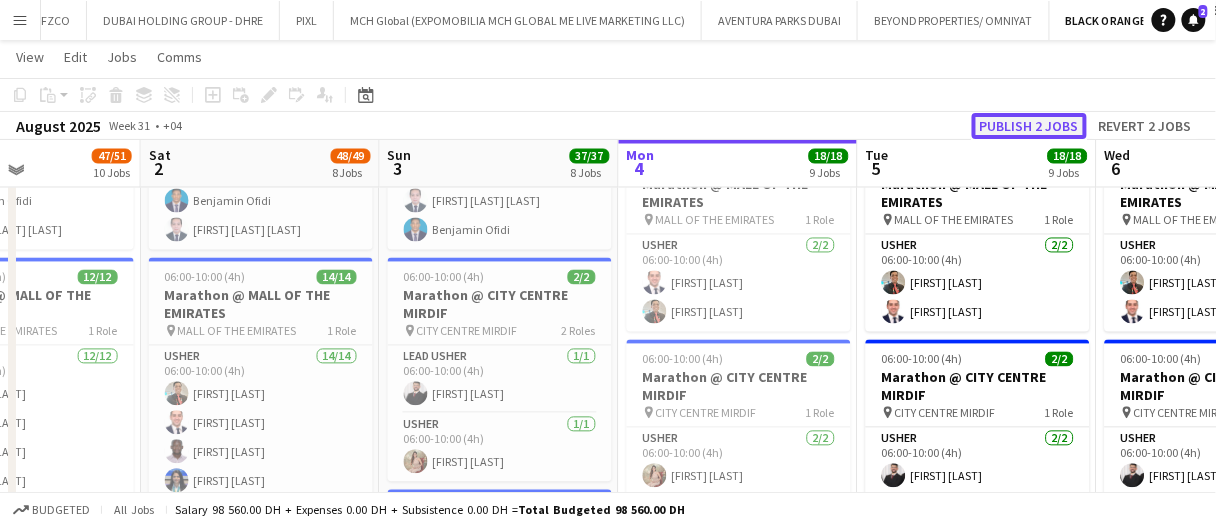 click on "Publish 2 jobs" 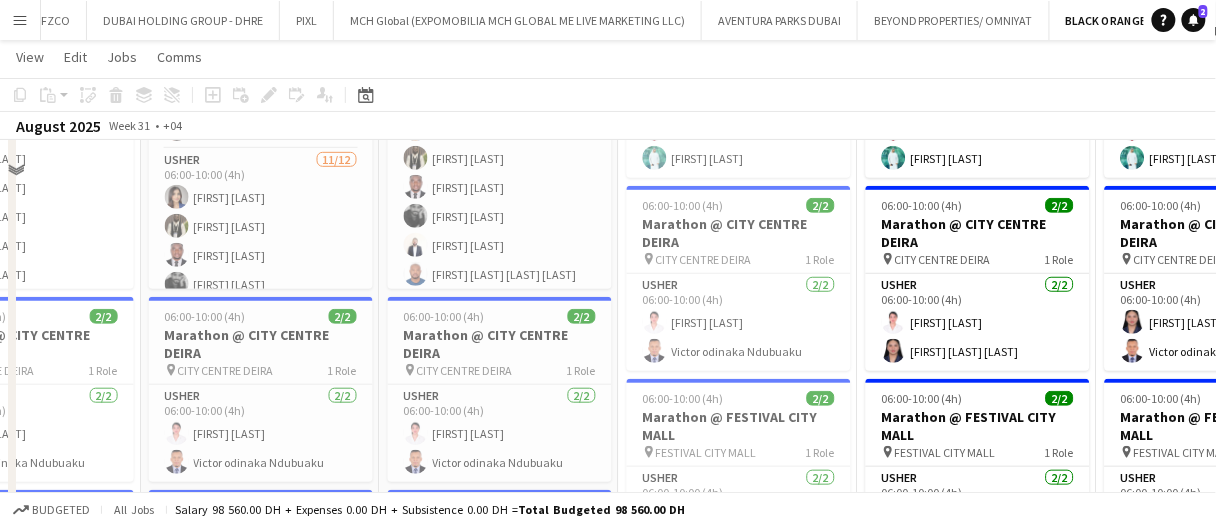scroll, scrollTop: 0, scrollLeft: 0, axis: both 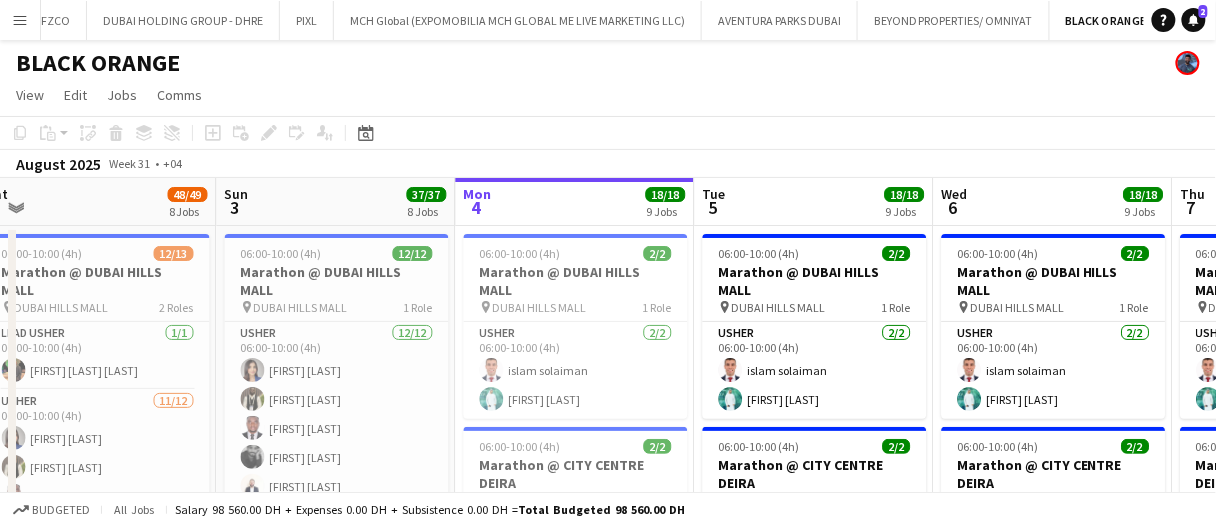 click on "Copy
Paste
Paste   Ctrl+V Paste with crew  Ctrl+Shift+V
Paste linked Job
Delete
Group
Ungroup
Add job
Add linked Job
Edit
Edit linked Job
Applicants
Date picker
AUG 2025 AUG 2025 Monday M Tuesday T Wednesday W Thursday T Friday F Saturday S Sunday S  AUG   1   2   3   4   5   6   7   8   9   10   11   12   13   14   15   16   17   18   19   20   21   22   23   24   25   26   27   28   29   30   31
Comparison range
Comparison range
Today" 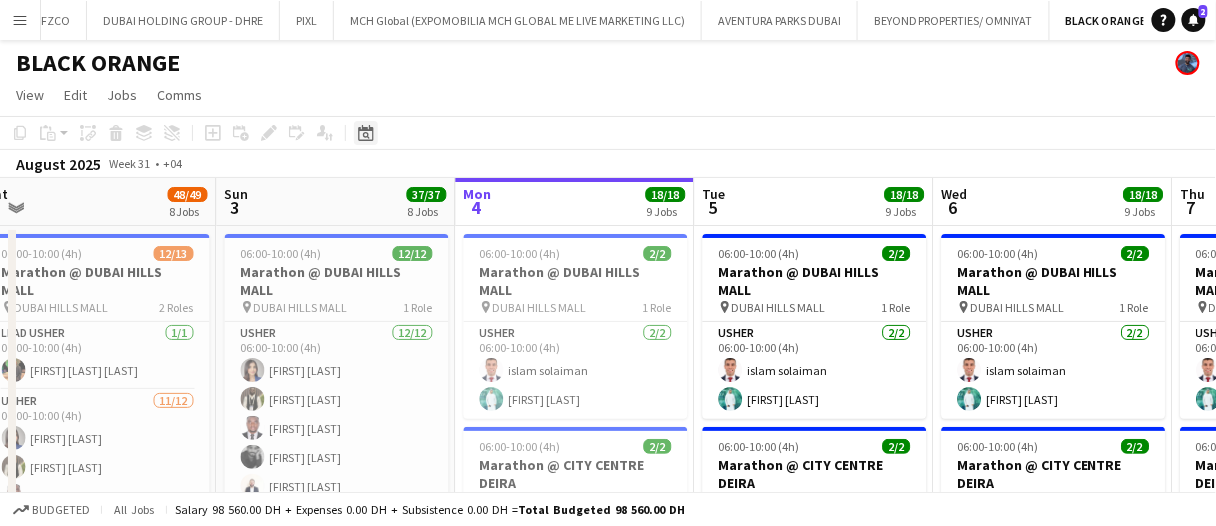 click 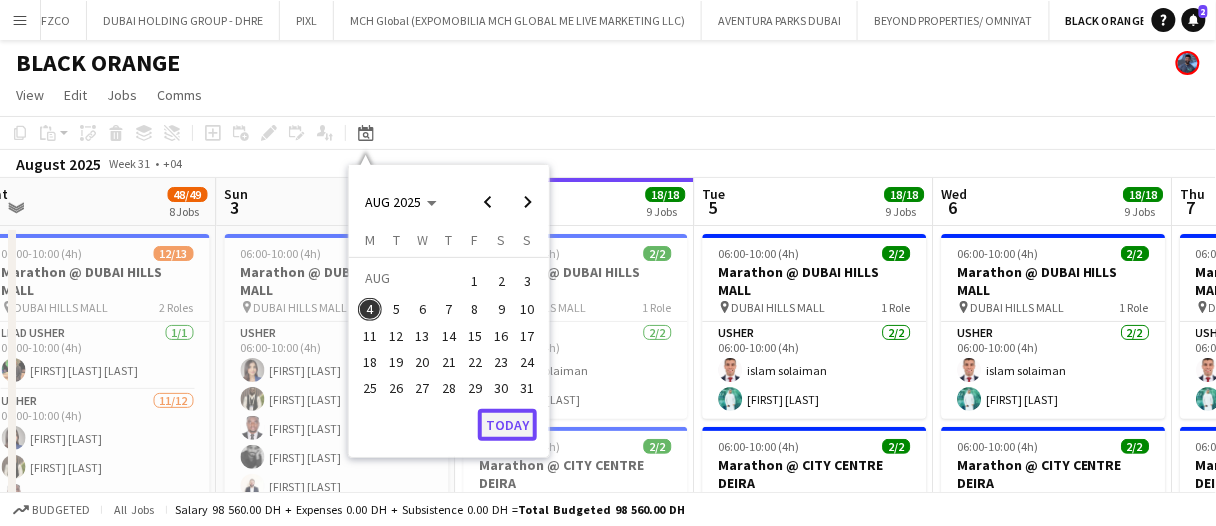 click on "Today" at bounding box center (507, 425) 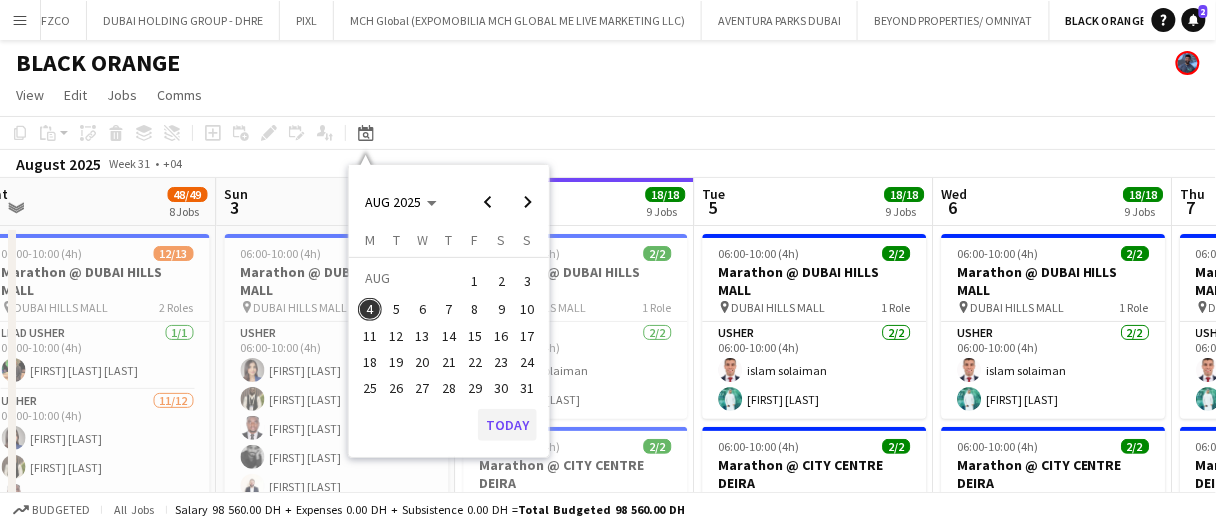scroll, scrollTop: 0, scrollLeft: 687, axis: horizontal 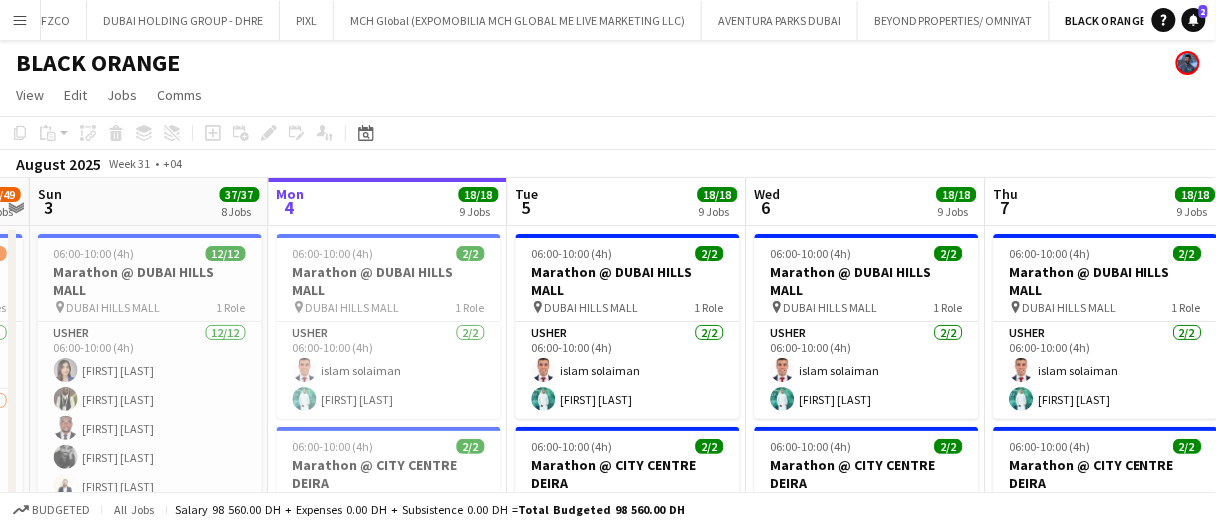 click on "View  Day view expanded Day view collapsed Month view Date picker Jump to today Expand Linked Jobs Collapse Linked Jobs  Edit  Copy Ctrl+C  Paste  Without Crew Ctrl+V With Crew Ctrl+Shift+V Paste as linked job  Group  Group Ungroup  Jobs  New Job Edit Job Delete Job New Linked Job Edit Linked Jobs Job fulfilment Promote Role Copy Role URL  Comms  Notify confirmed crew Create chat" 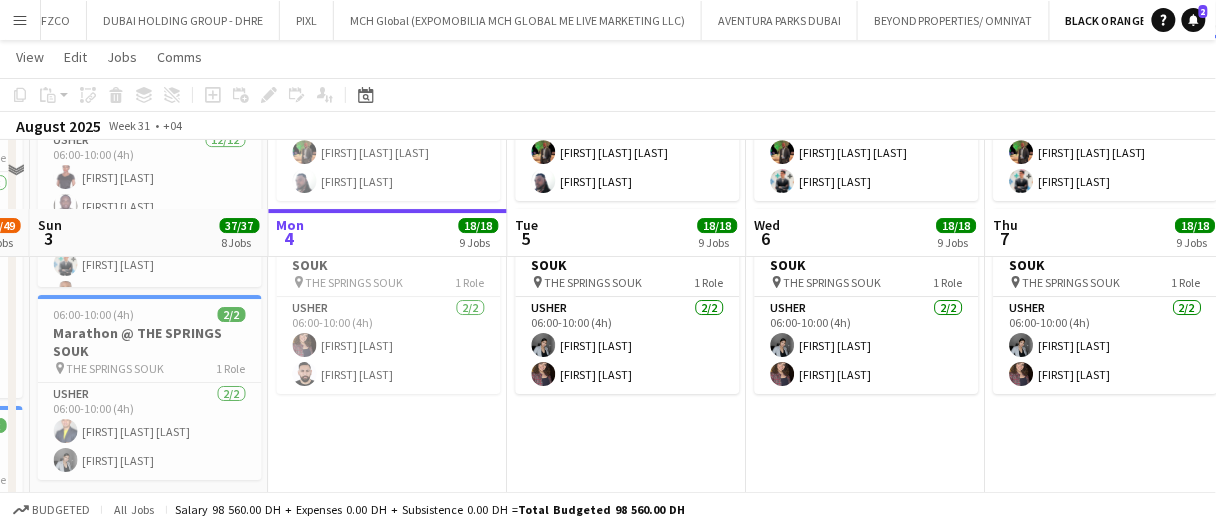 scroll, scrollTop: 1500, scrollLeft: 0, axis: vertical 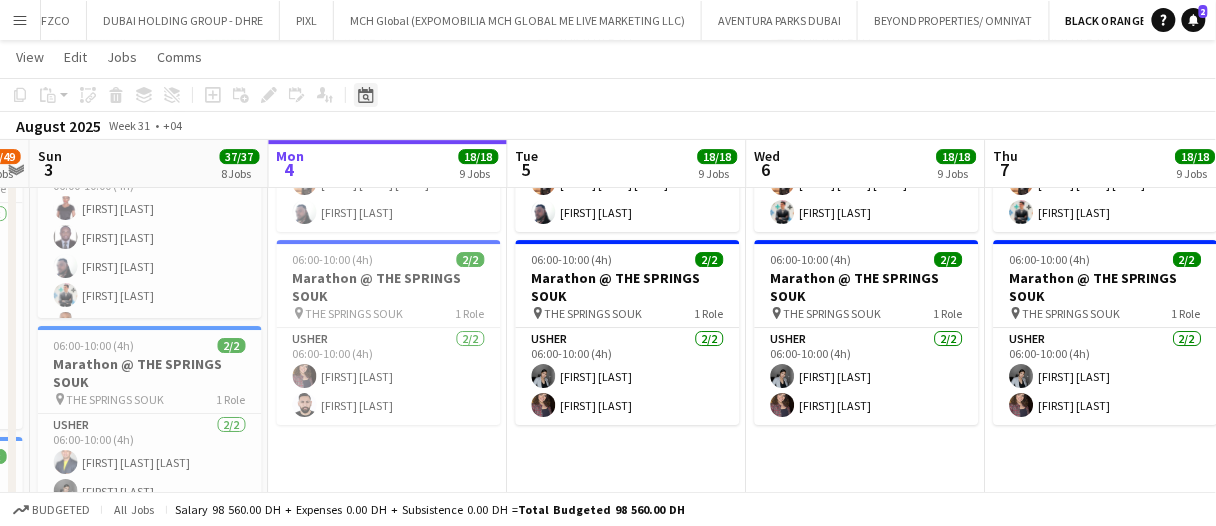 click on "Date picker" 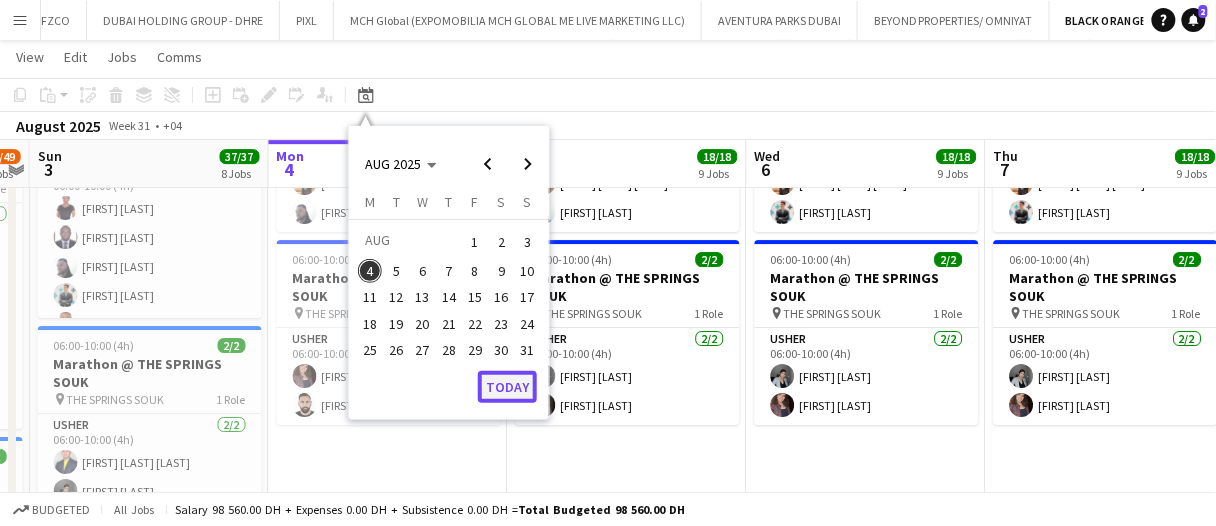 click on "Today" at bounding box center [507, 387] 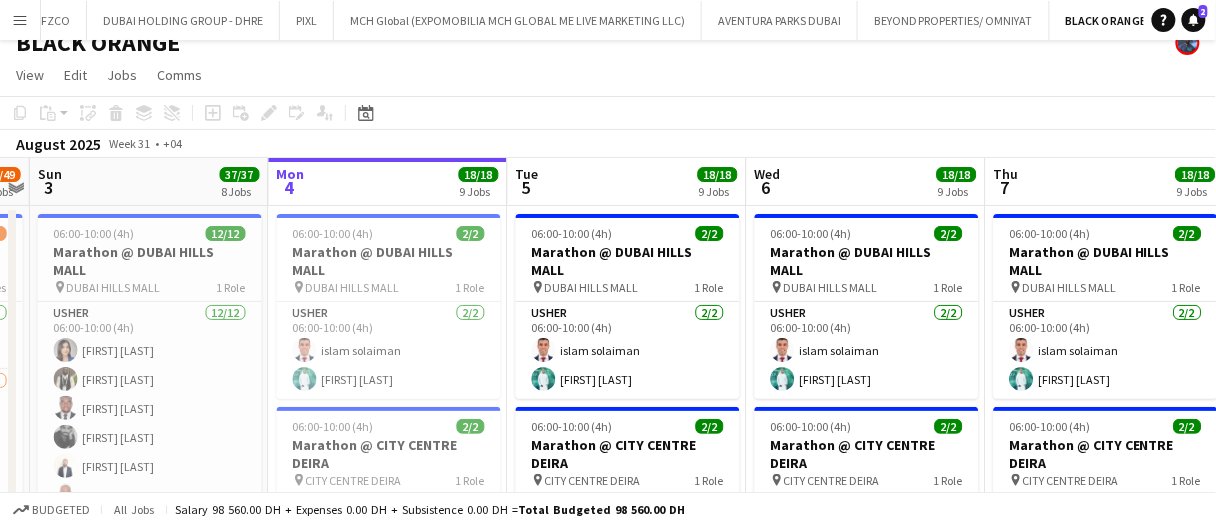 scroll, scrollTop: 0, scrollLeft: 0, axis: both 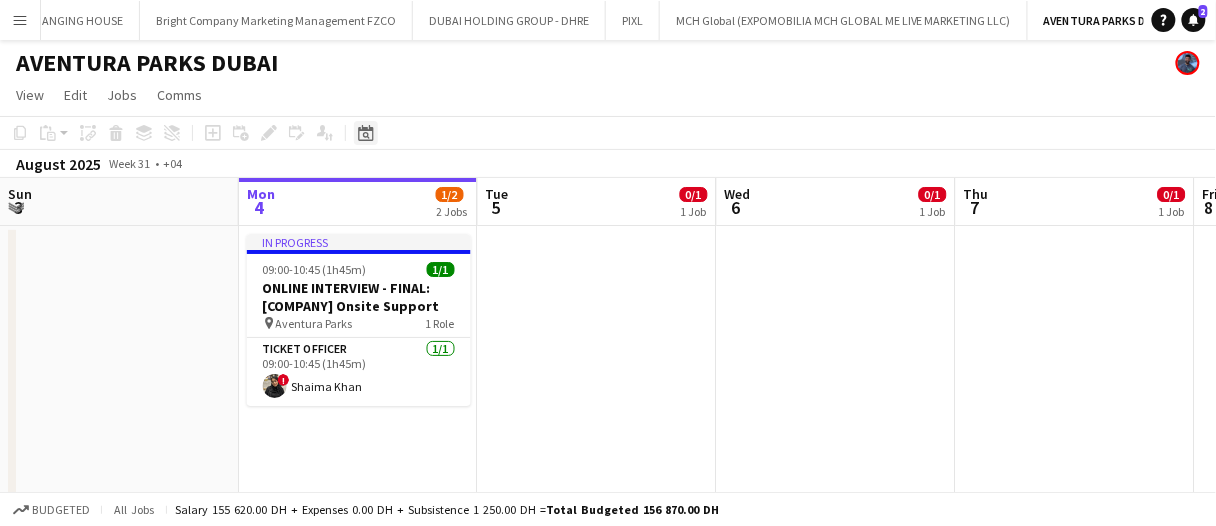 click on "Date picker" 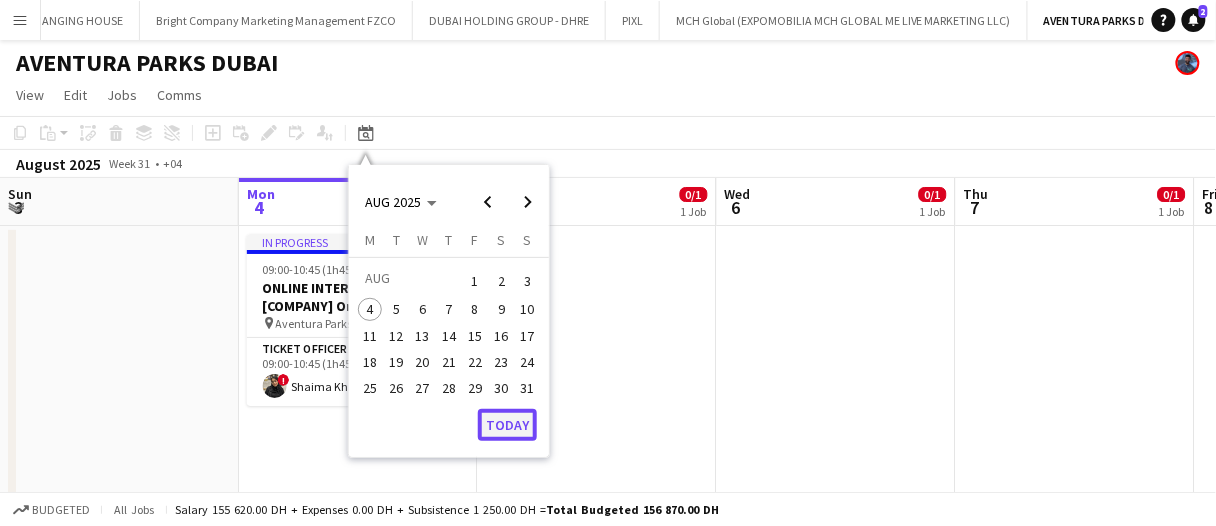 click on "Today" at bounding box center [507, 425] 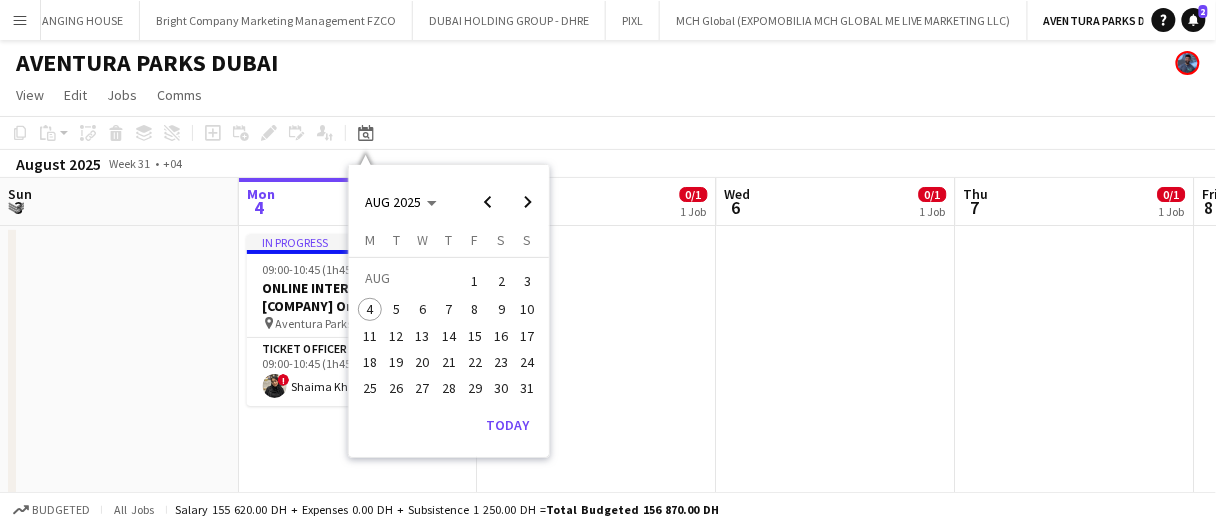 scroll, scrollTop: 0, scrollLeft: 687, axis: horizontal 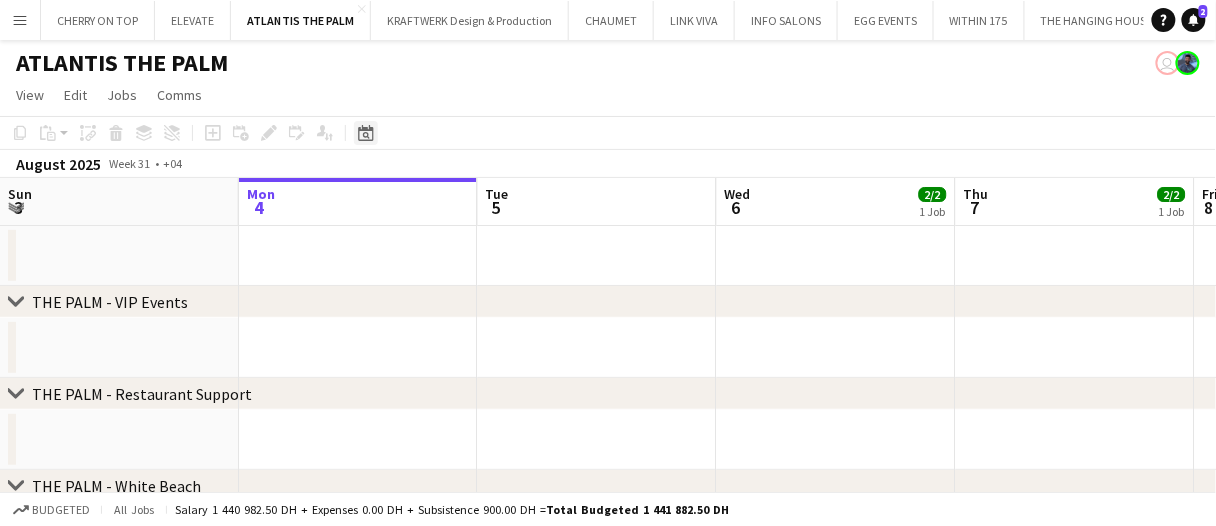 click on "Date picker" at bounding box center [366, 133] 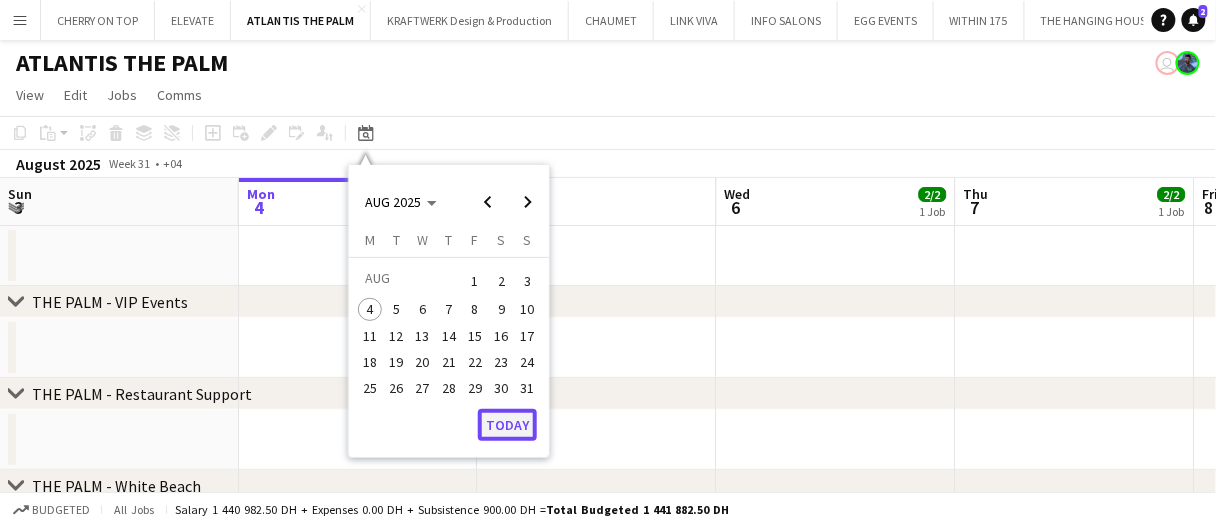 click on "Today" at bounding box center [507, 425] 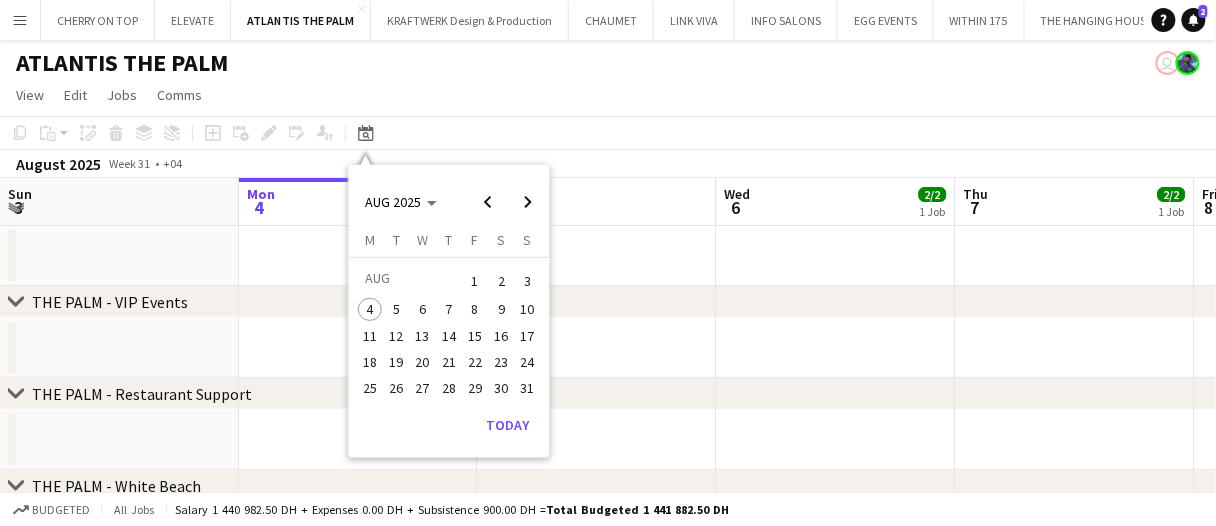 scroll, scrollTop: 0, scrollLeft: 687, axis: horizontal 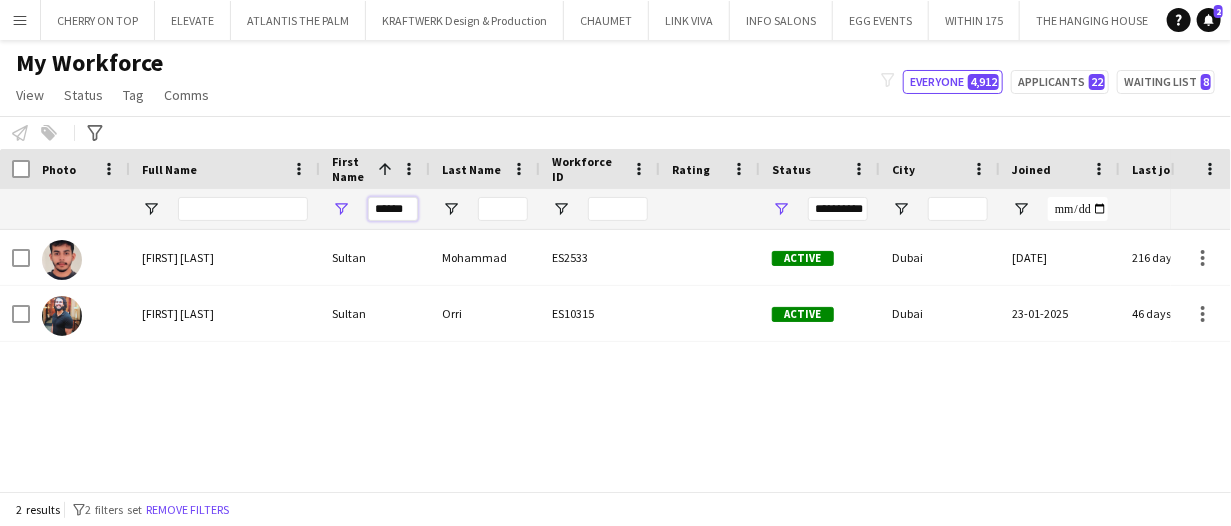 click on "******" at bounding box center (393, 209) 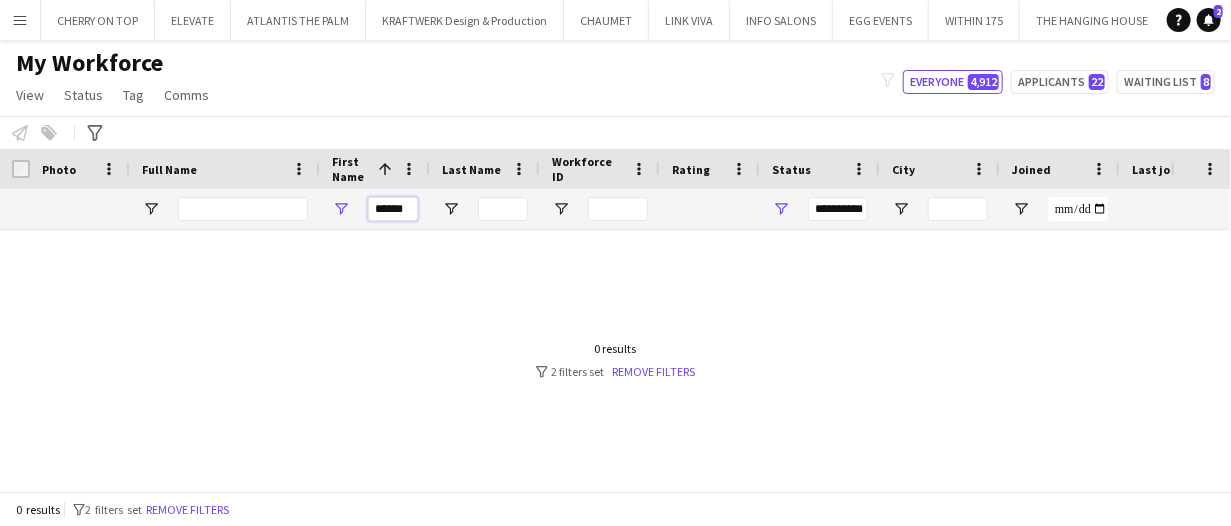 type on "******" 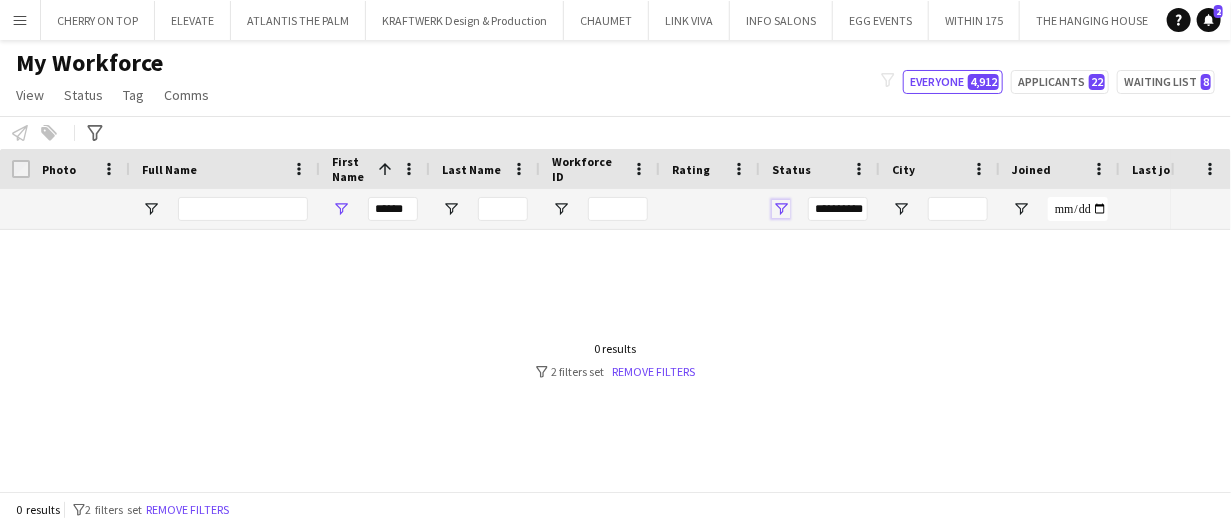 click on "**********" at bounding box center (820, 209) 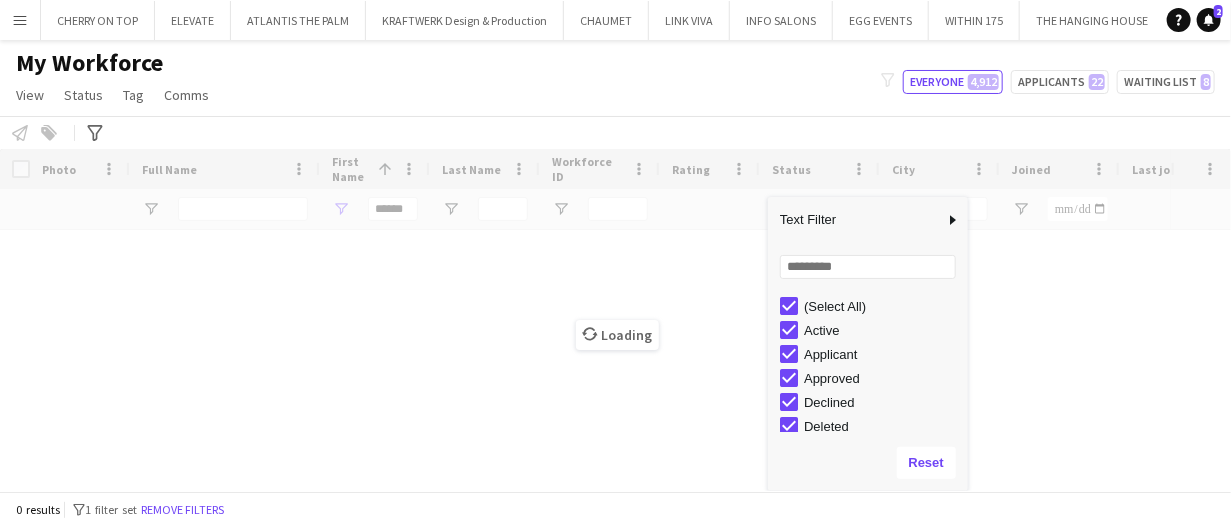 click on "My Workforce   View   Views  Default view New view Update view Delete view Edit name Customise view Customise filters Reset Filters Reset View Reset All  Status  Edit  Tag  New tag  Edit tag  ARABIC SPEAKER (2096) CABIN CREW (365) CHINESE SPEAKER (38) CONTACTED BY ANASTASIIA (25) CONTACTED BY MARIA (1) CONTACTED BY SARAH W (7) CONTACTED BY VIVIANE  (95) DRESSER (7) FOH EXPO (31) FOLLOW UP  (56) FRENCH SPEAKER (514) Generic Portfolio - Arabic Speaker  (7) Generic Portfolio - Jewerlly  Model (5) Generic Portfolio - Luxury  (23) Generic Portfolio - Models (14) Generic Portfolio - Promoters (20) Generic Portfolio - Supervisors (11) Generic Portfolio - Tall Hostess (21) Generic Portfolio - Ushers (16) Generic portfolio -VIP Hostess (25) ITALIAN SPEAKER (65) JAPANESE SPEAKER (8) KOREAN SPEAKER (5) LUXURY RETAIL (424) MANAGER LEVEL (120) MC (21) MUA (17) OPERATION (31) PRODUCTION (9) PROJECT MANAGER  (54) SPANISH SPEAKER (202) STAGE MANAGER (81) SUPERVISOR (195) THA HOSPITALITY (804) TOP BARISTA (44)  Add to tag" 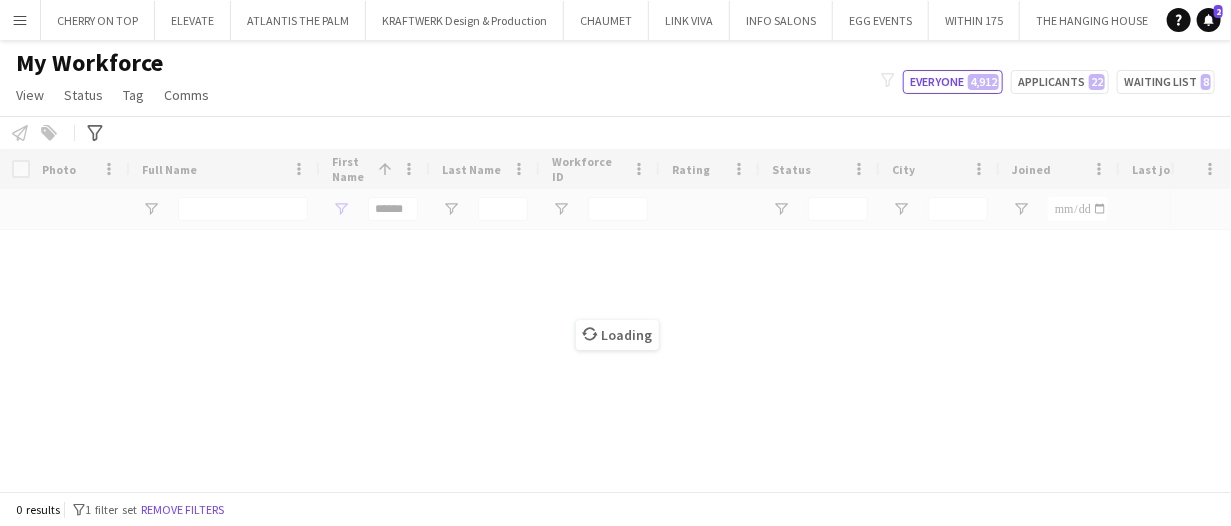 click on "Loading" at bounding box center [615, 320] 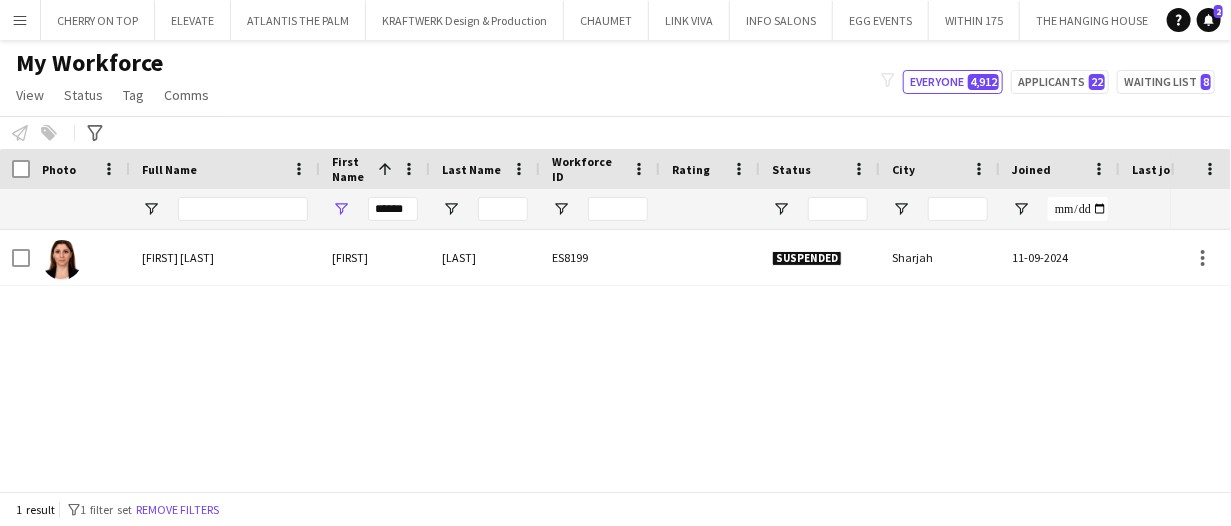 drag, startPoint x: 688, startPoint y: 261, endPoint x: 700, endPoint y: 246, distance: 19.209373 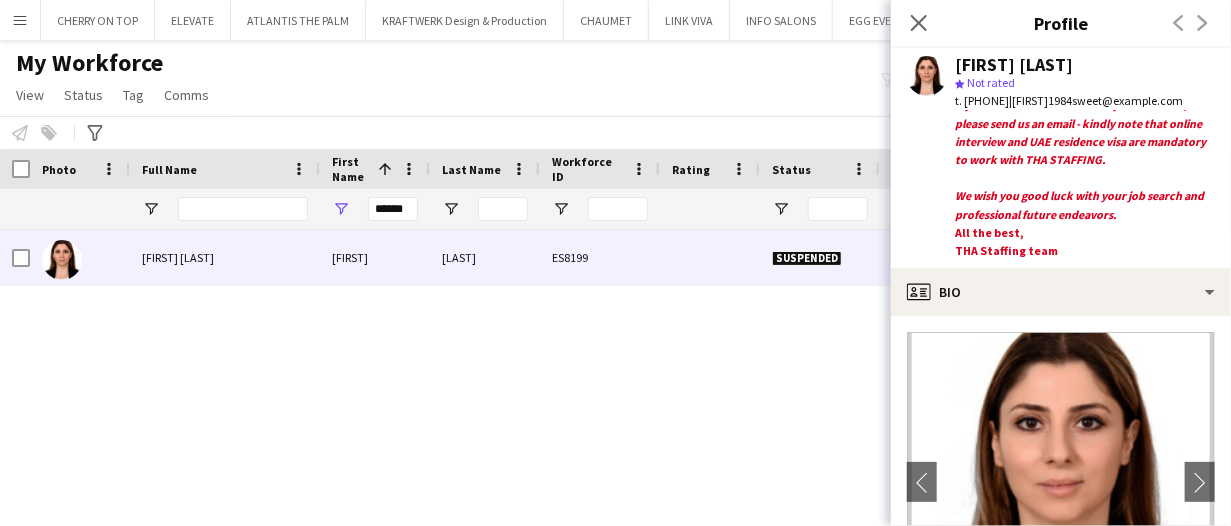 scroll, scrollTop: 214, scrollLeft: 0, axis: vertical 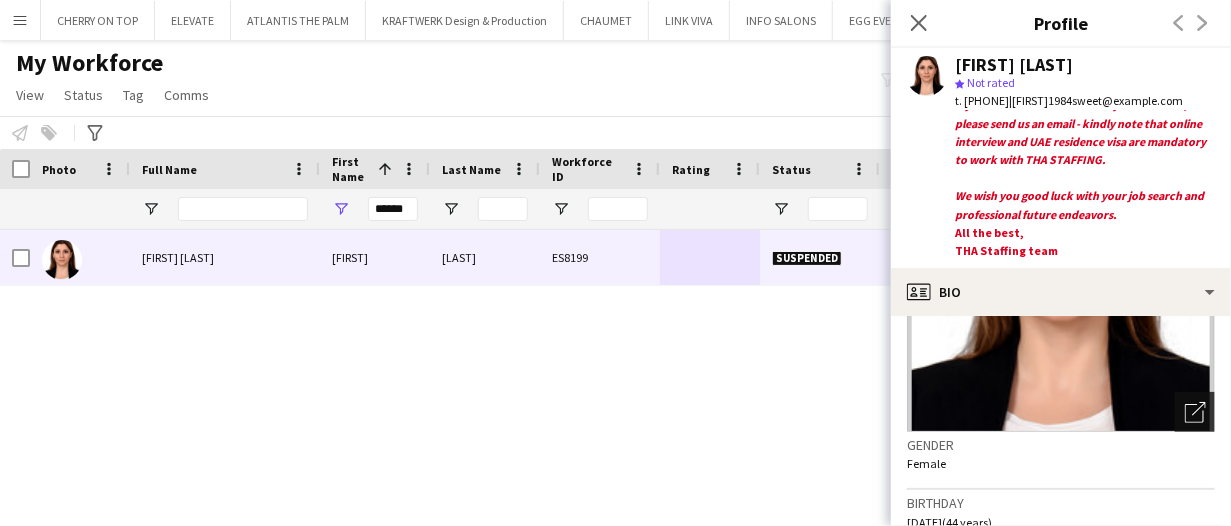 click on "Open photos pop-in" 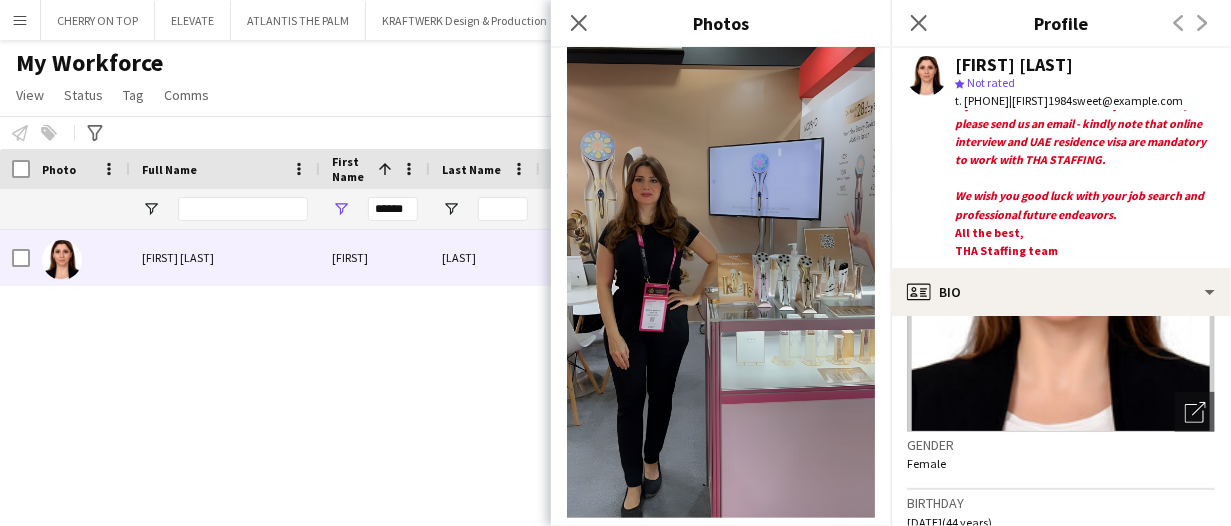 scroll, scrollTop: 515, scrollLeft: 0, axis: vertical 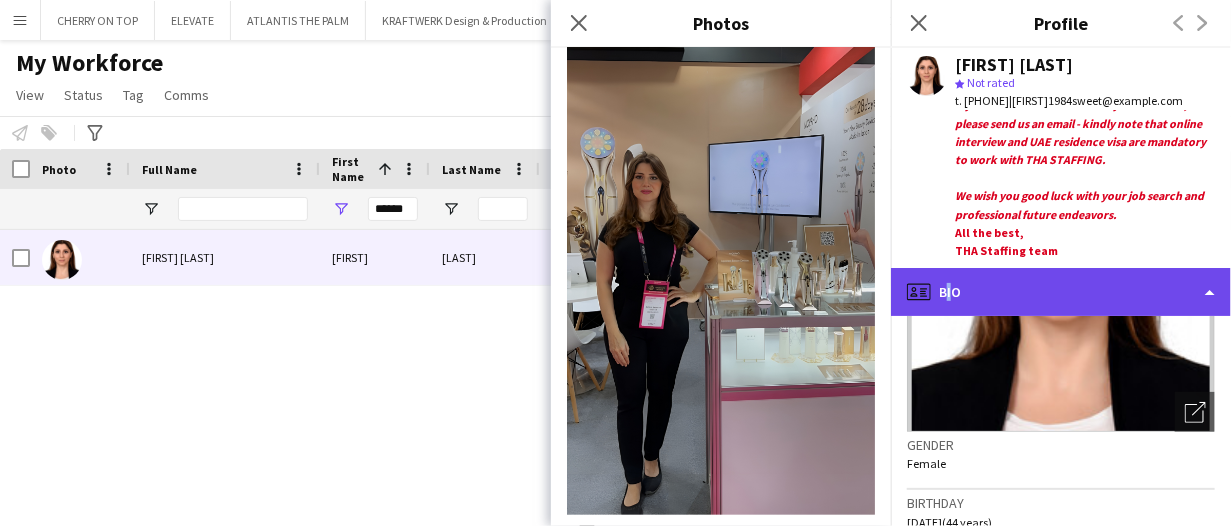 click on "profile
Bio" 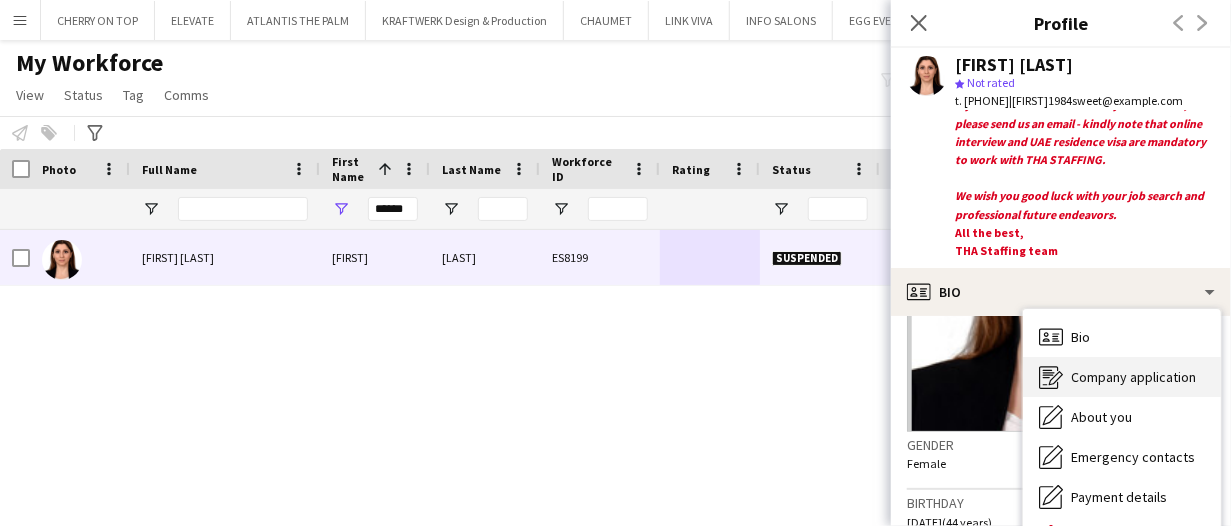 click on "Company application
Company application" at bounding box center [1122, 377] 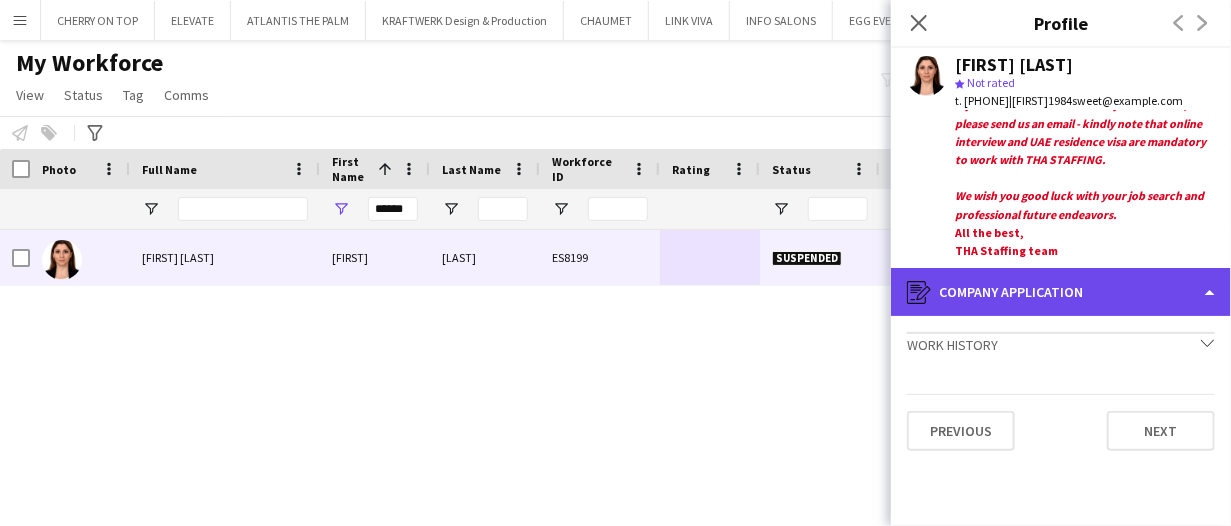 click on "register
Company application" 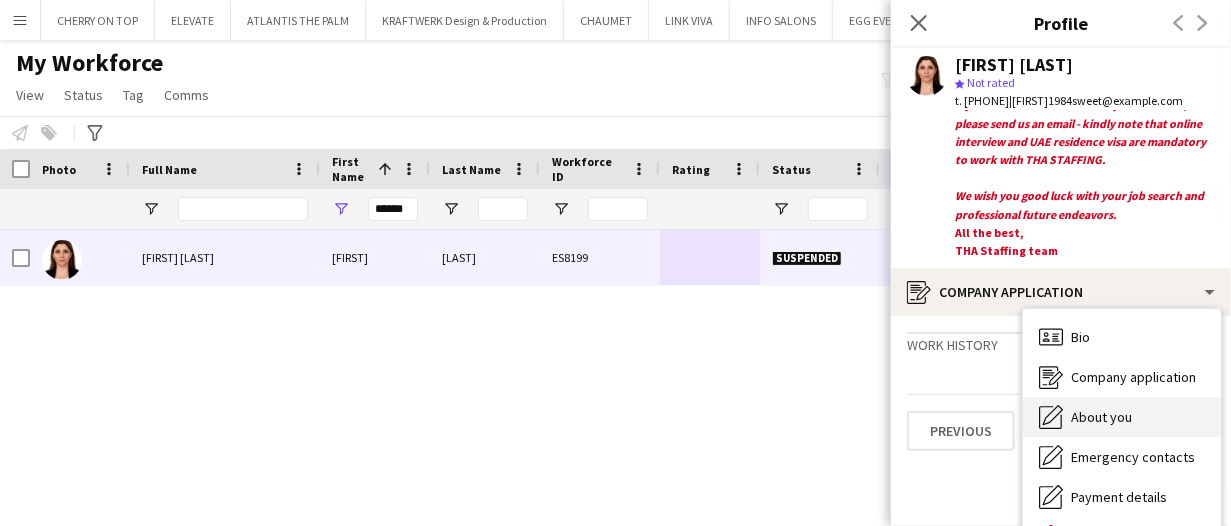 click on "About you" at bounding box center [1101, 417] 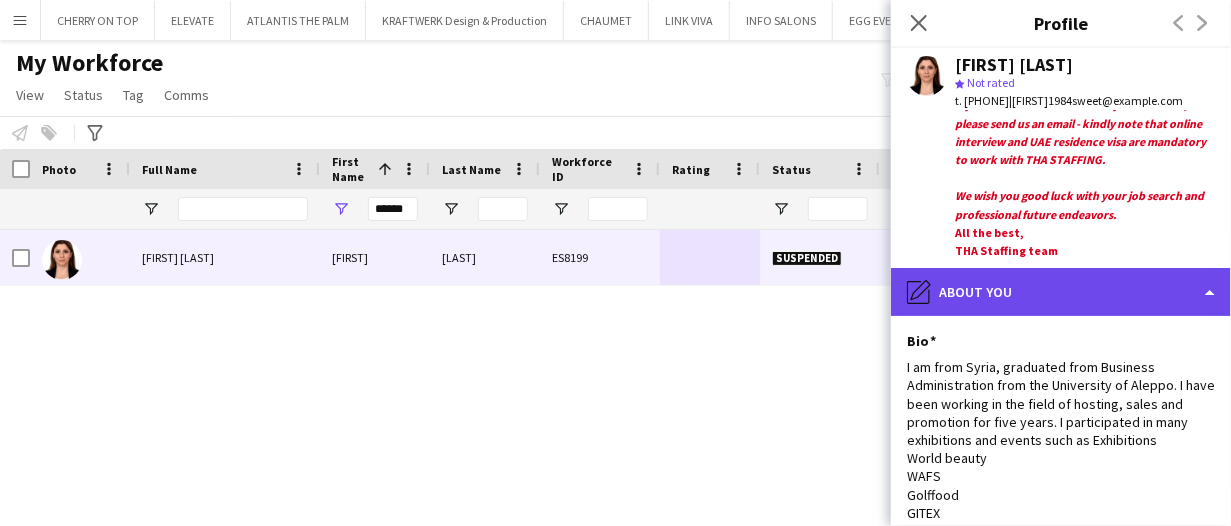 click on "pencil4
About you" 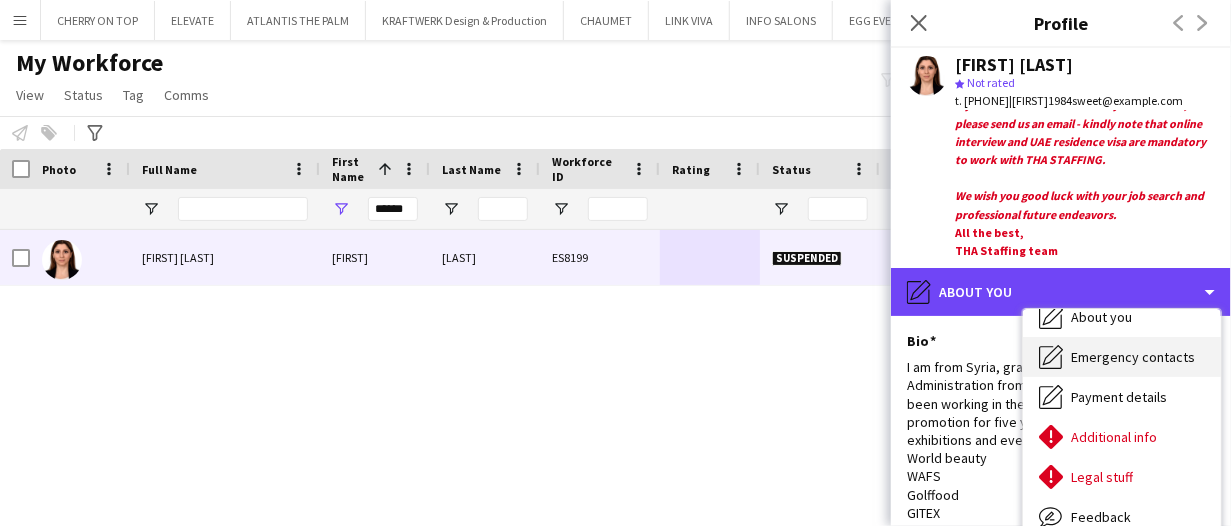 scroll, scrollTop: 107, scrollLeft: 0, axis: vertical 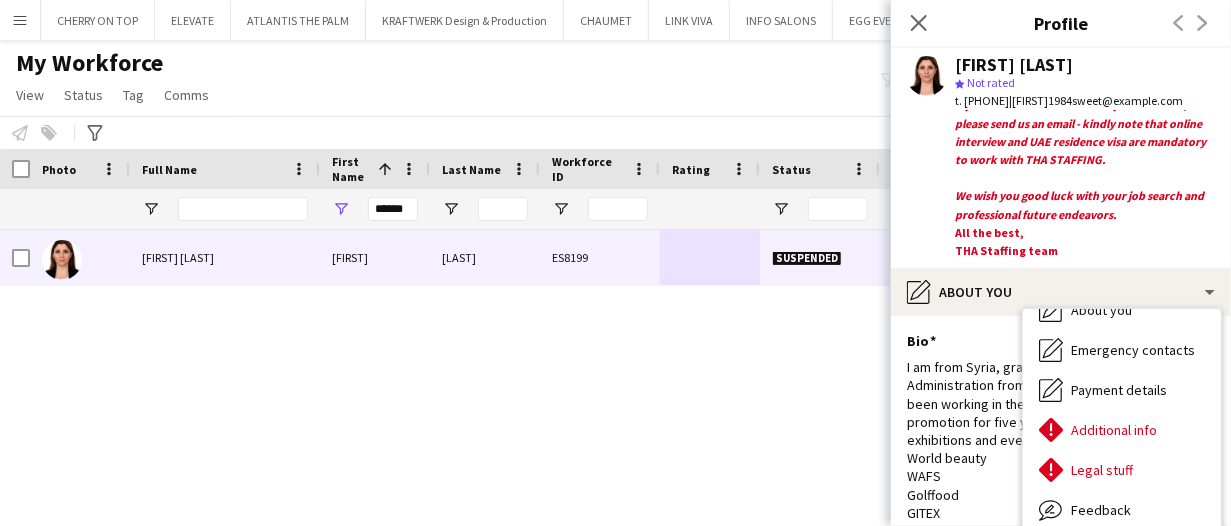 click on "I am from Syria, graduated from Business Administration from the University of Aleppo. I have been working in the field of hosting, sales and promotion for five years. I participated in many exhibitions and events such as Exhibitions
World beauty
WAFS
Golffood
GITEX
IDEX
APLF Dubai
Middle East Energy
Events
Expo 2020
Formula one
Air show
IDEX
And many of the events and promoted cars and the real estate and many brands in the malls" 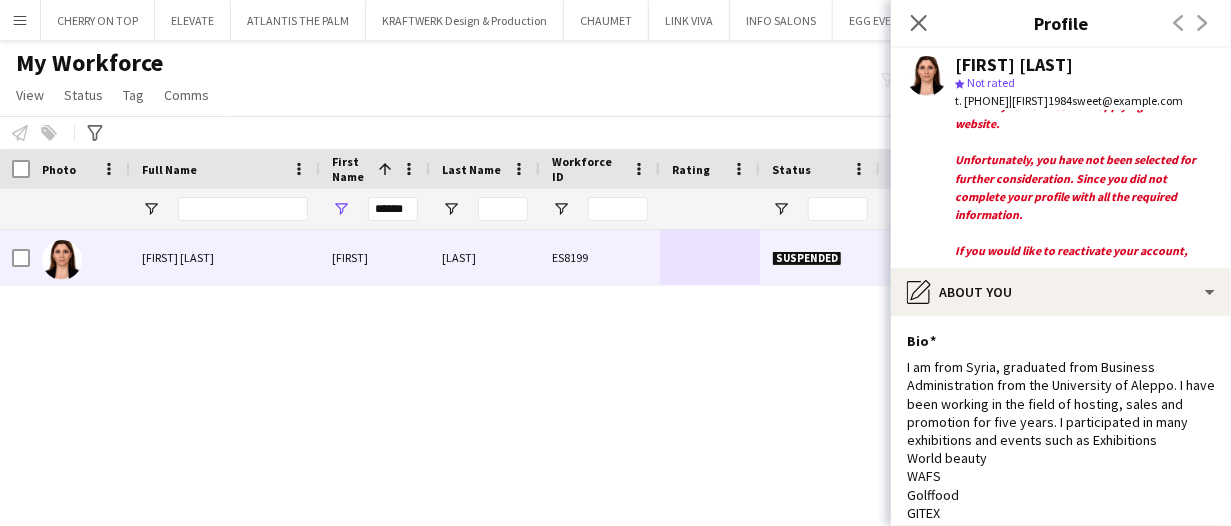 scroll, scrollTop: 0, scrollLeft: 0, axis: both 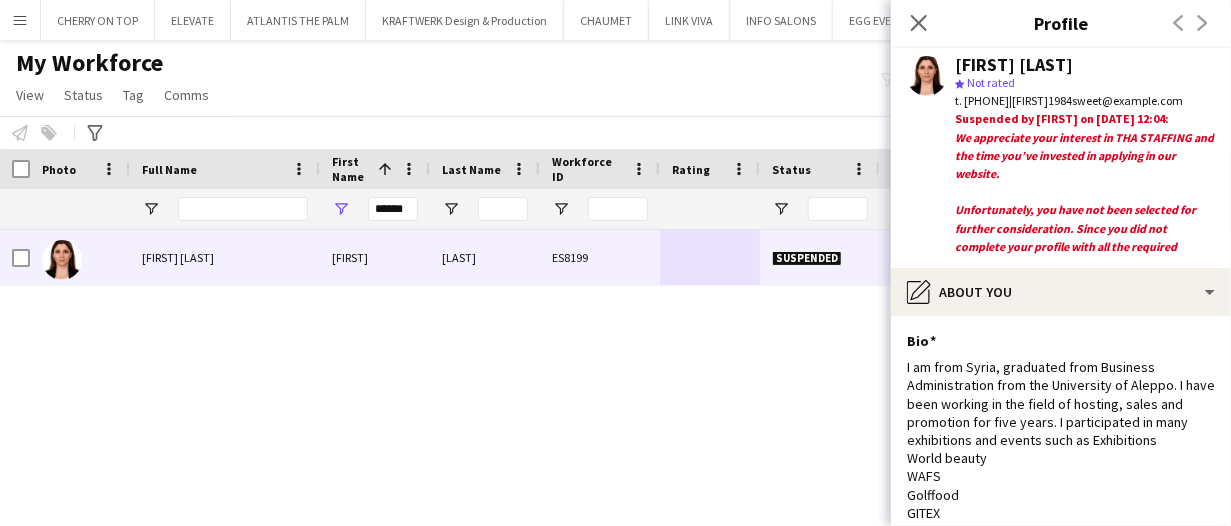 click on "Batoul Sabbagh Batoul Sabbagh ES8199 Suspended Sharjah 11-09-2024 0 Self-employed Crew" at bounding box center [585, 353] 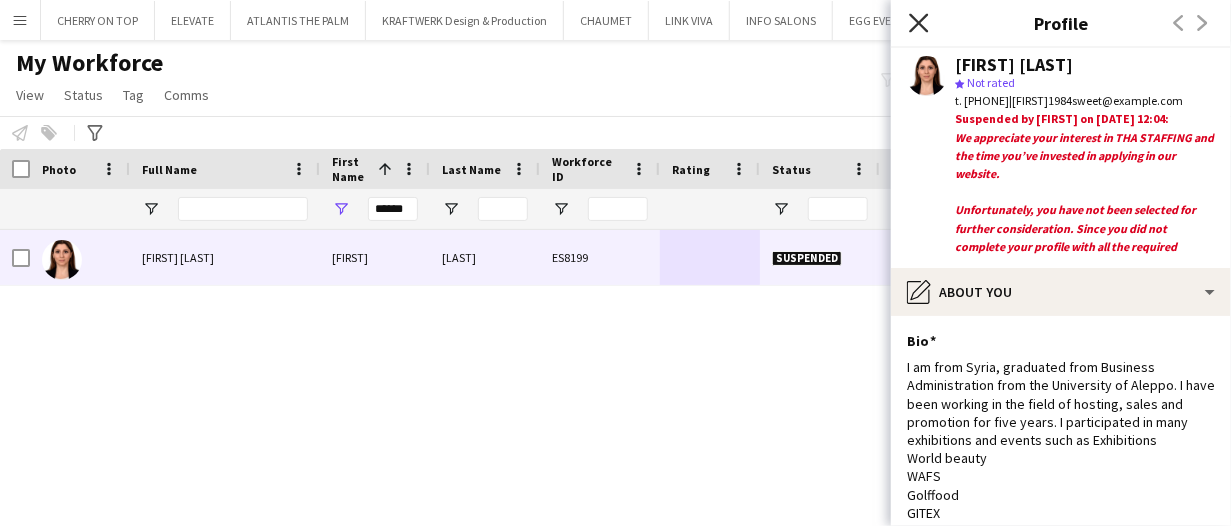 click on "Close pop-in" 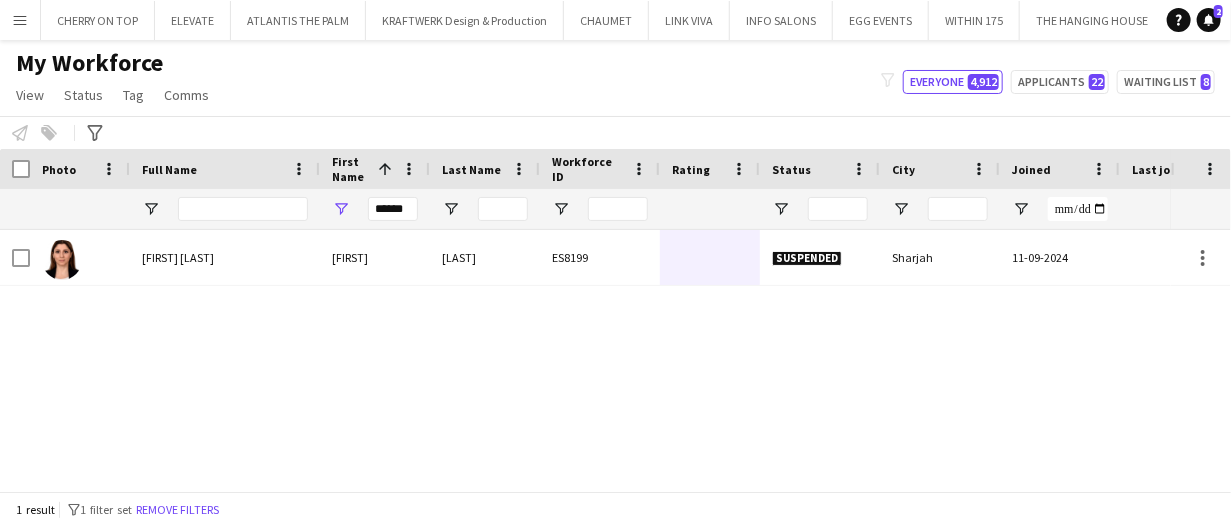 click on "Batoul Sabbagh Batoul Sabbagh ES8199 Suspended Sharjah 11-09-2024 0 Self-employed Crew" at bounding box center [585, 353] 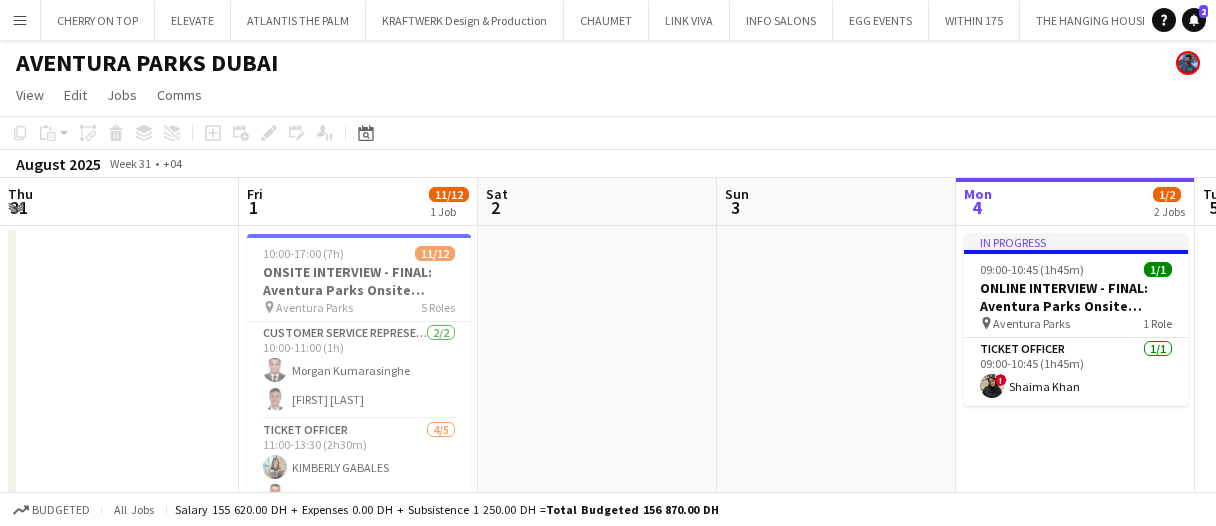 scroll, scrollTop: 0, scrollLeft: 0, axis: both 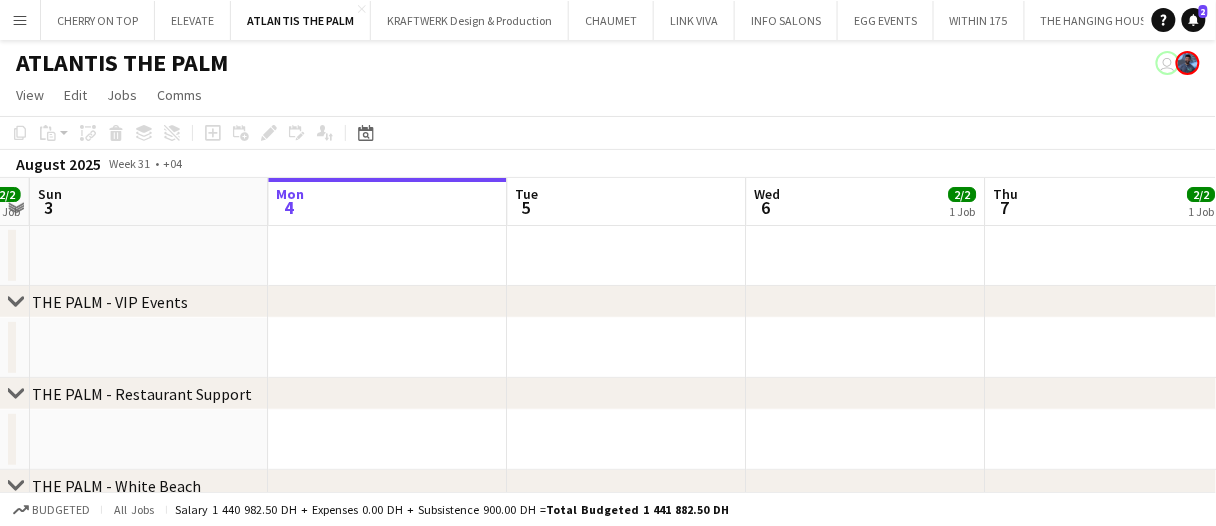 drag, startPoint x: 664, startPoint y: 273, endPoint x: 676, endPoint y: 269, distance: 12.649111 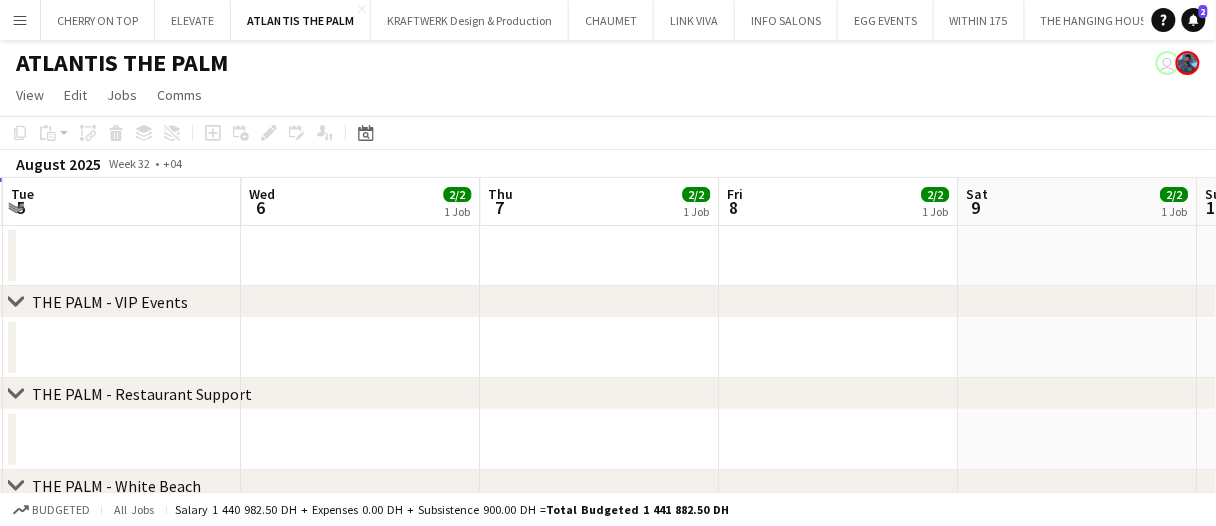 scroll, scrollTop: 0, scrollLeft: 773, axis: horizontal 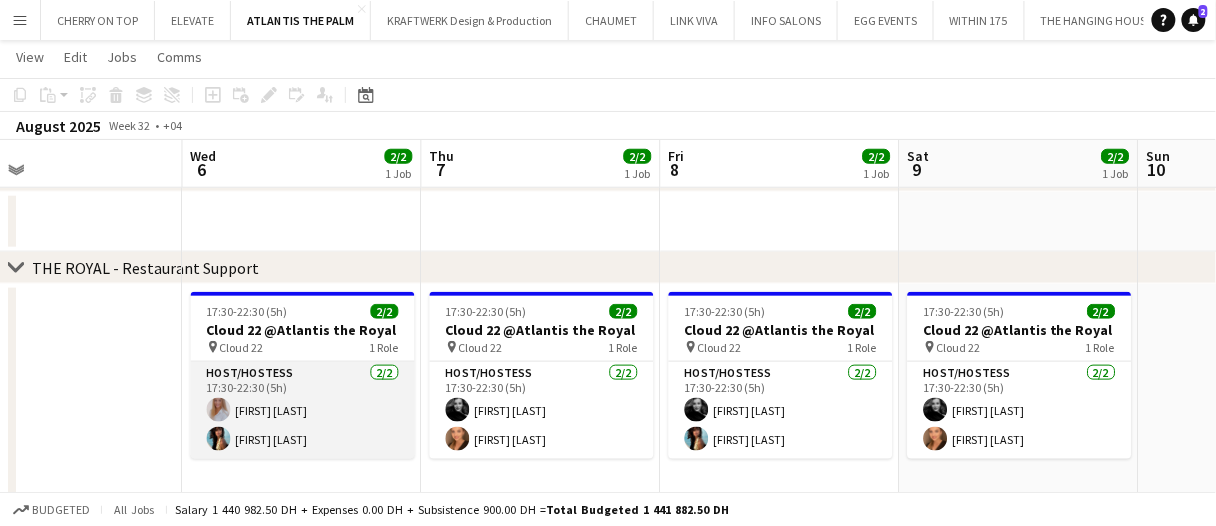 click on "Host/Hostess   2/2   17:30-22:30 (5h)
[FIRST] [LAST] [FIRST] [LAST]" at bounding box center [303, 410] 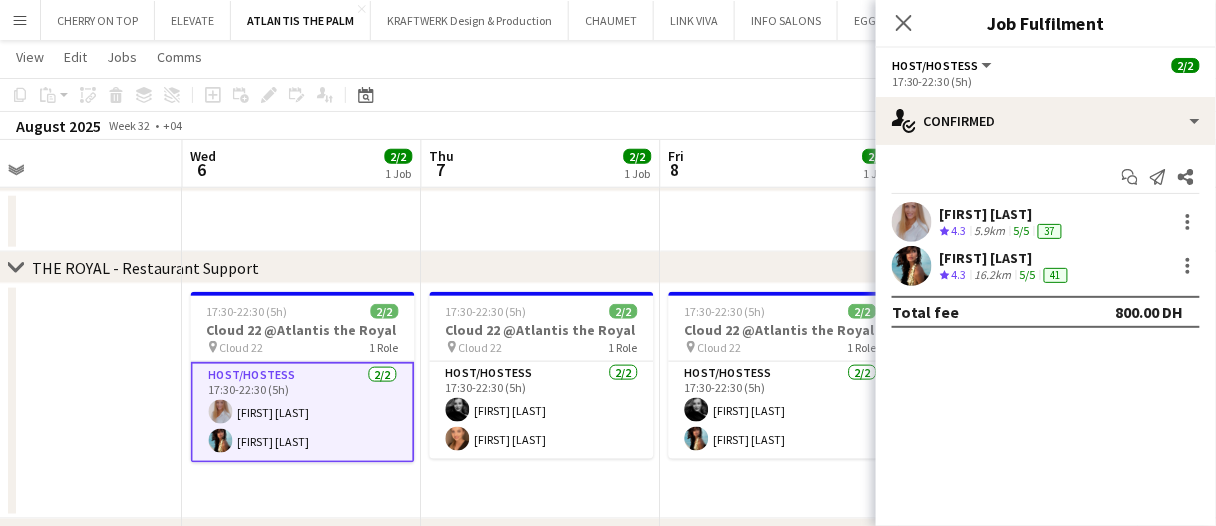 click on "5.9km" at bounding box center (990, 231) 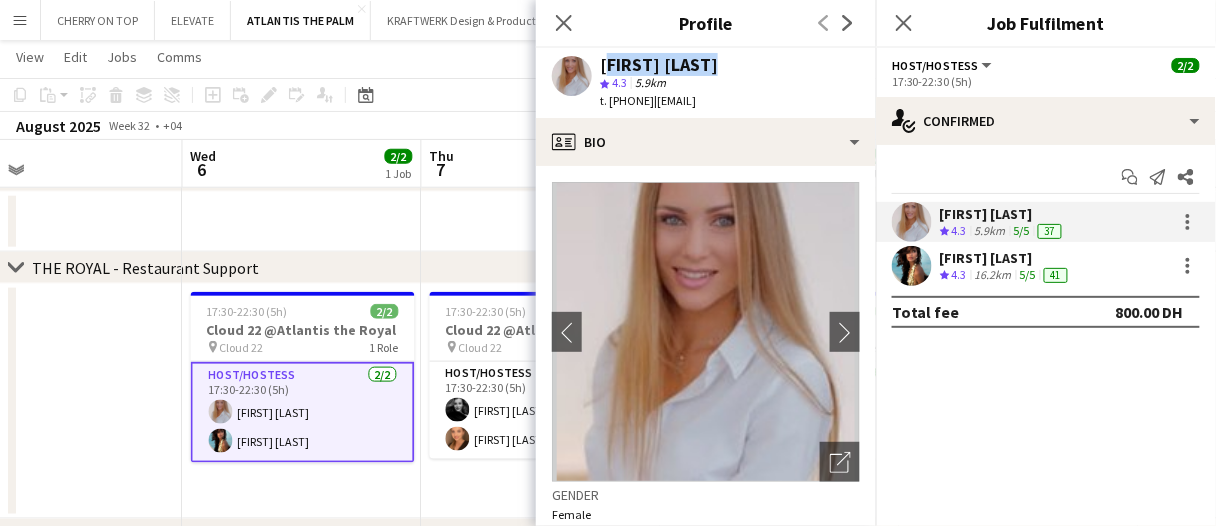 drag, startPoint x: 735, startPoint y: 61, endPoint x: 601, endPoint y: 60, distance: 134.00374 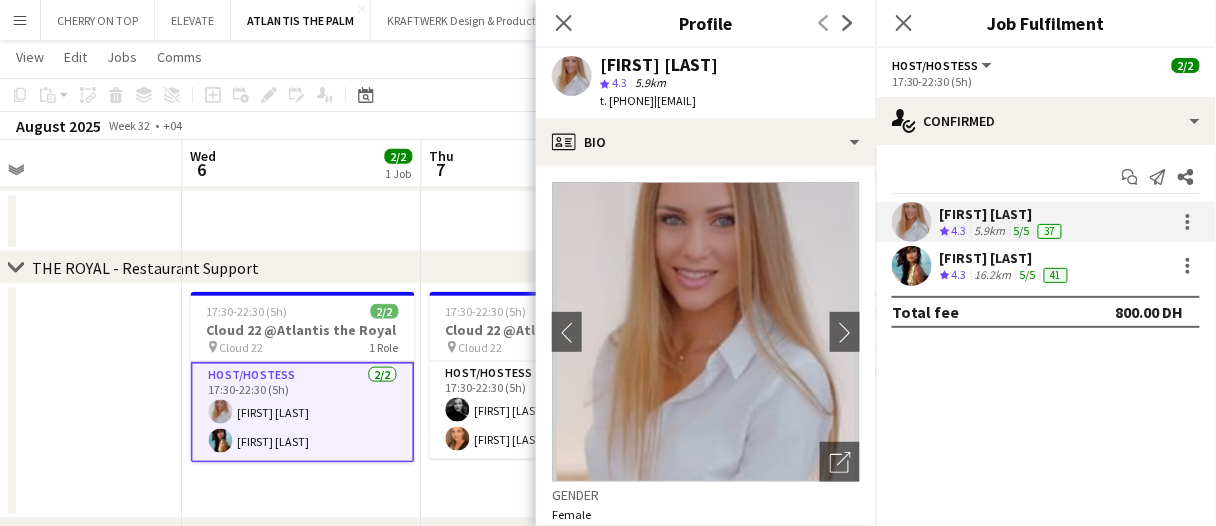 click on "[FIRST] [LAST]" at bounding box center [1006, 258] 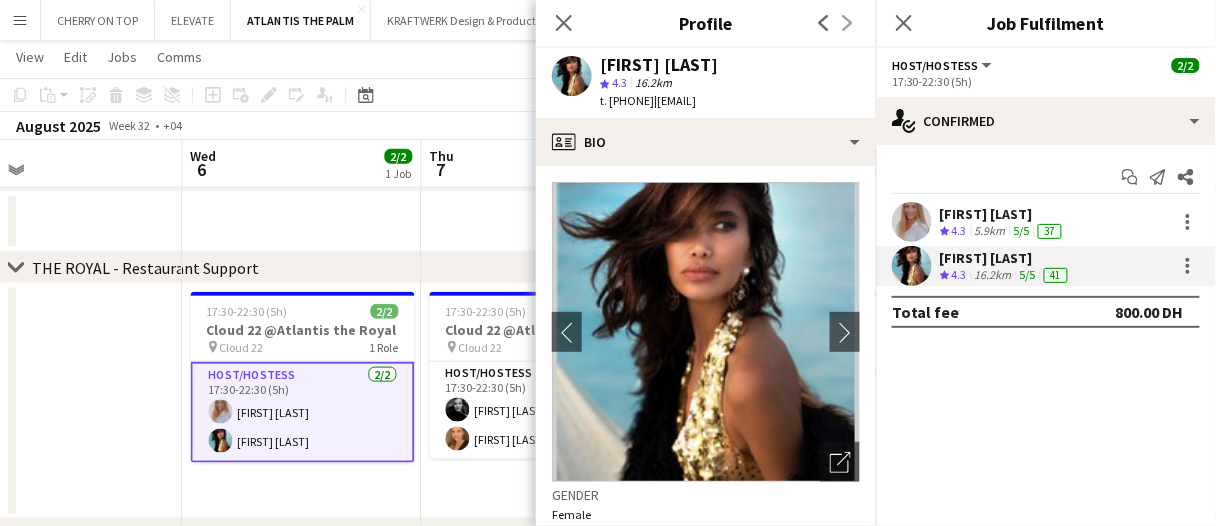 drag, startPoint x: 278, startPoint y: 198, endPoint x: 344, endPoint y: 199, distance: 66.007576 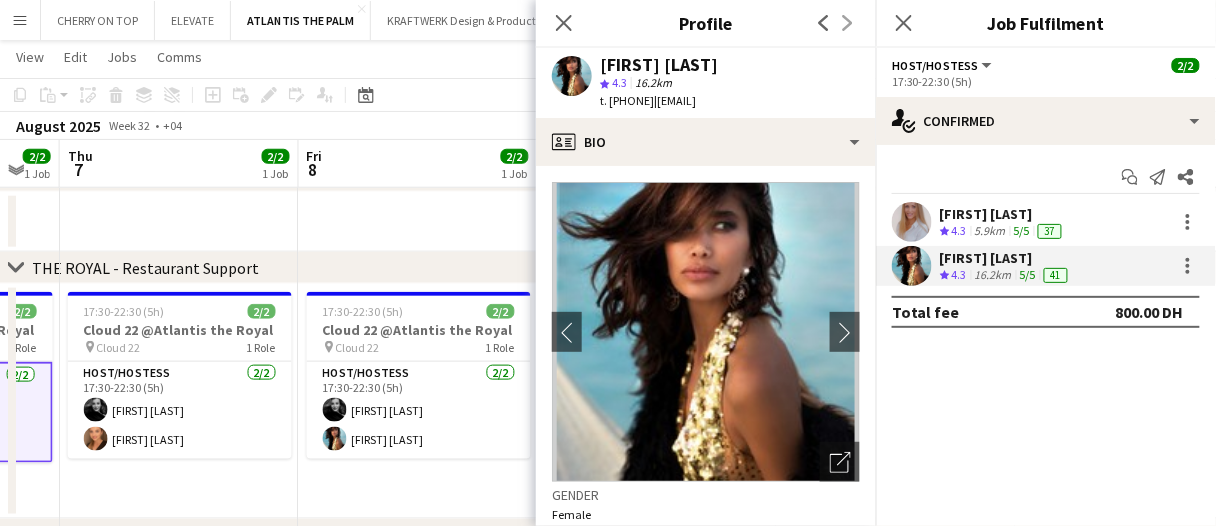 scroll, scrollTop: 0, scrollLeft: 674, axis: horizontal 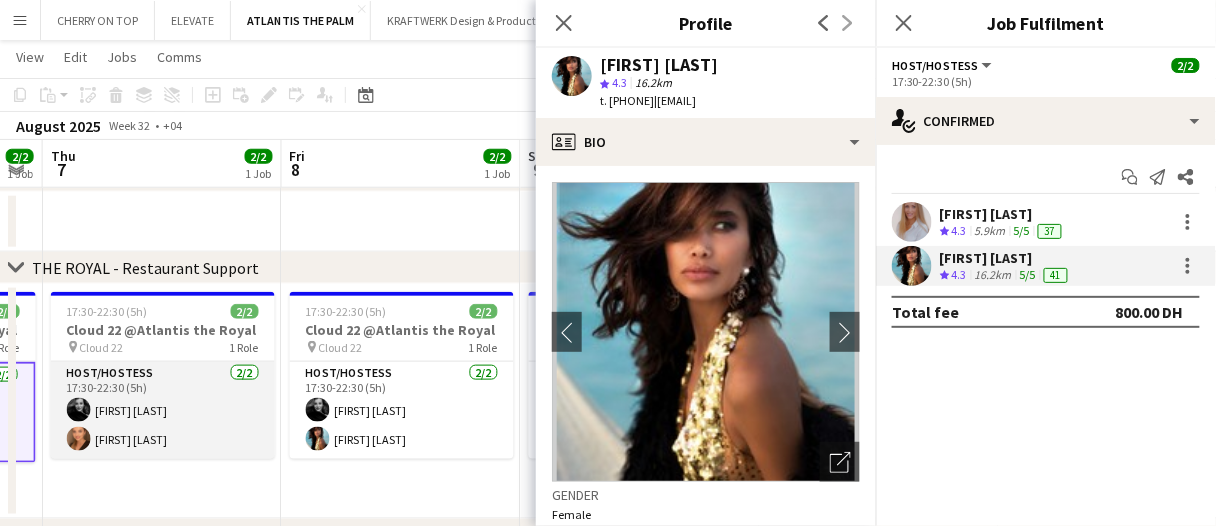 click on "Host/Hostess   2/2   17:30-22:30 (5h)
[FIRST] [LAST] [FIRST] [LAST]" at bounding box center (163, 410) 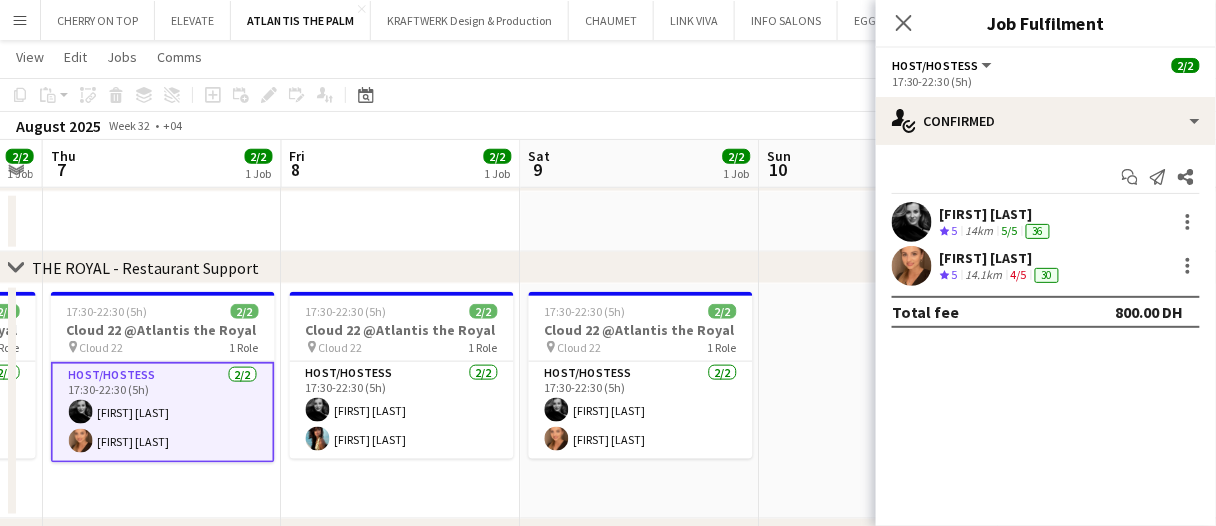 click on "14.1km" at bounding box center (984, 275) 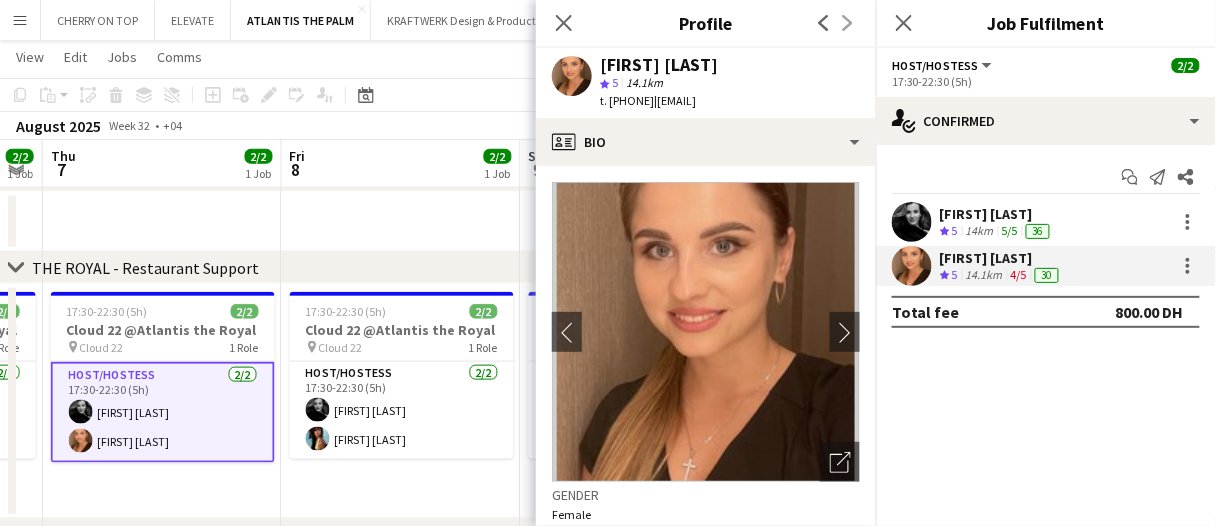 drag, startPoint x: 764, startPoint y: 61, endPoint x: 595, endPoint y: 68, distance: 169.14491 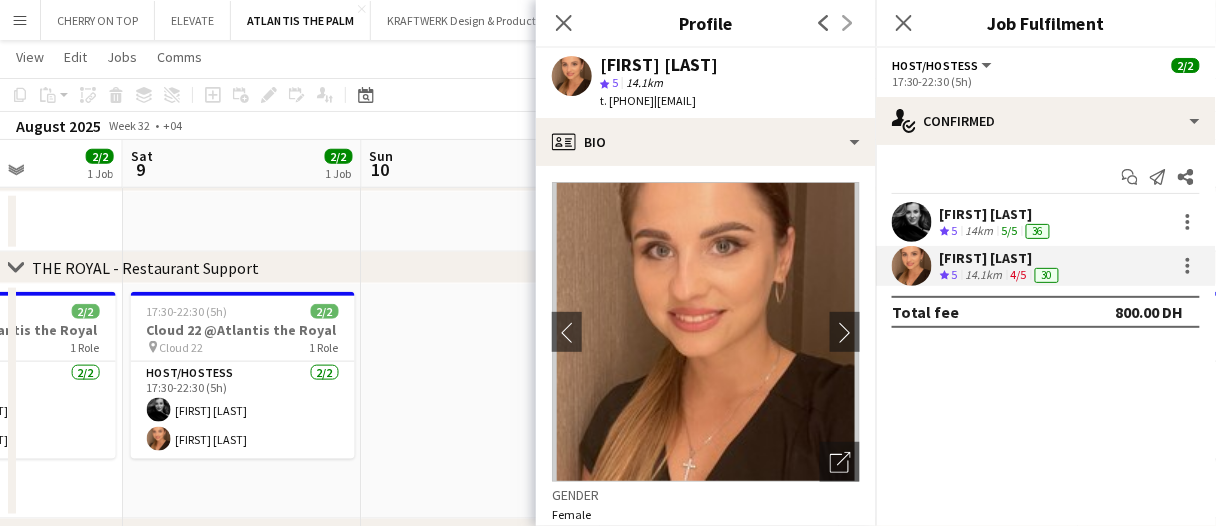 drag, startPoint x: 391, startPoint y: 234, endPoint x: 282, endPoint y: 249, distance: 110.02727 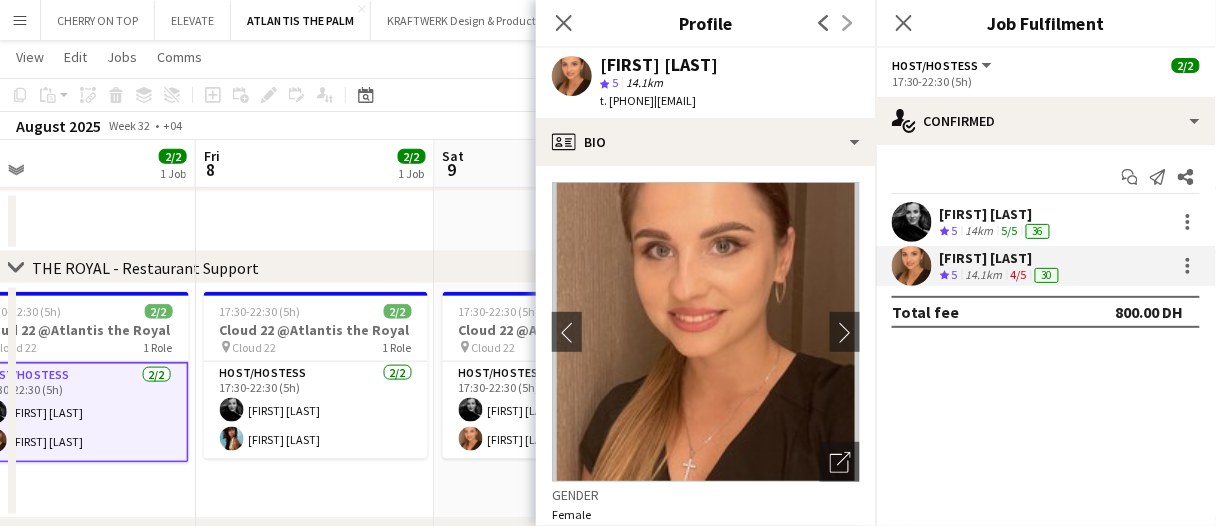 scroll, scrollTop: 0, scrollLeft: 508, axis: horizontal 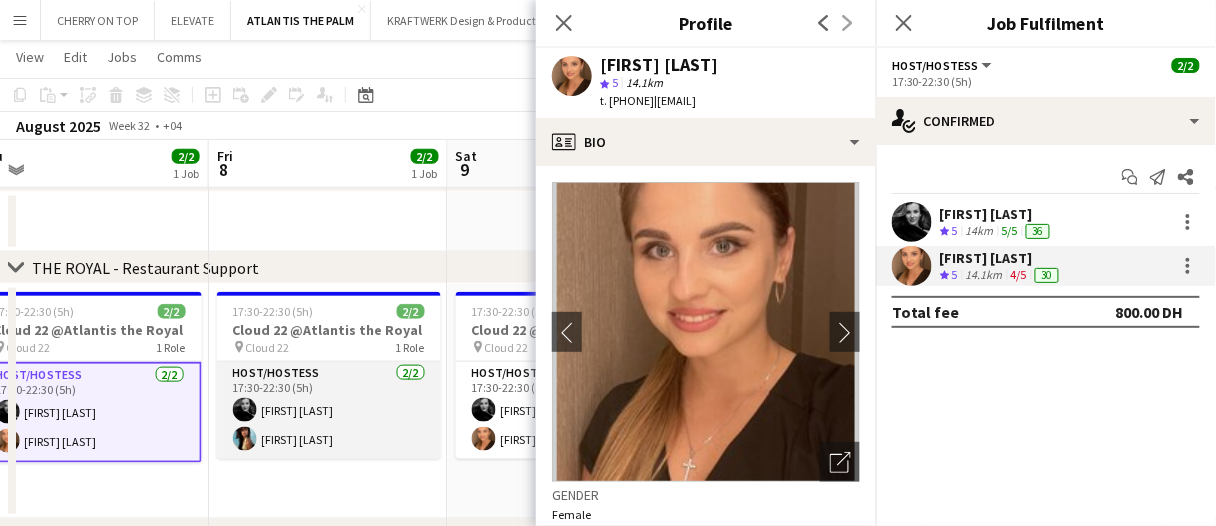 click on "Host/Hostess   2/2   17:30-22:30 (5h)
[FIRST] [LAST]" at bounding box center (329, 410) 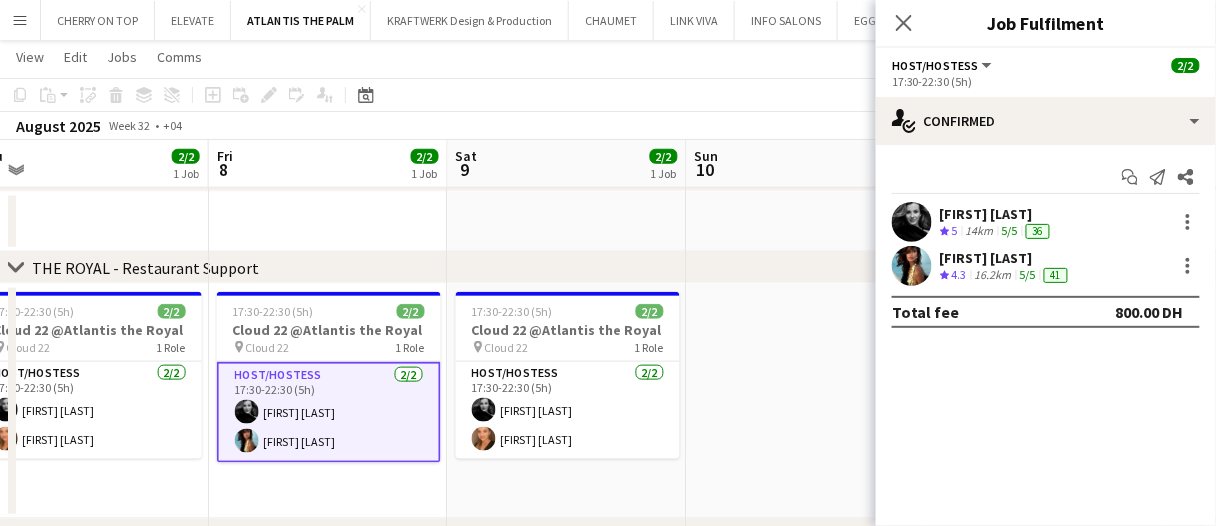 click on "[FIRST] [LAST]" at bounding box center (997, 214) 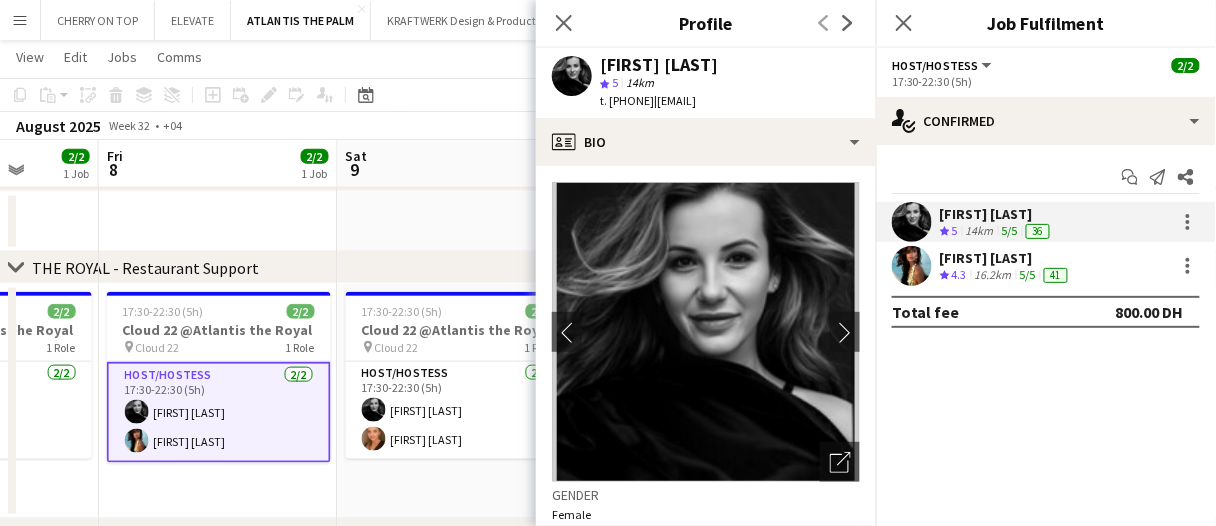 scroll, scrollTop: 0, scrollLeft: 711, axis: horizontal 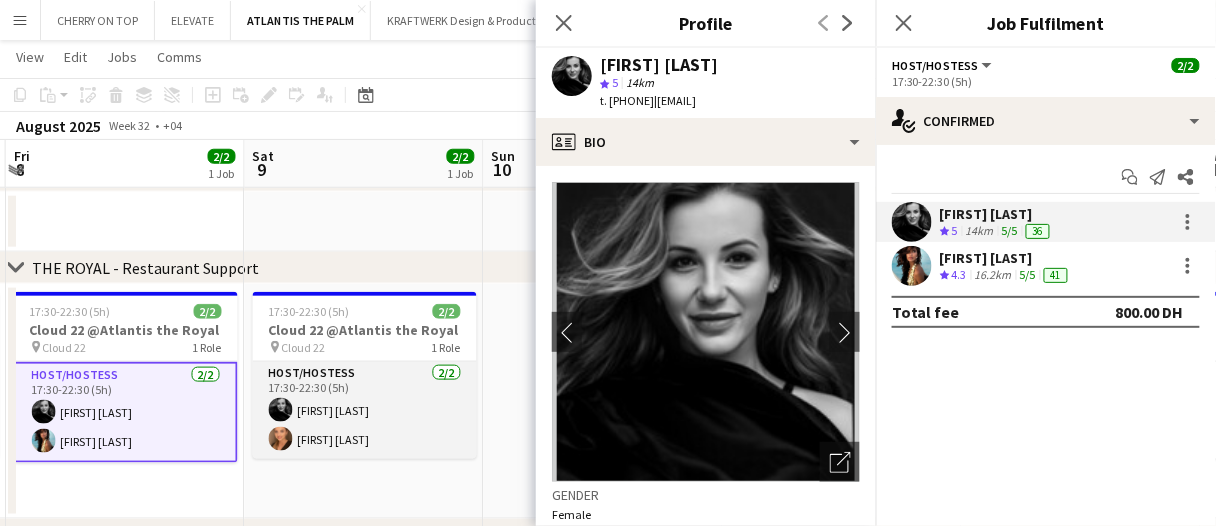 click on "Host/Hostess   2/2   17:30-22:30 (5h)
[FIRST] [LAST] [FIRST] [LAST]" at bounding box center [365, 410] 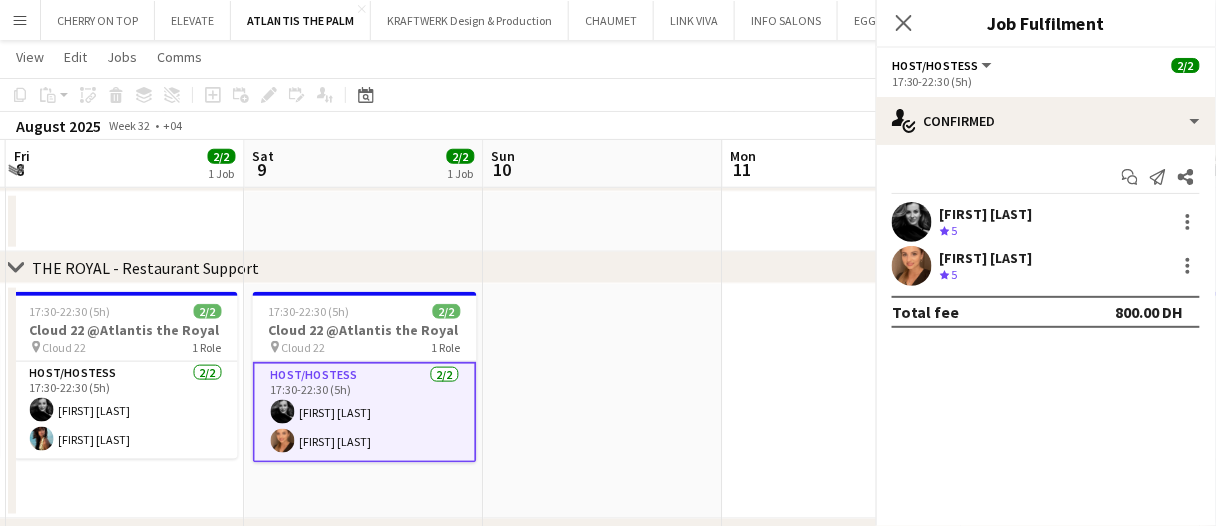 scroll, scrollTop: 0, scrollLeft: 709, axis: horizontal 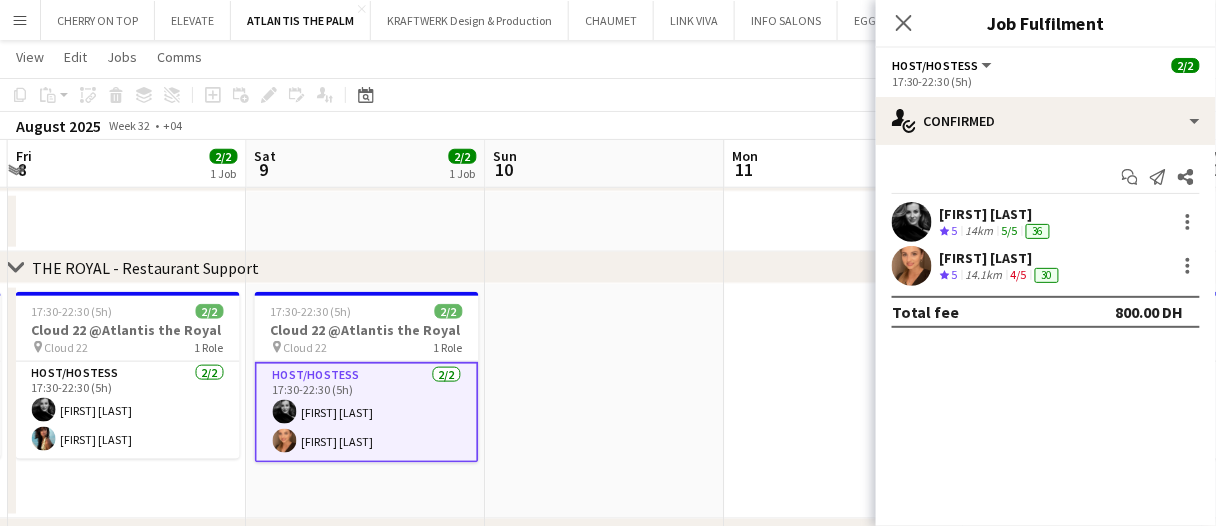 drag, startPoint x: 569, startPoint y: 237, endPoint x: 478, endPoint y: 248, distance: 91.66242 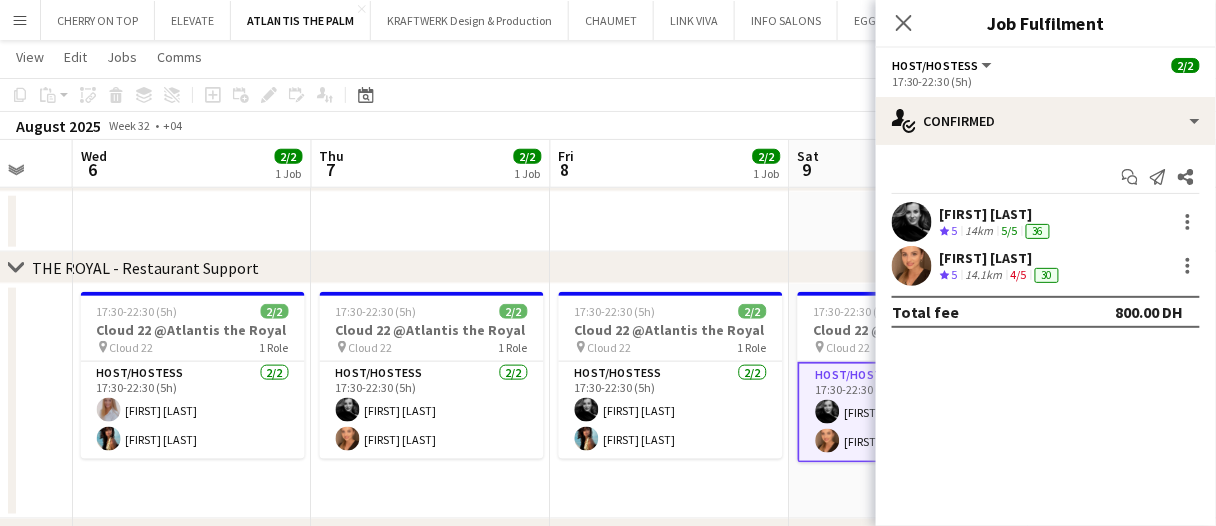 scroll, scrollTop: 0, scrollLeft: 683, axis: horizontal 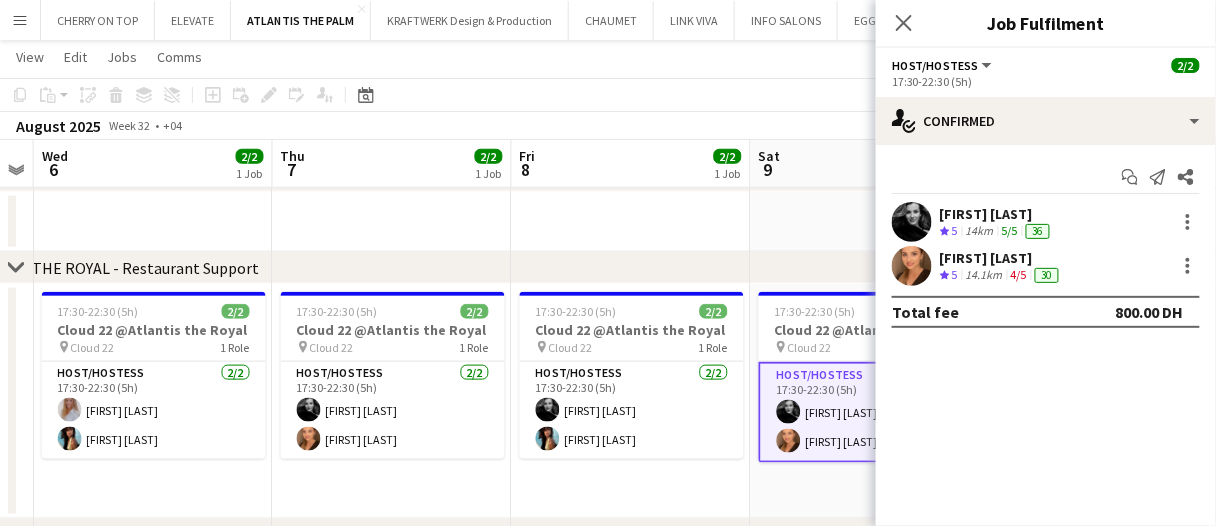 click at bounding box center (392, 222) 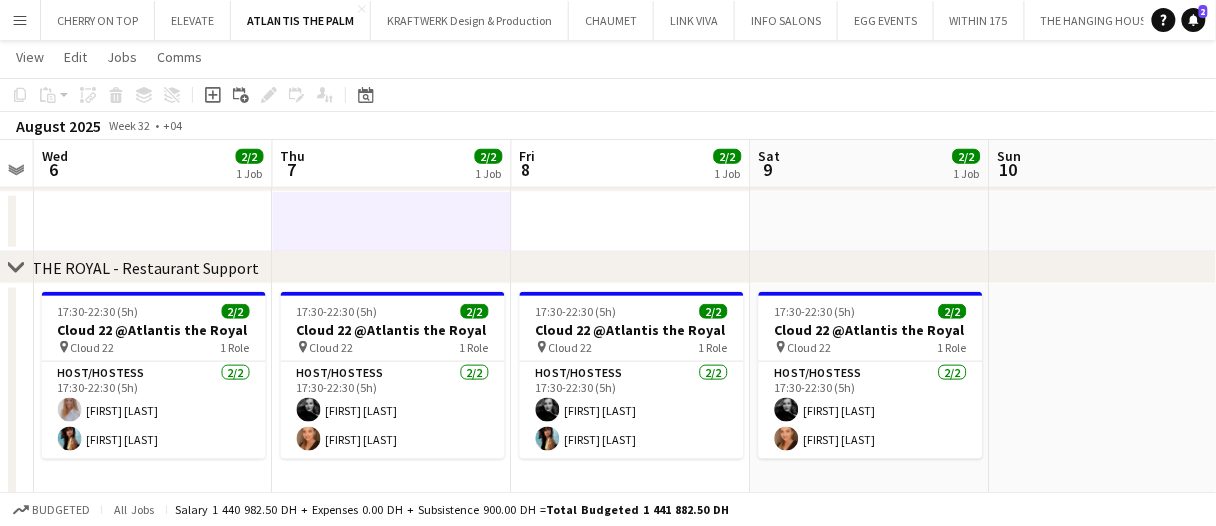 click at bounding box center (392, 222) 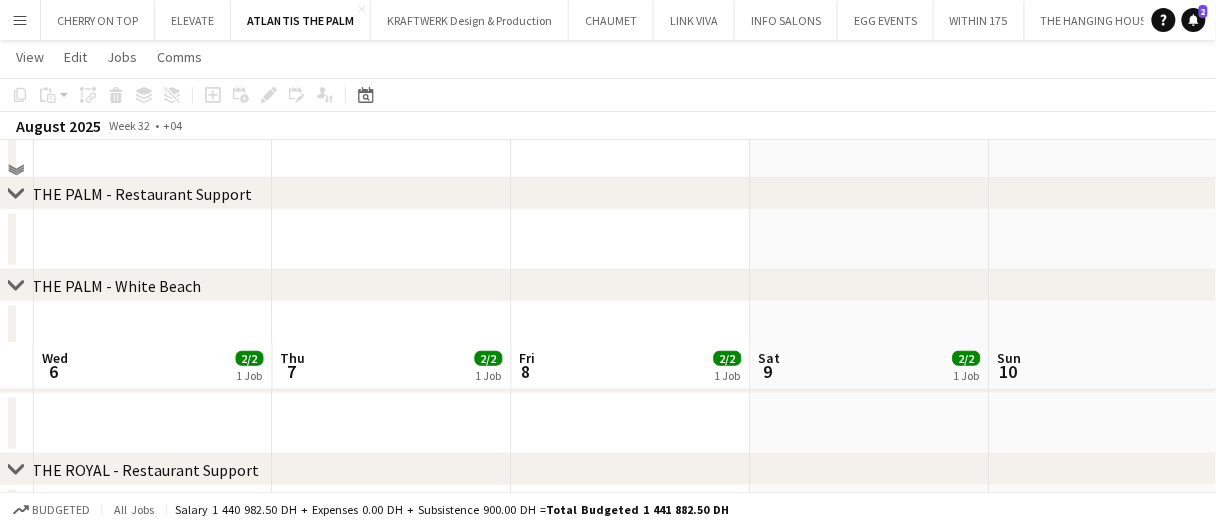 scroll, scrollTop: 0, scrollLeft: 0, axis: both 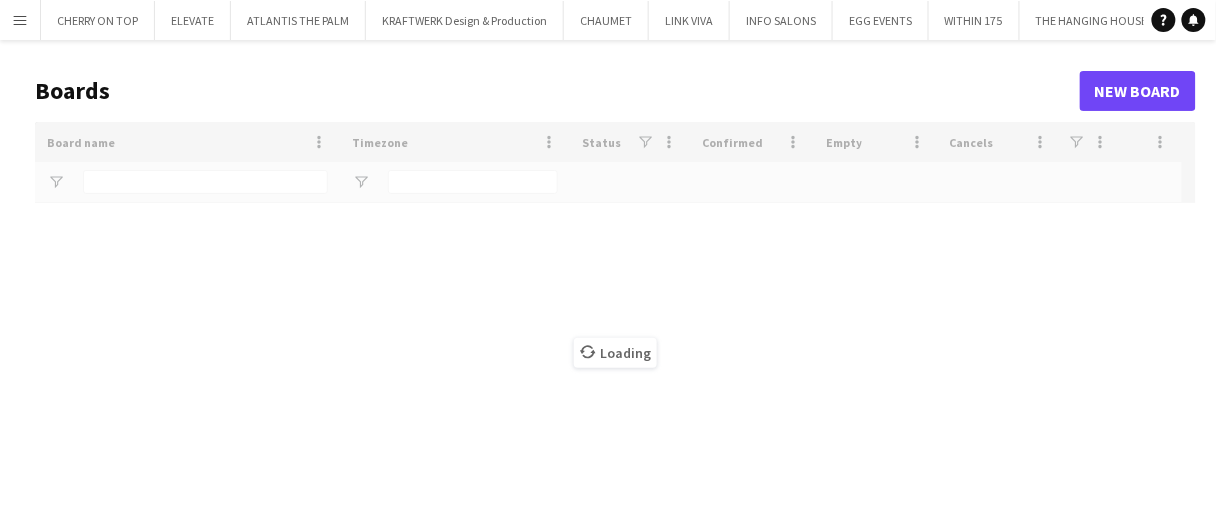 click on "Menu" at bounding box center (20, 20) 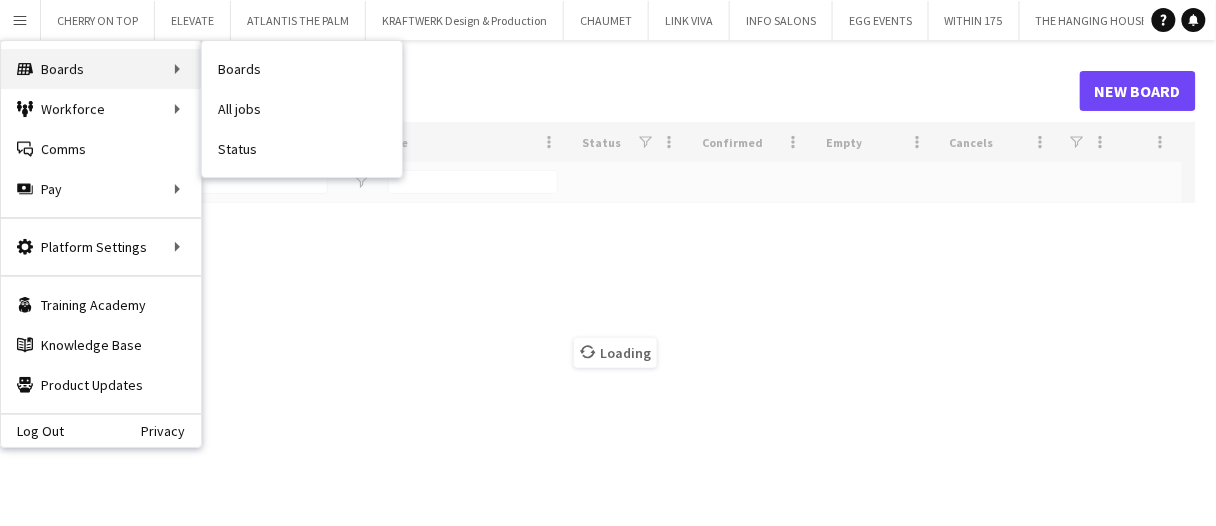 type on "***" 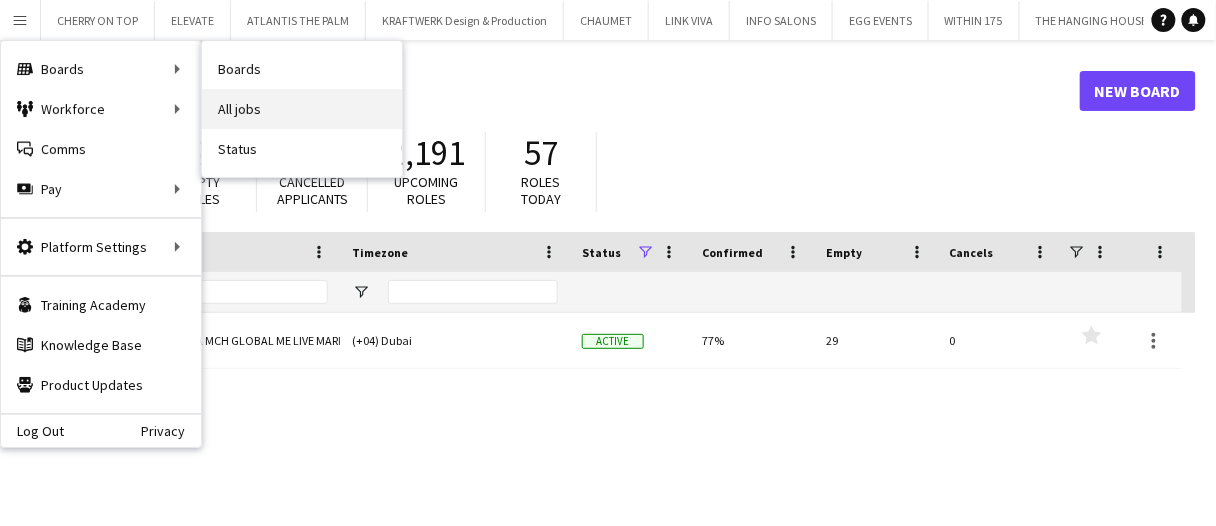 click on "All jobs" at bounding box center (302, 109) 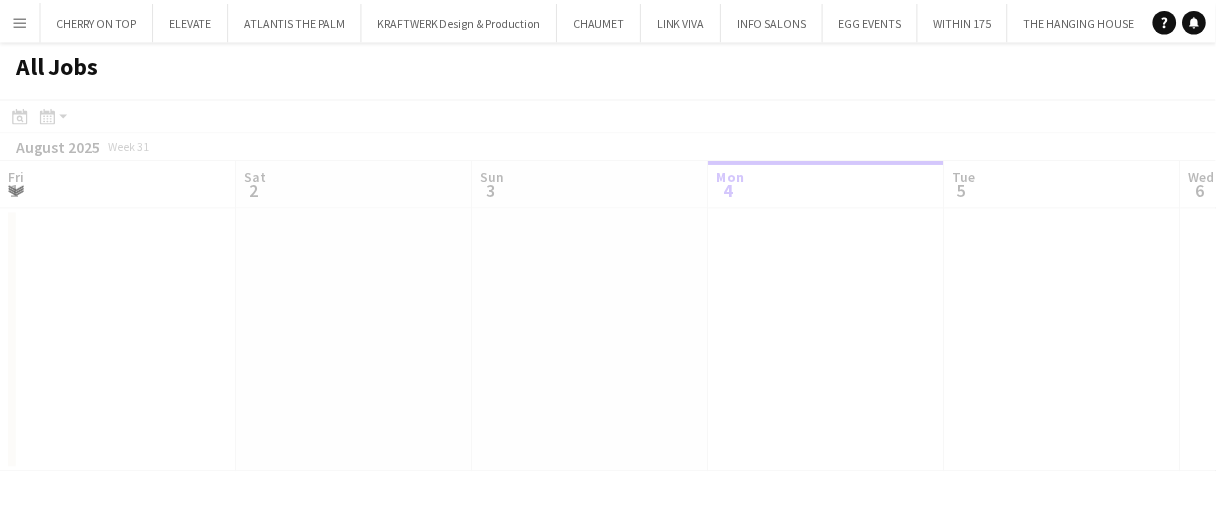 scroll, scrollTop: 0, scrollLeft: 478, axis: horizontal 